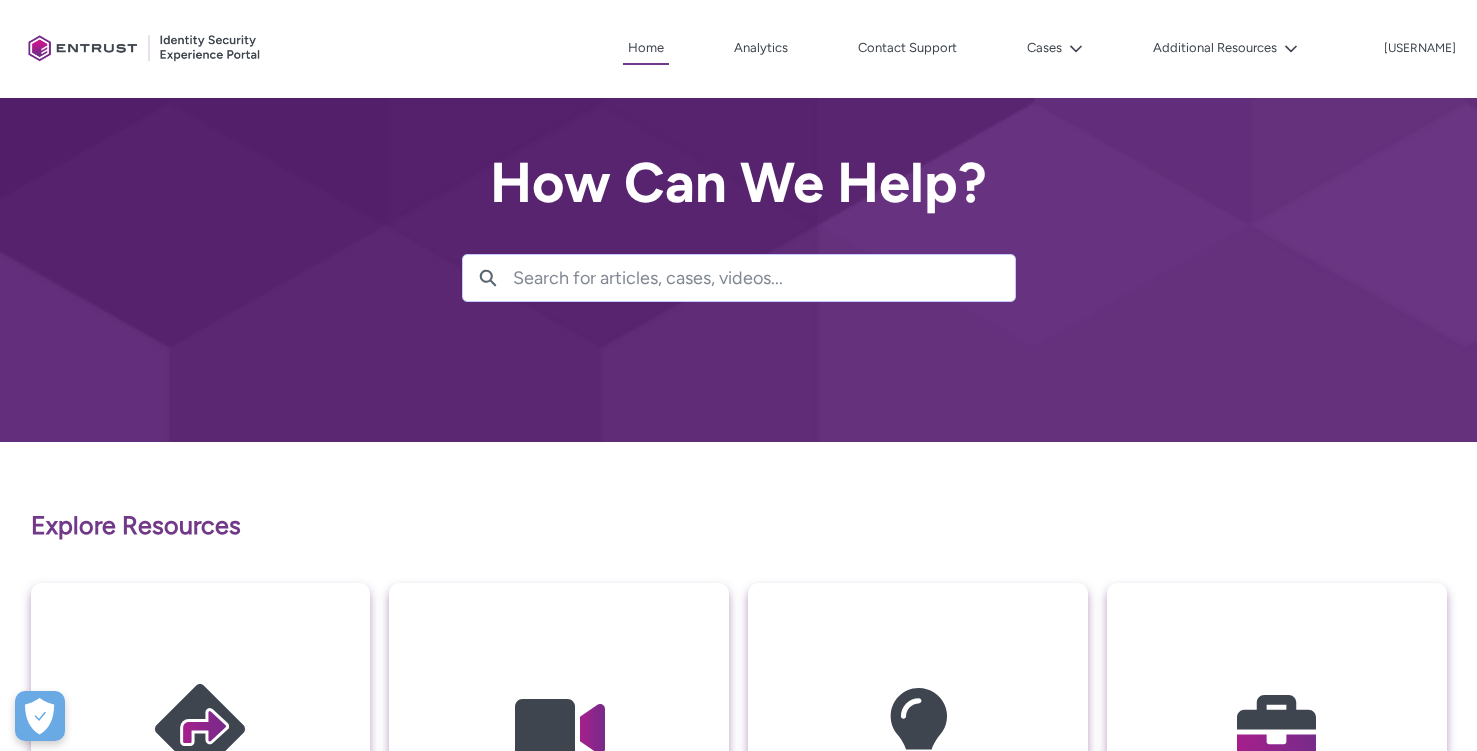 scroll, scrollTop: 457, scrollLeft: 0, axis: vertical 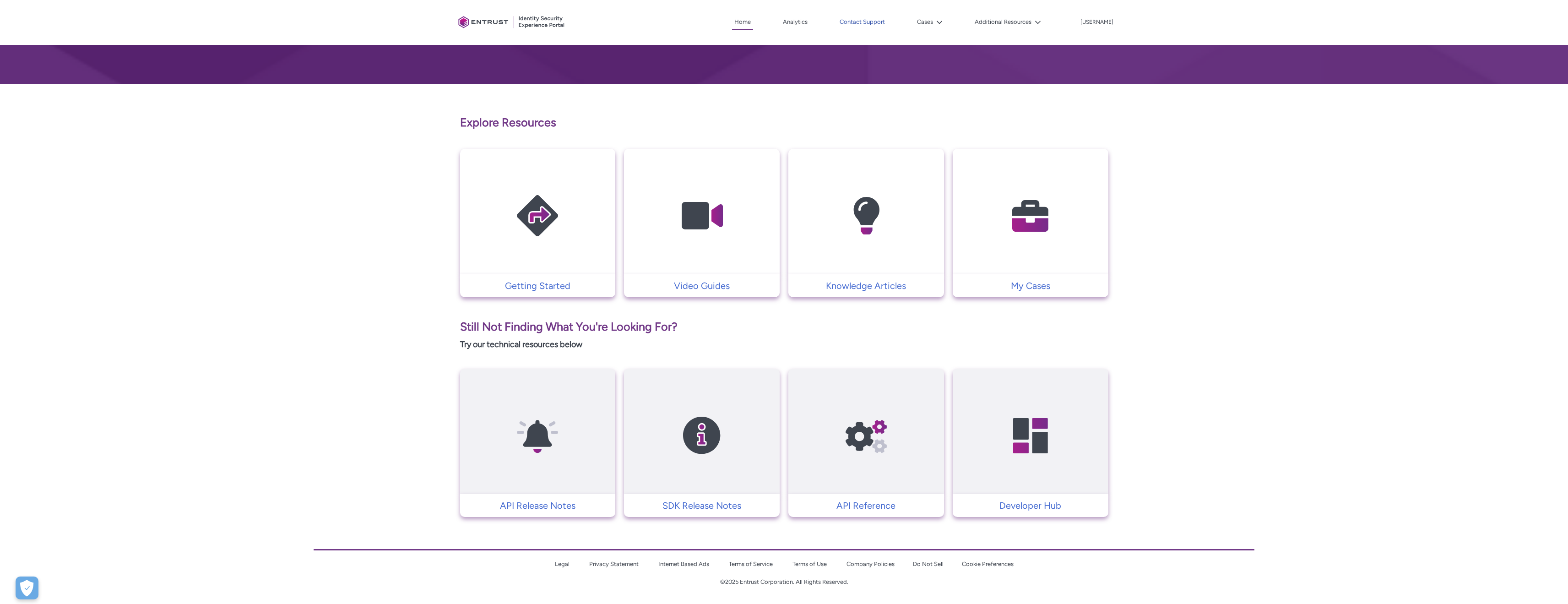 click on "Contact Support" at bounding box center (862, 22) 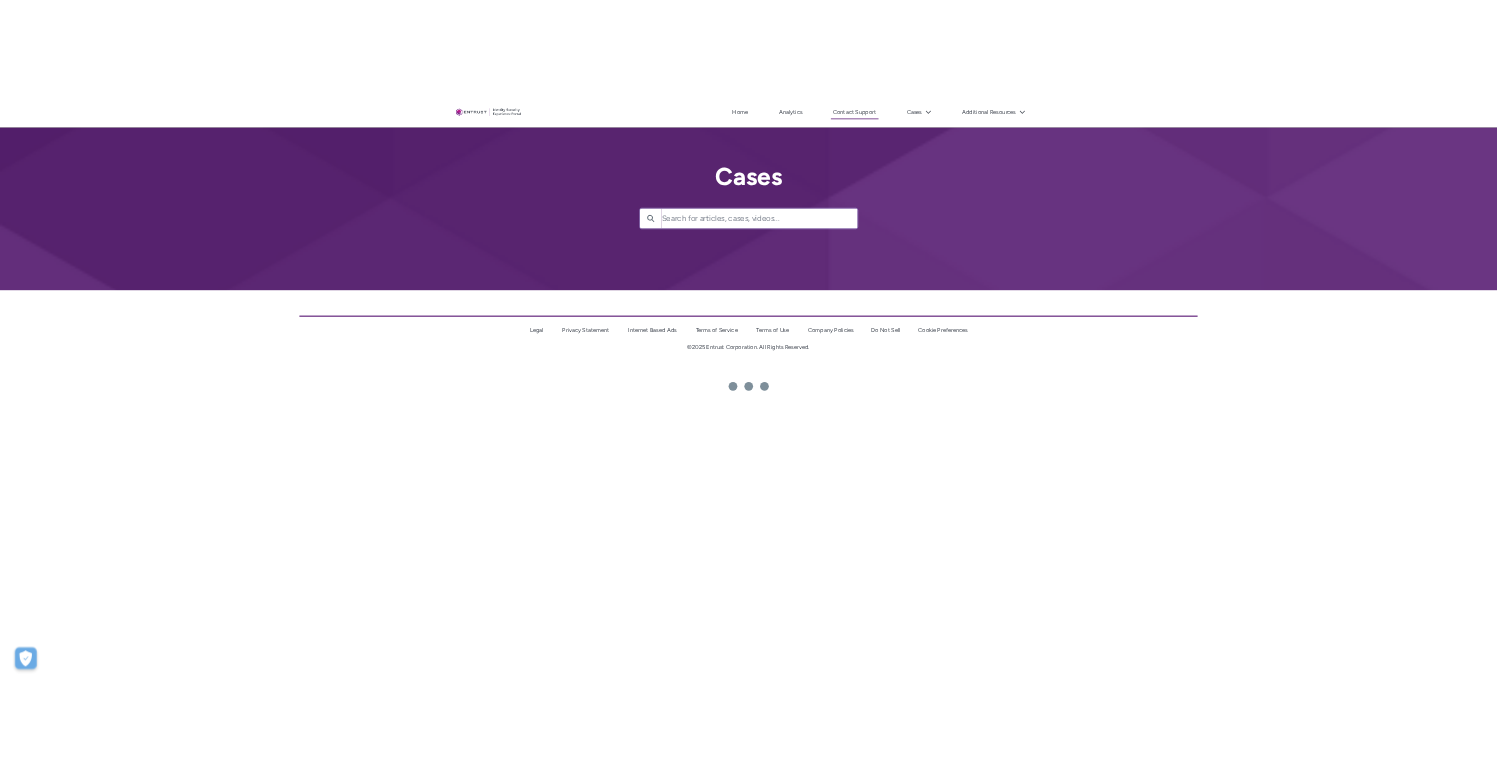 scroll, scrollTop: 0, scrollLeft: 0, axis: both 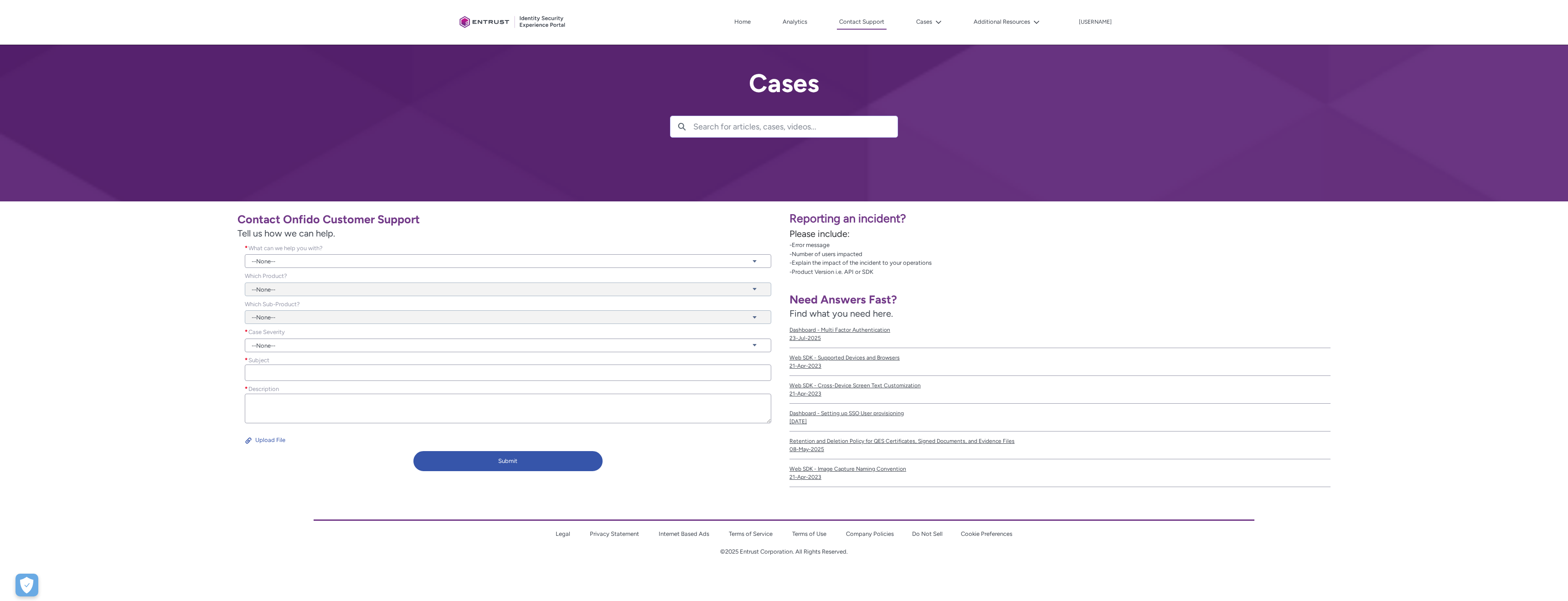 click at bounding box center (795, 127) 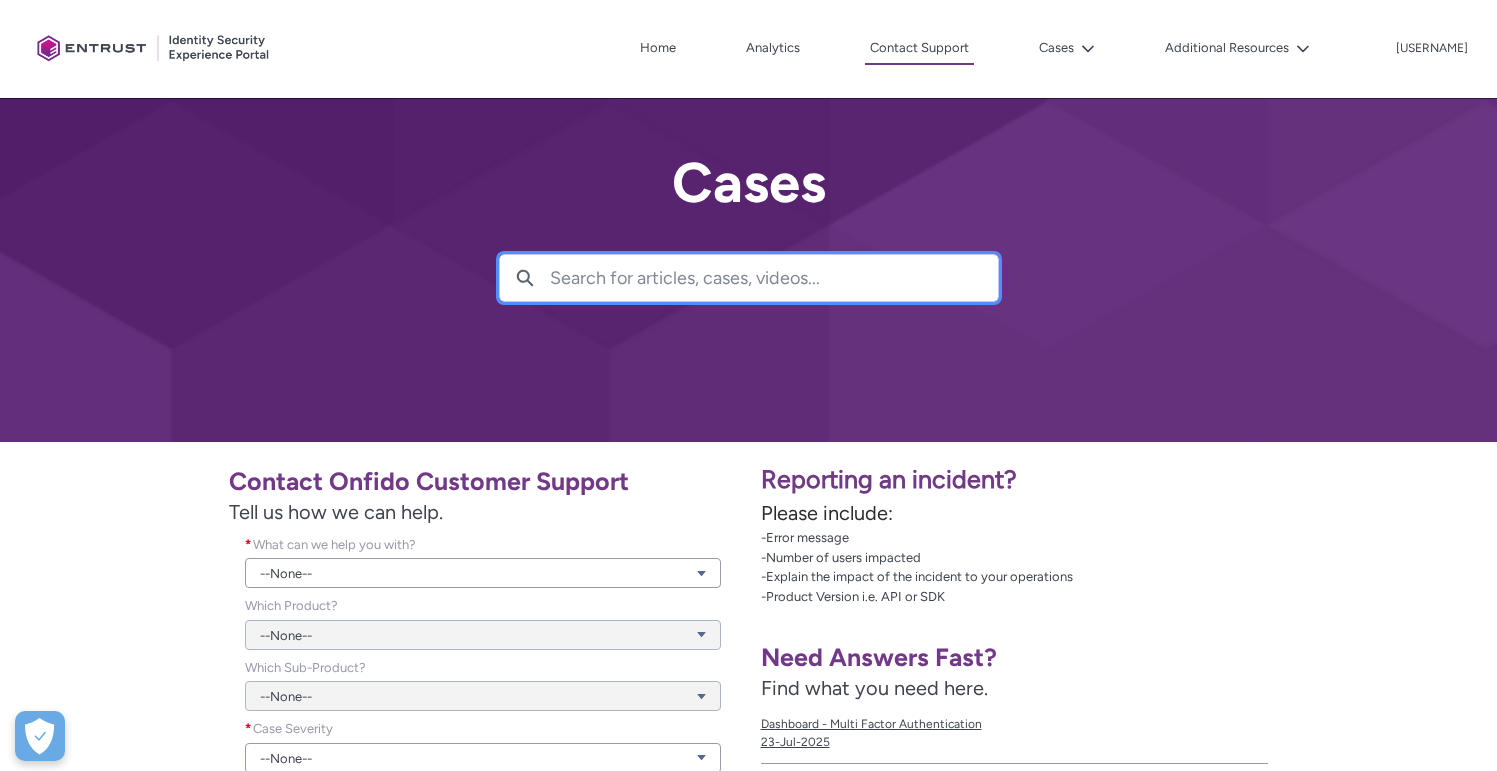 click at bounding box center [774, 278] 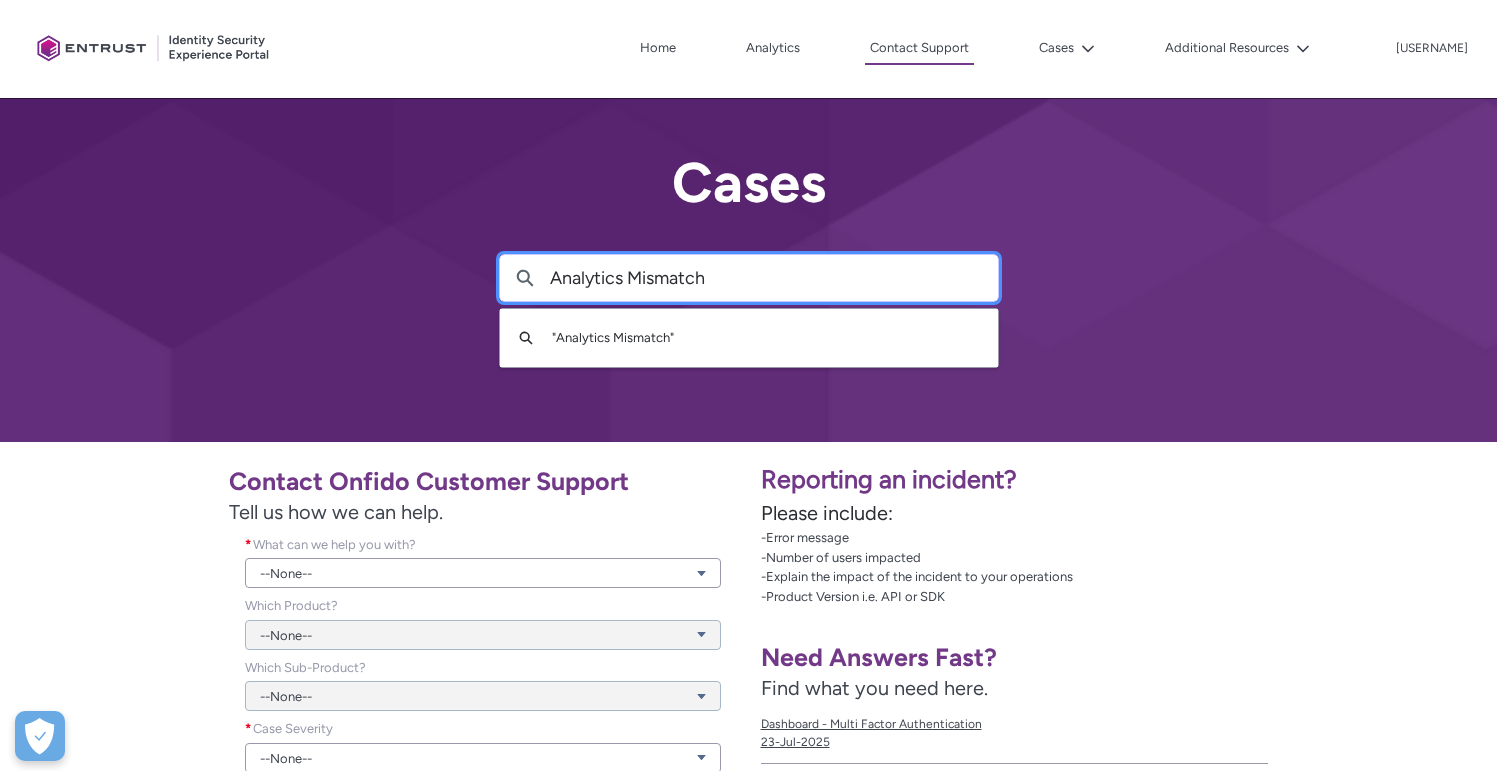 type on "Analytics Mismatch" 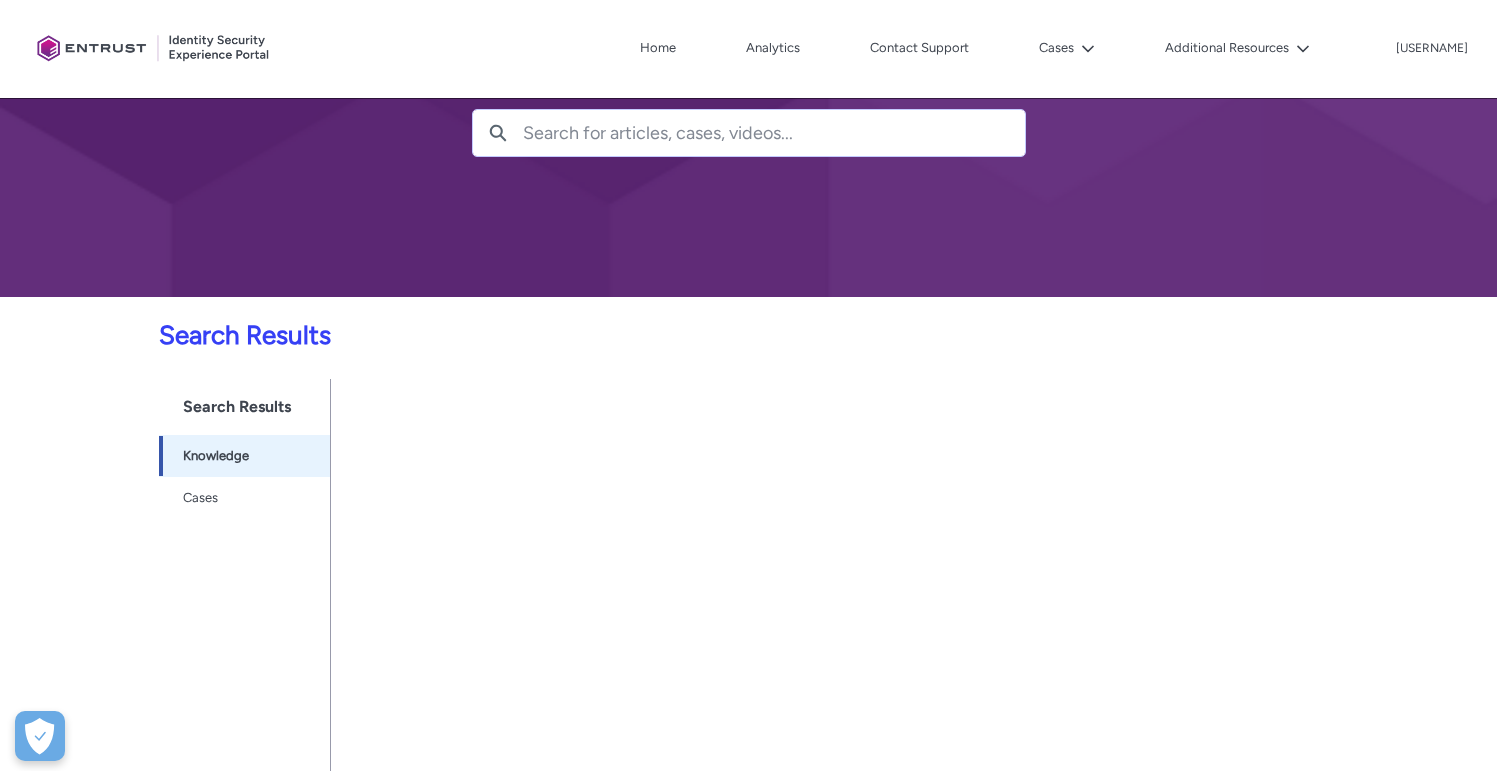 scroll, scrollTop: 172, scrollLeft: 0, axis: vertical 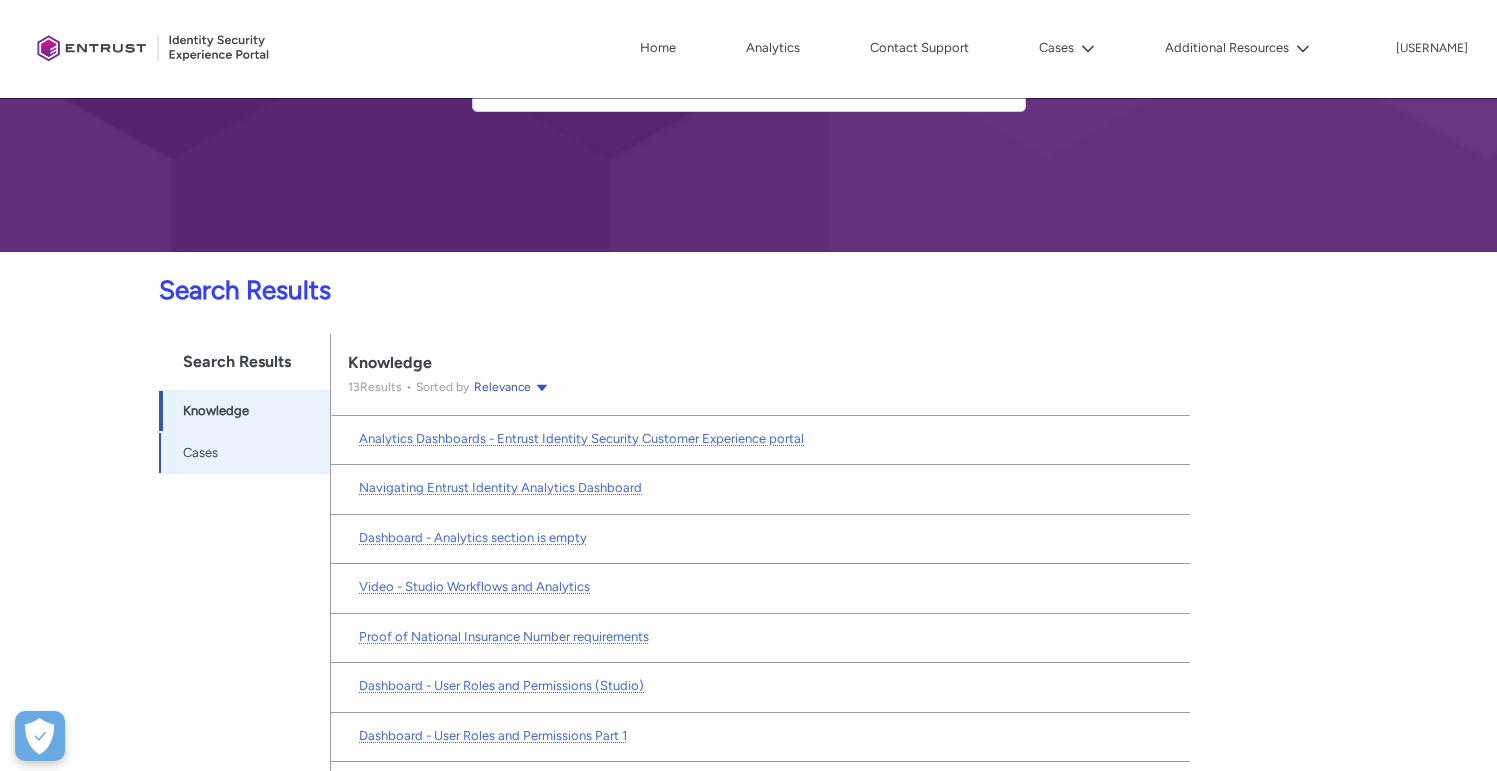 click on "Cases" at bounding box center [200, 453] 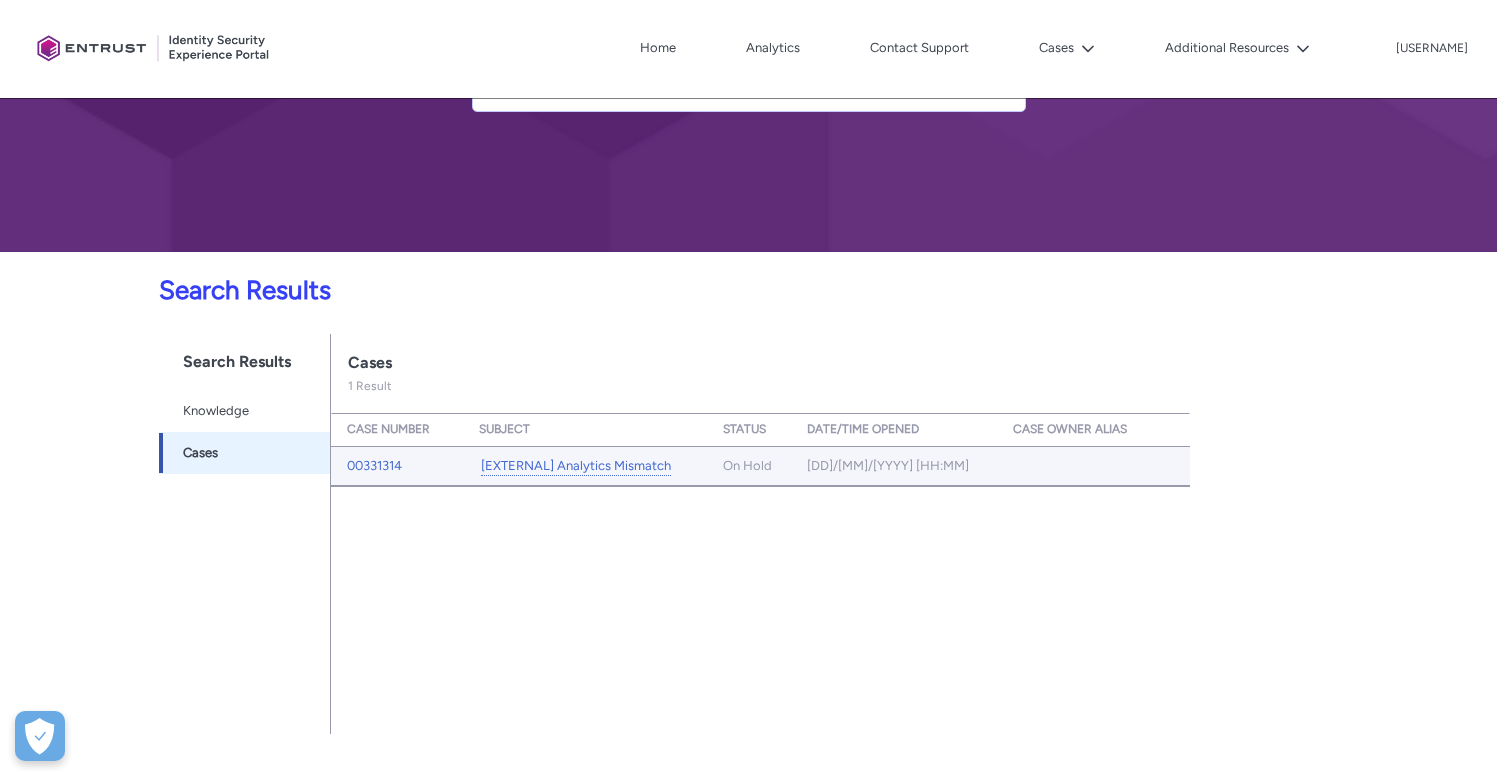 drag, startPoint x: 430, startPoint y: 462, endPoint x: 377, endPoint y: 474, distance: 54.34151 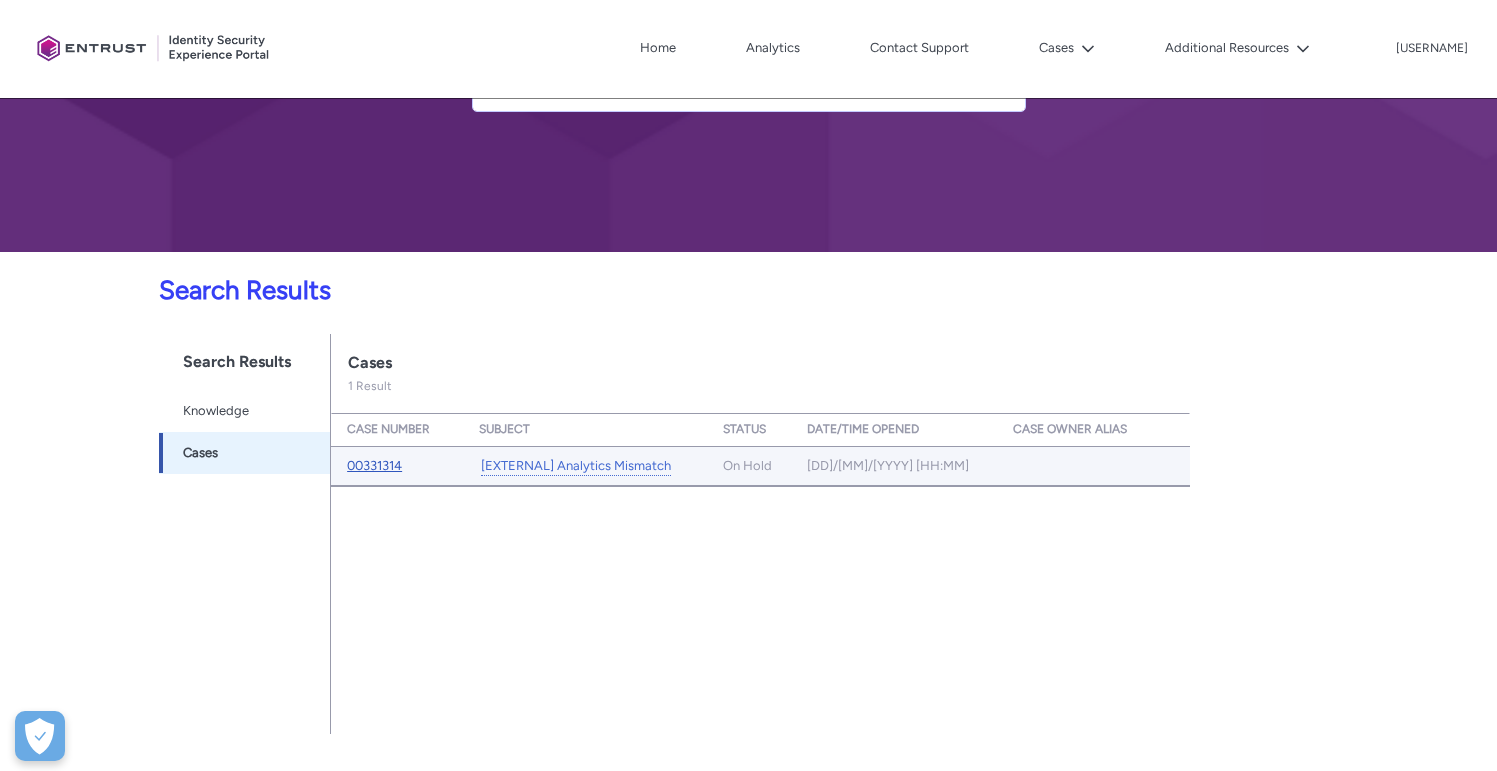 drag, startPoint x: 413, startPoint y: 464, endPoint x: 361, endPoint y: 464, distance: 52 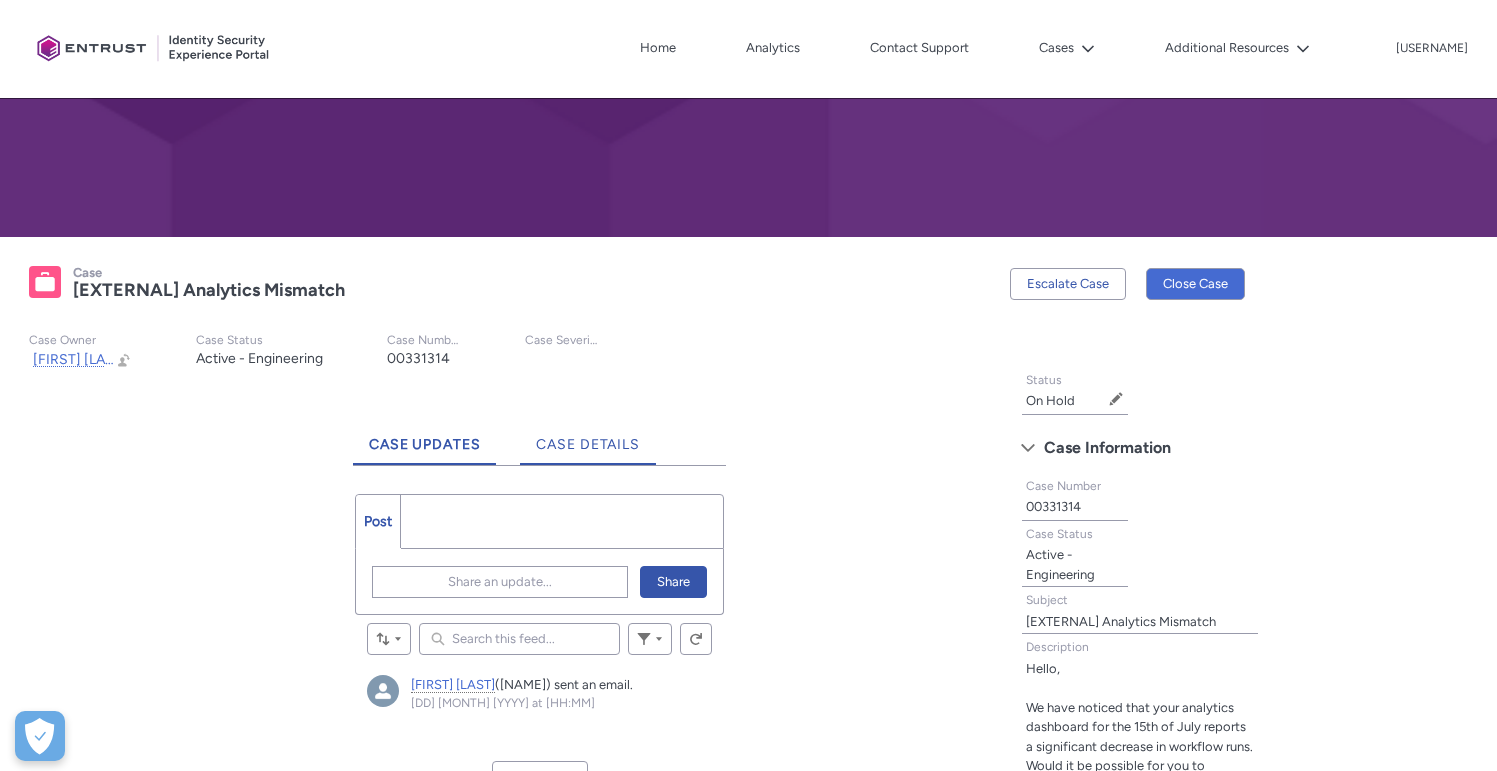 scroll, scrollTop: 206, scrollLeft: 0, axis: vertical 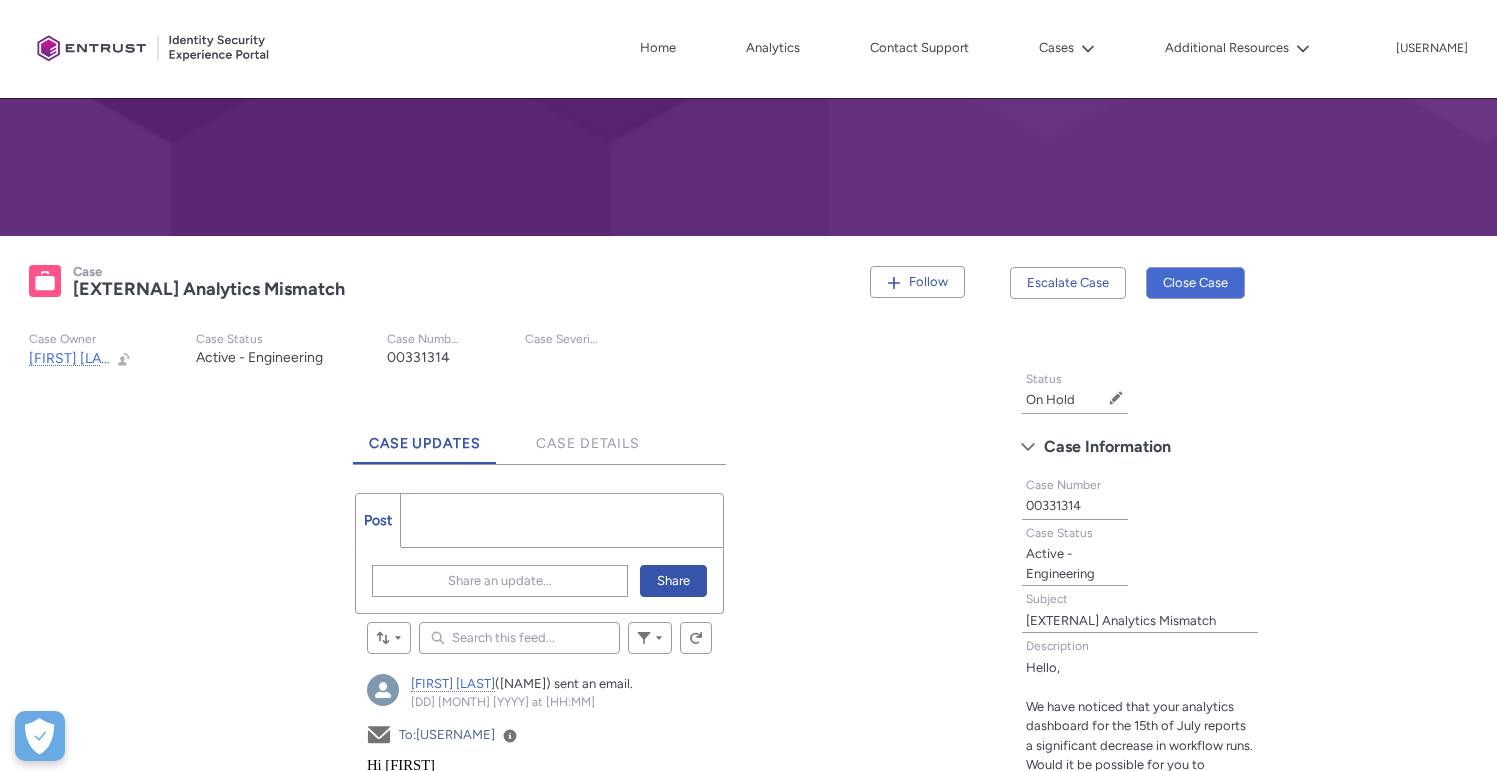 click on "00331314" 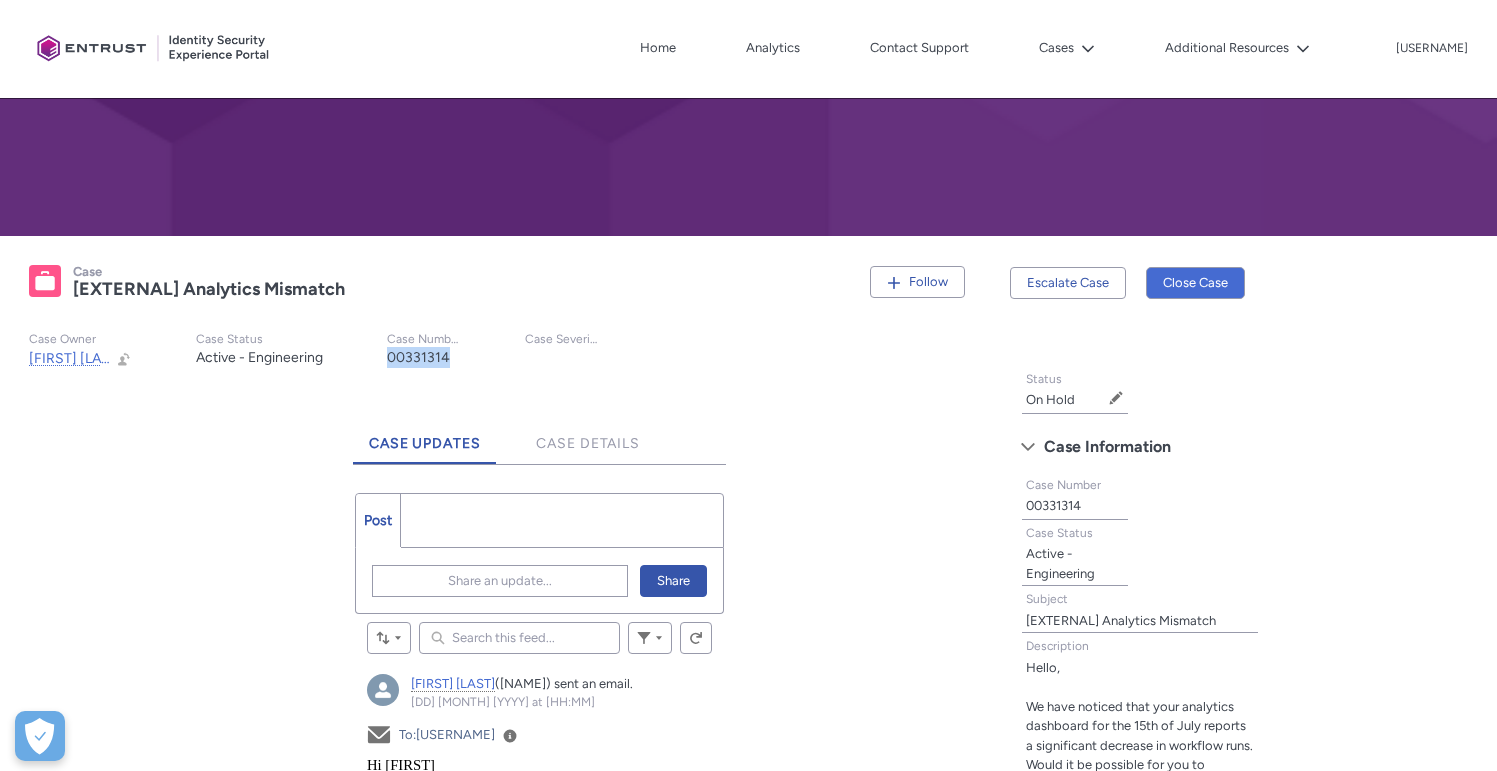 click on "00331314" 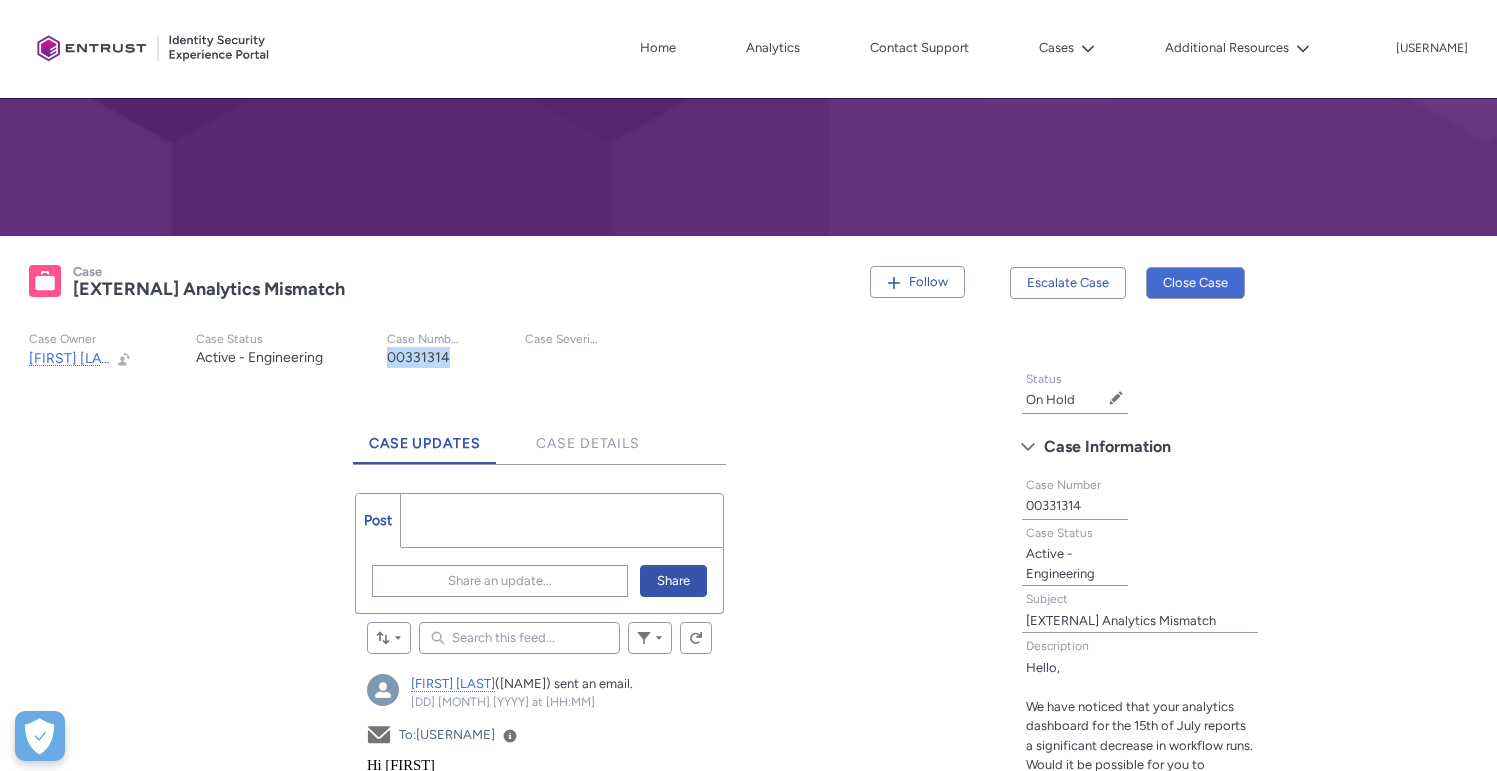 copy on "00331314" 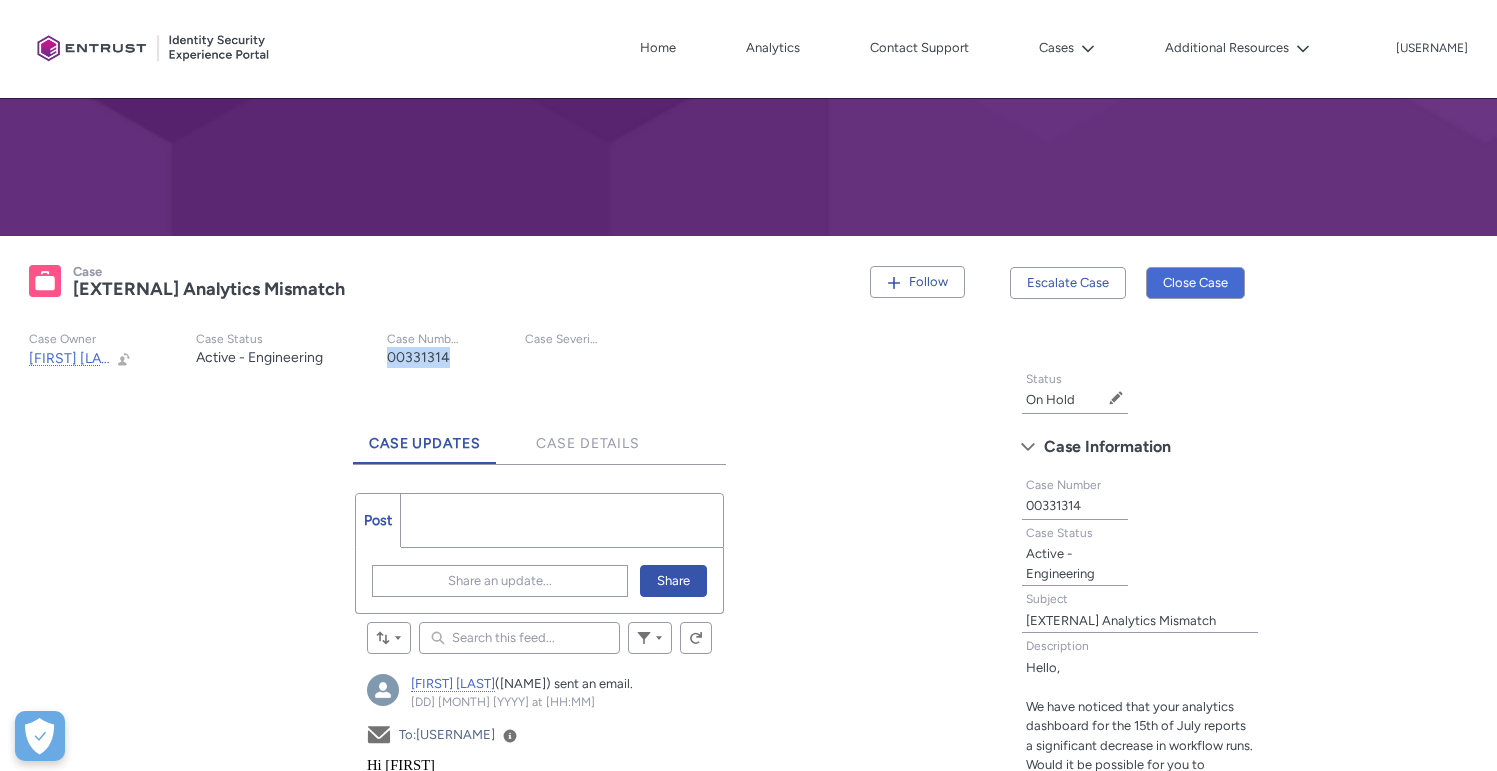 click on "[EXTERNAL] Analytics Mismatch" 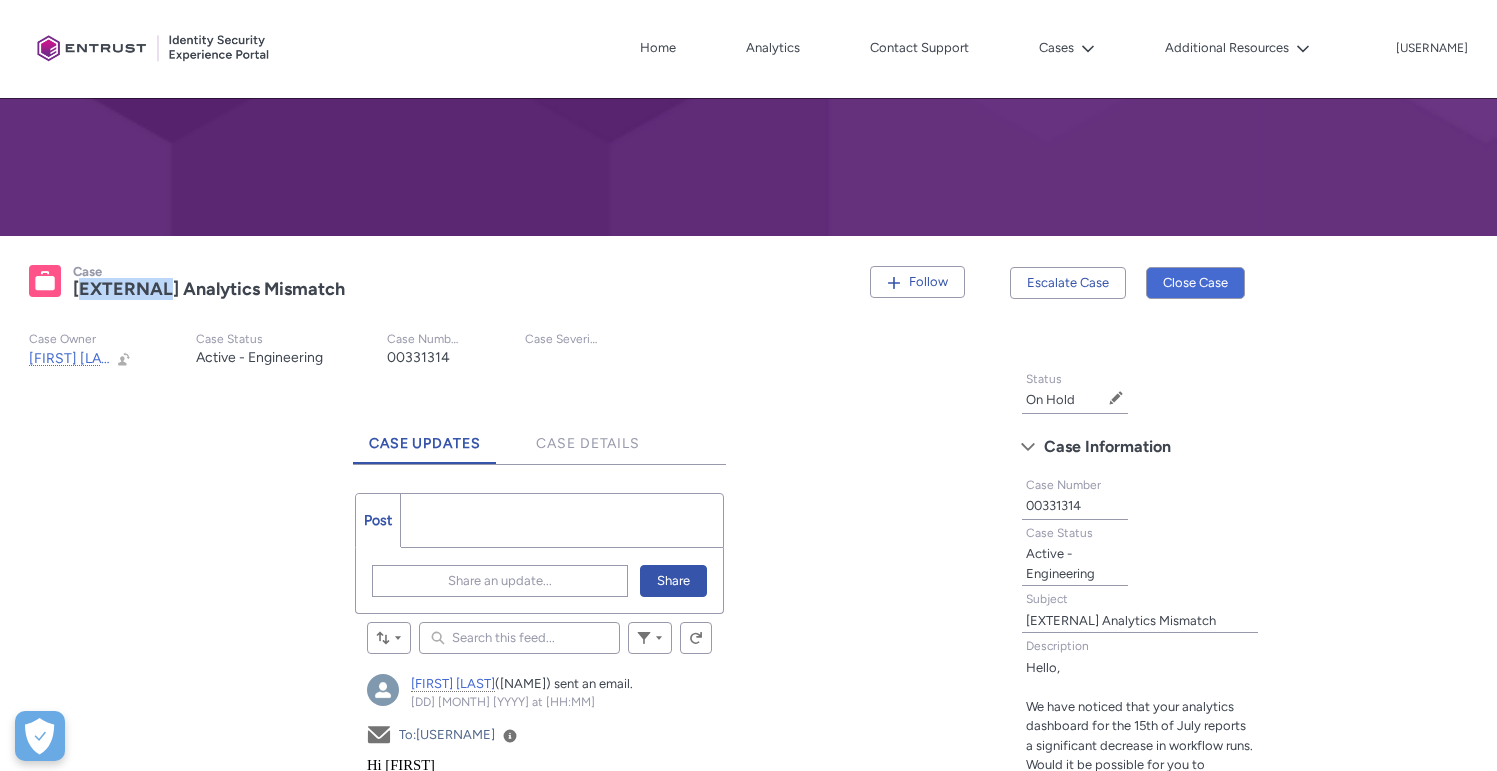 click on "[EXTERNAL] Analytics Mismatch" 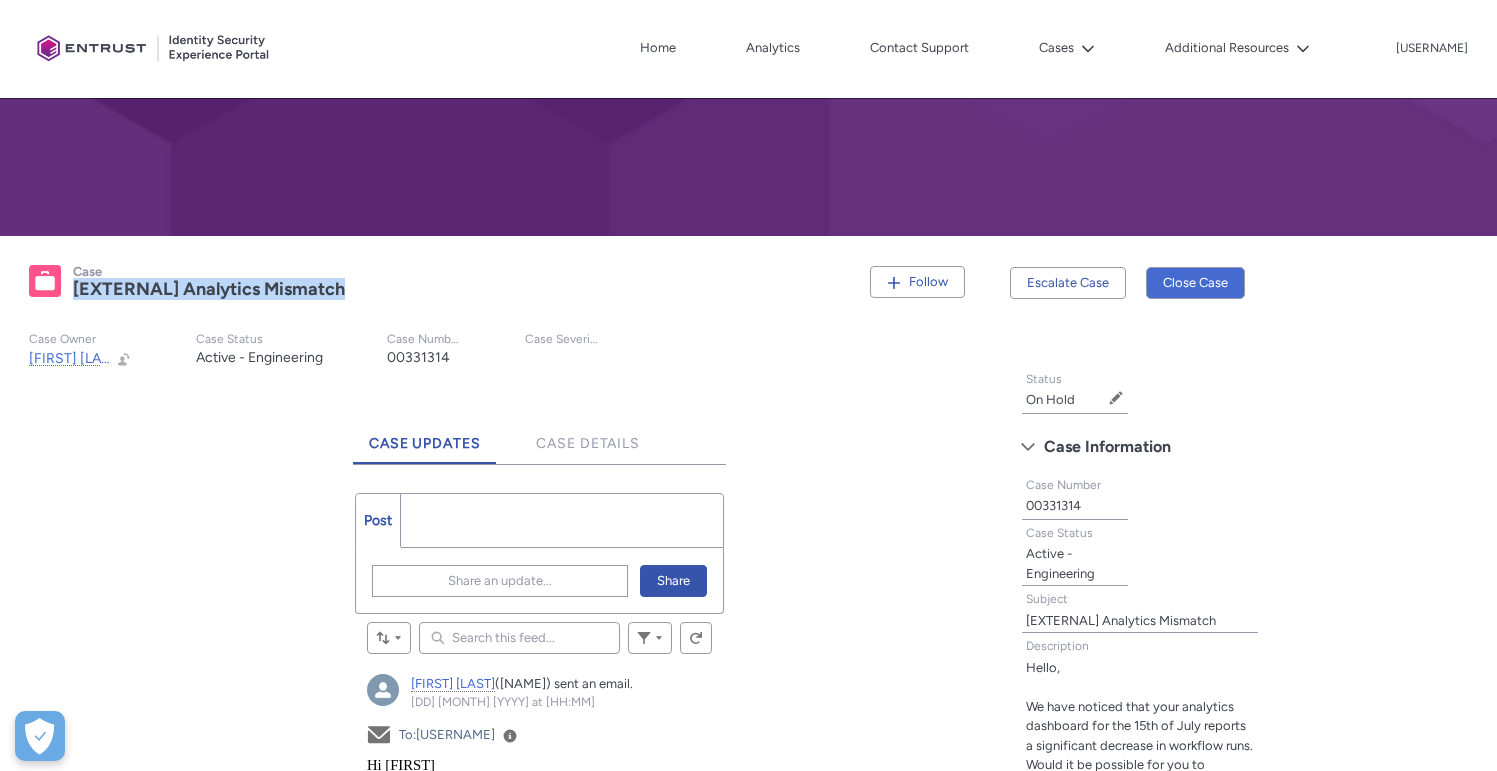 click on "[EXTERNAL] Analytics Mismatch" 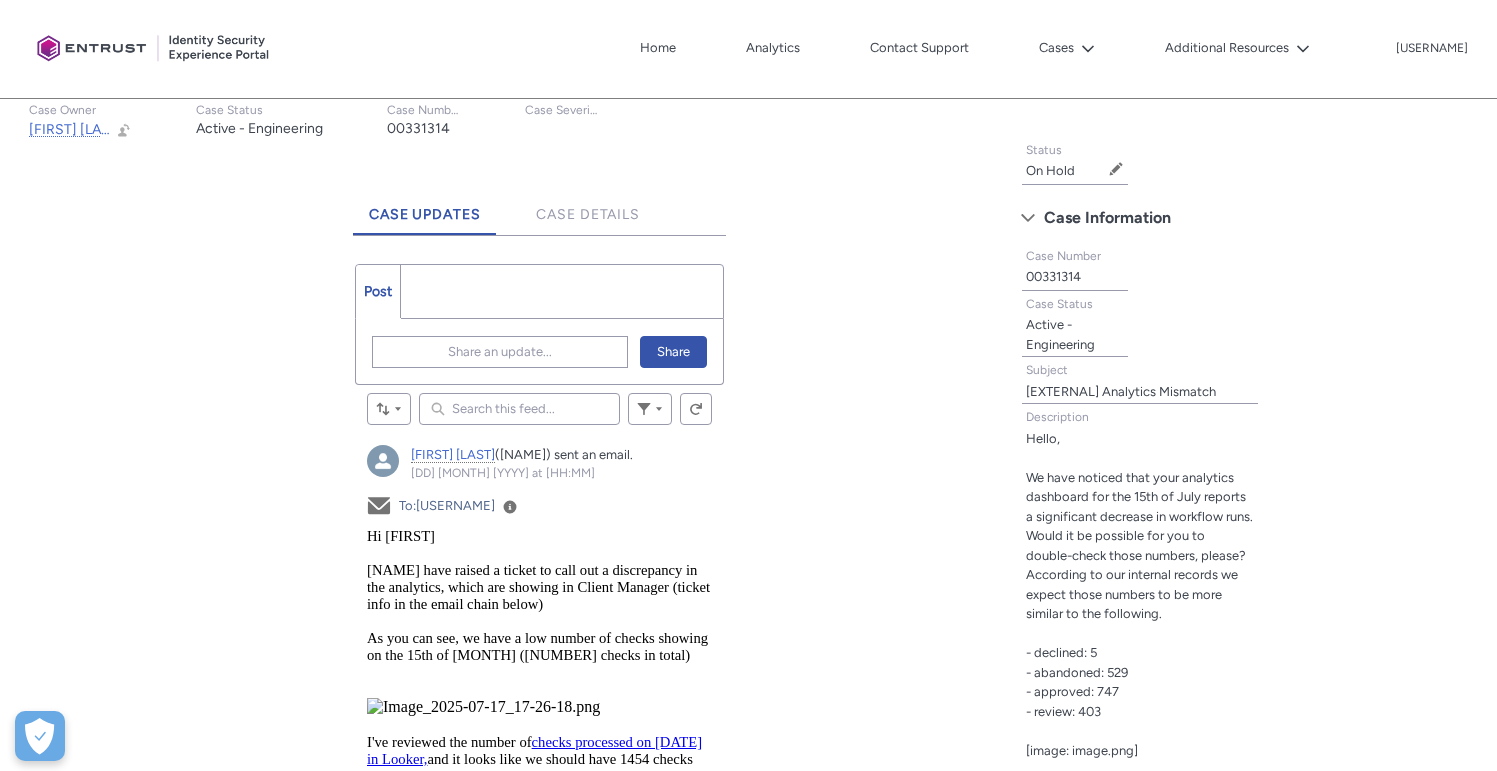scroll, scrollTop: 445, scrollLeft: 0, axis: vertical 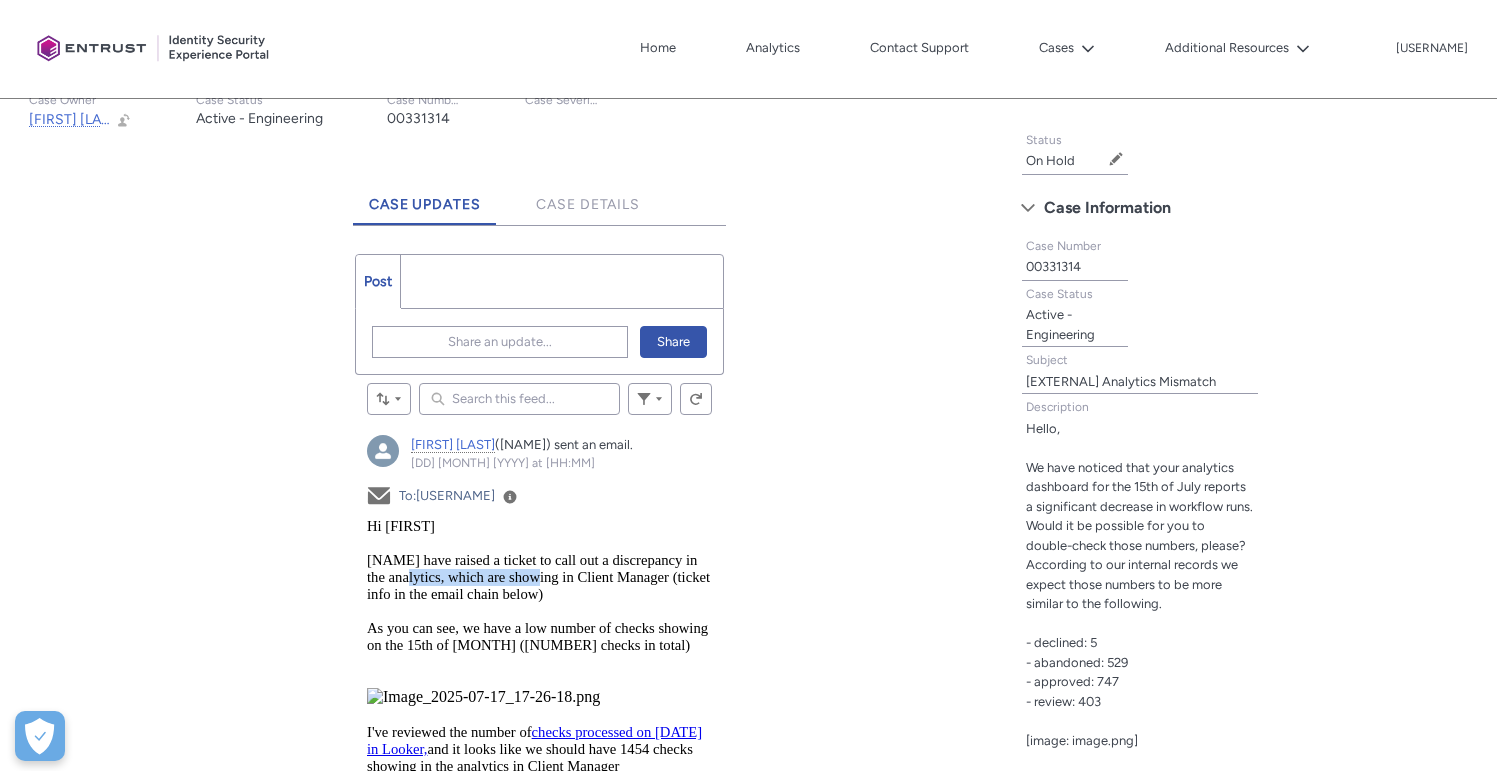 drag, startPoint x: 446, startPoint y: 576, endPoint x: 572, endPoint y: 583, distance: 126.1943 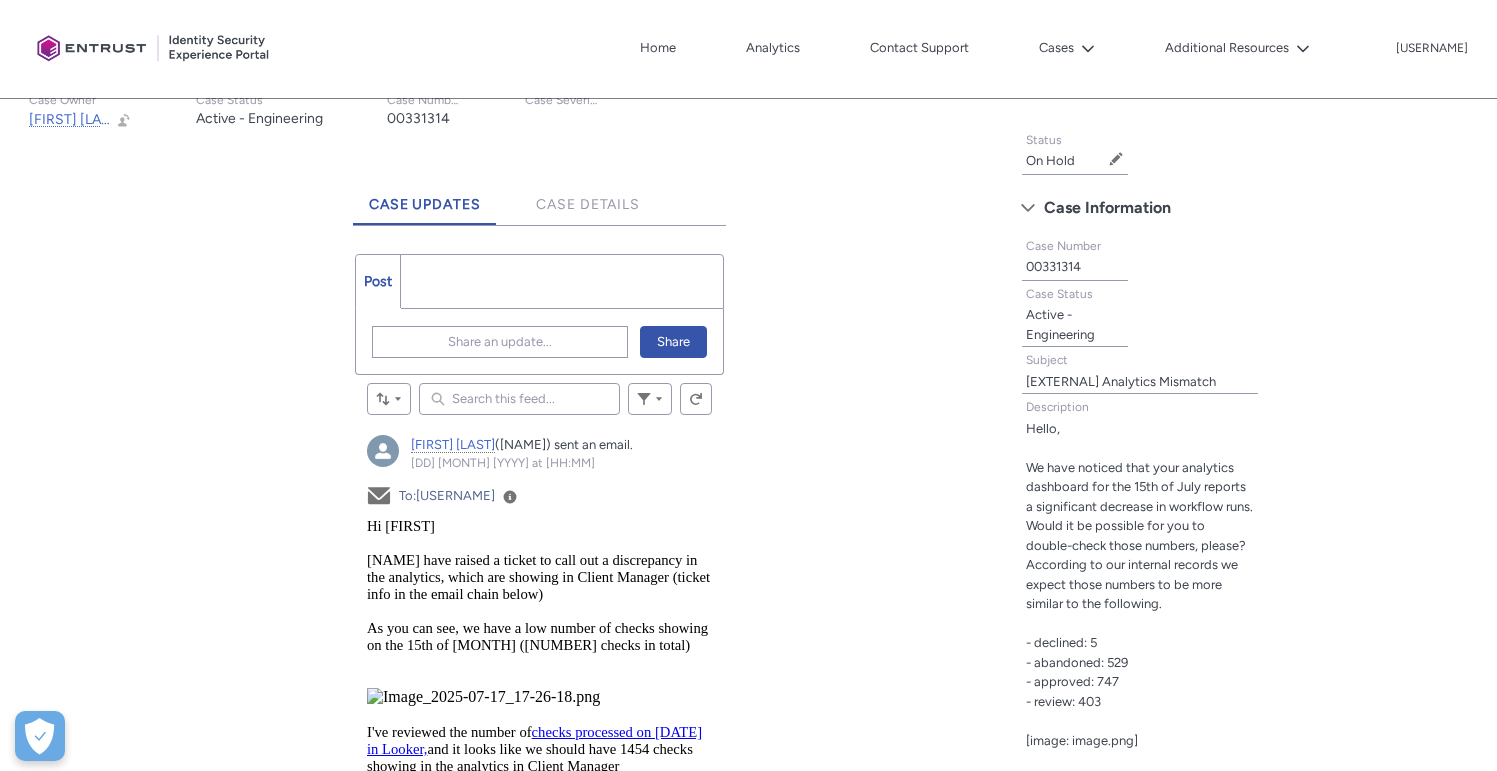 click on "Hi Krishan
WorldRemit KYC have raised a ticket to call out a discrepancy in the analytics, which are showing in Client Manager (ticket info in the email chain below)
As you can see, we have a low number of checks showing on the 15/07/2025 (747 checks in total)" at bounding box center (537, 602) 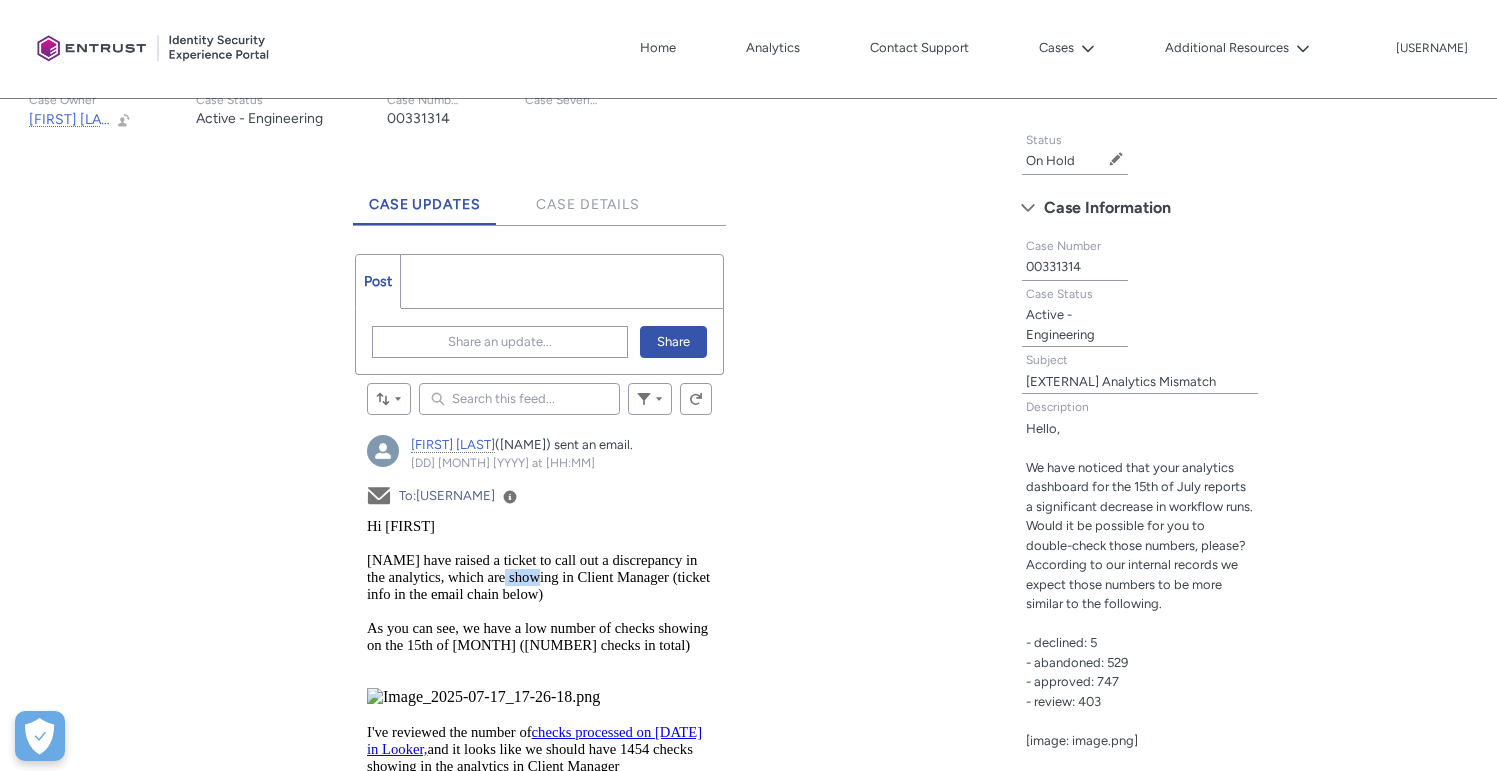 click on "Hi Krishan
WorldRemit KYC have raised a ticket to call out a discrepancy in the analytics, which are showing in Client Manager (ticket info in the email chain below)
As you can see, we have a low number of checks showing on the 15/07/2025 (747 checks in total)" at bounding box center (537, 602) 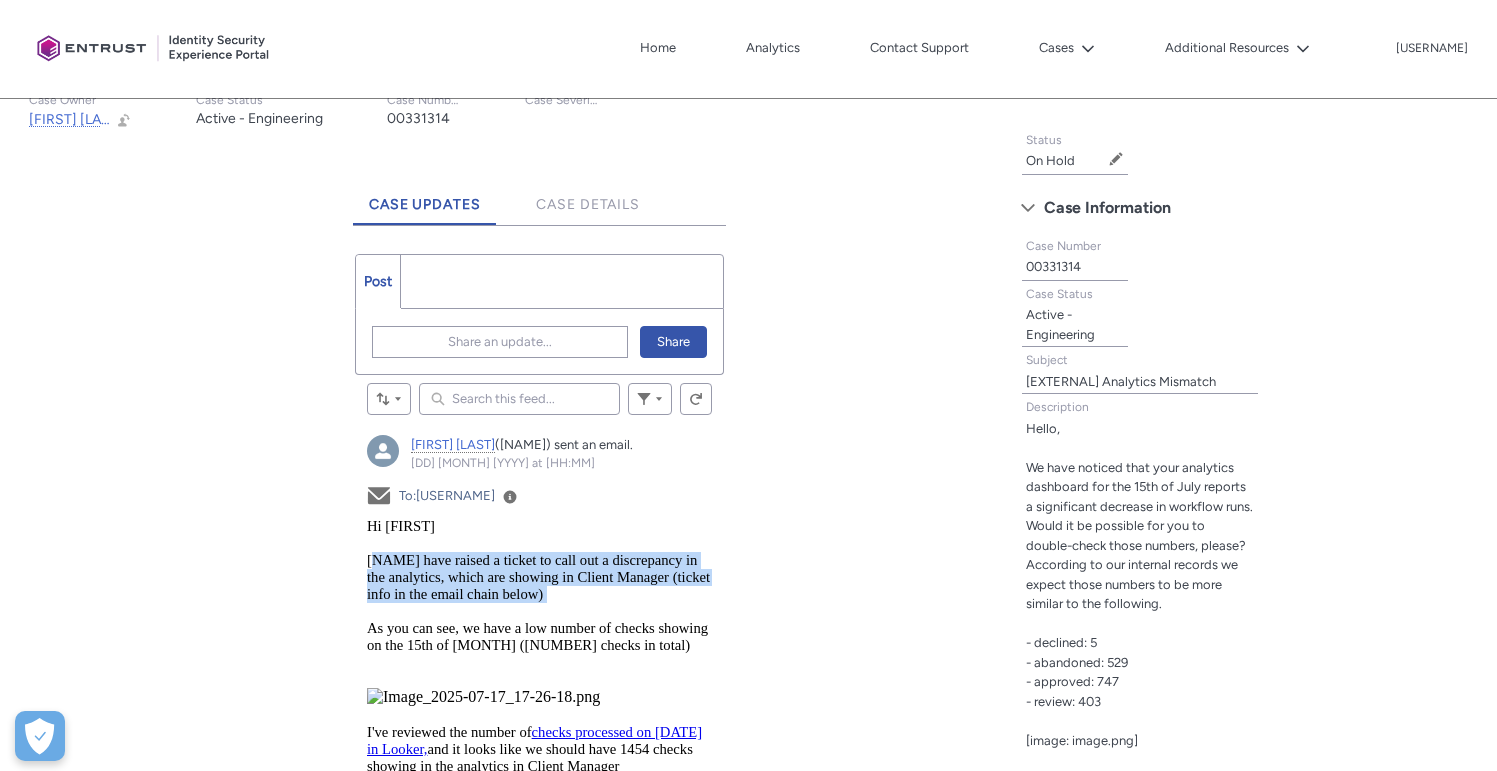 click on "Hi Krishan
WorldRemit KYC have raised a ticket to call out a discrepancy in the analytics, which are showing in Client Manager (ticket info in the email chain below)
As you can see, we have a low number of checks showing on the 15/07/2025 (747 checks in total)" at bounding box center [537, 602] 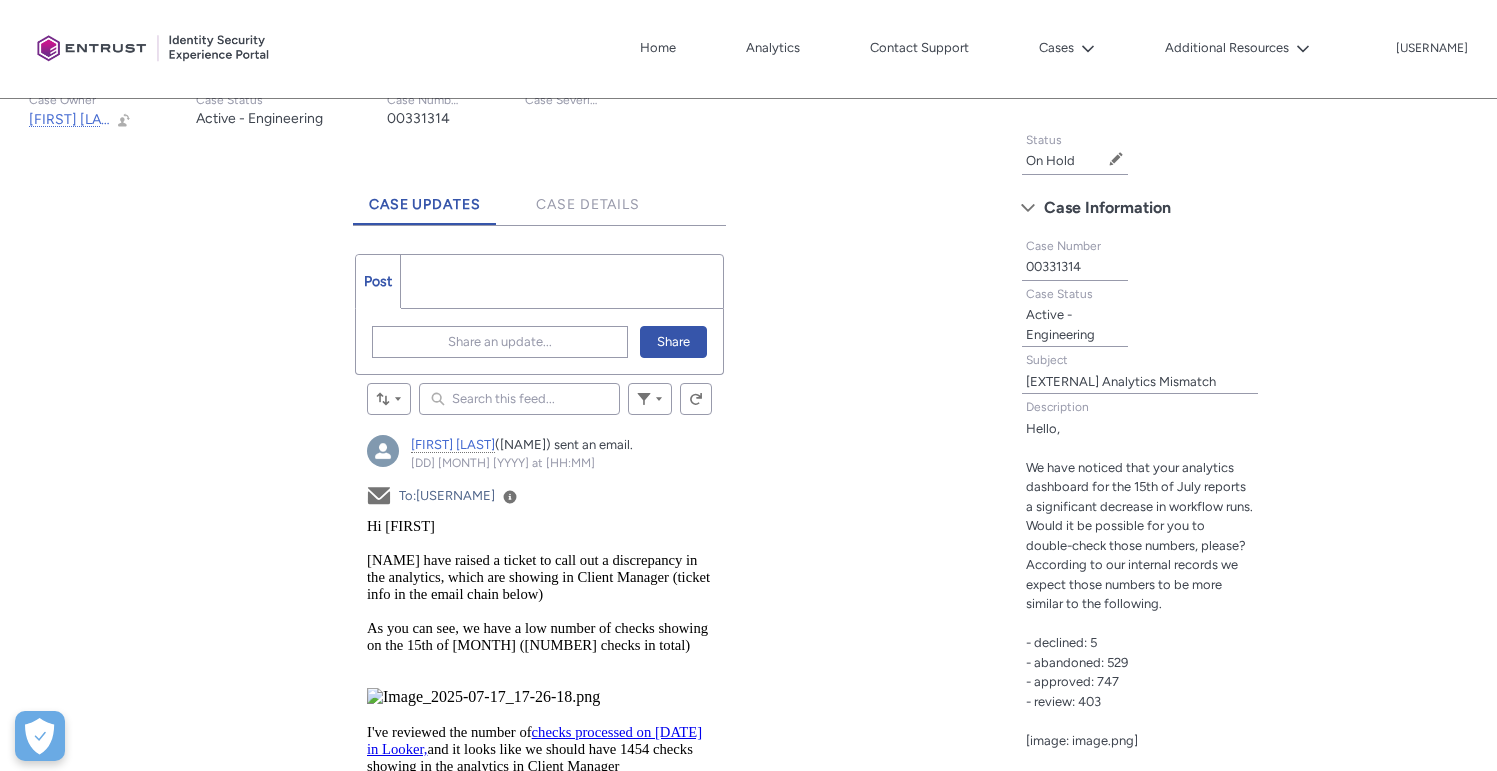 click on "Hi Krishan
WorldRemit KYC have raised a ticket to call out a discrepancy in the analytics, which are showing in Client Manager (ticket info in the email chain below)
As you can see, we have a low number of checks showing on the 15/07/2025 (747 checks in total)" at bounding box center [537, 602] 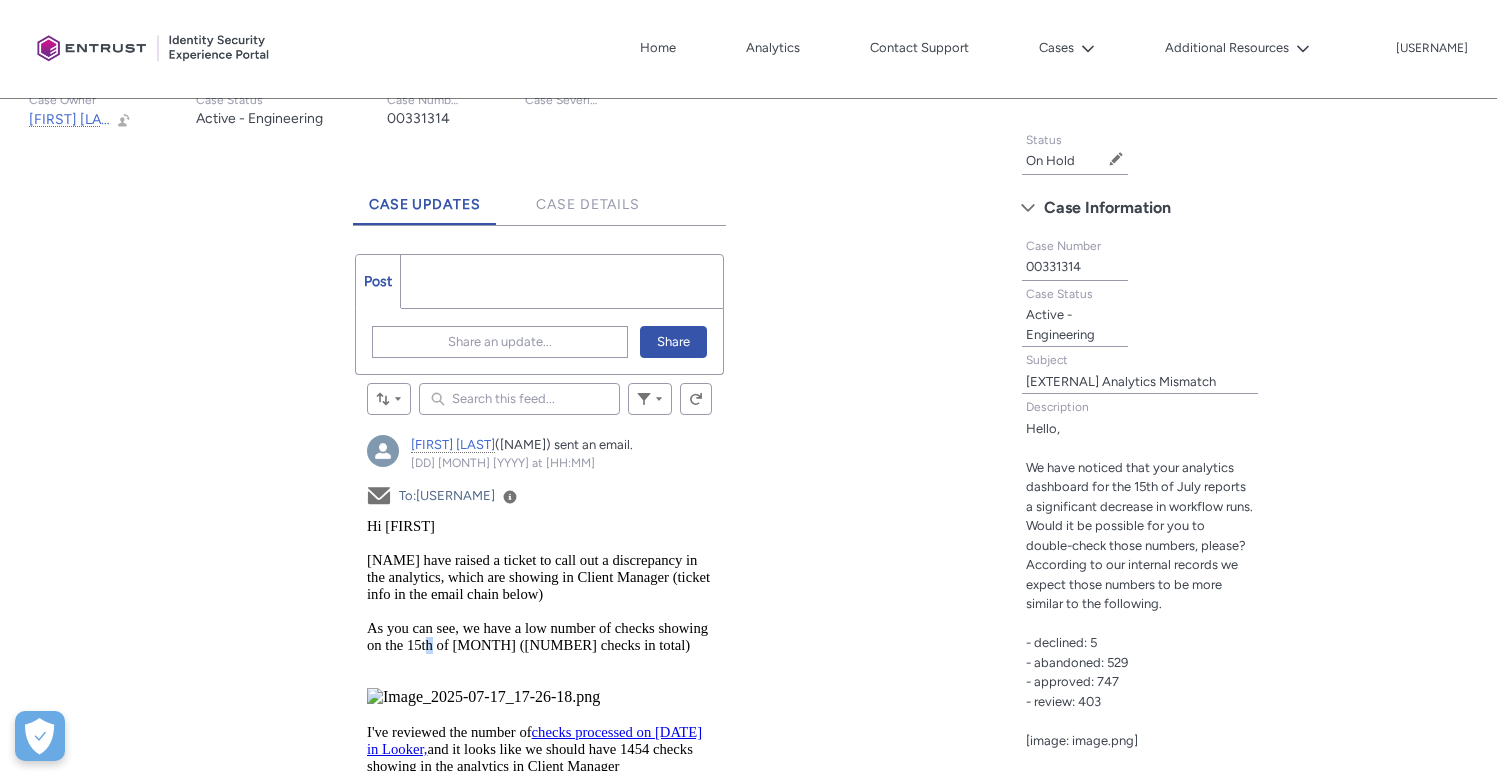 click on "Hi Krishan
WorldRemit KYC have raised a ticket to call out a discrepancy in the analytics, which are showing in Client Manager (ticket info in the email chain below)
As you can see, we have a low number of checks showing on the 15/07/2025 (747 checks in total)" at bounding box center (537, 602) 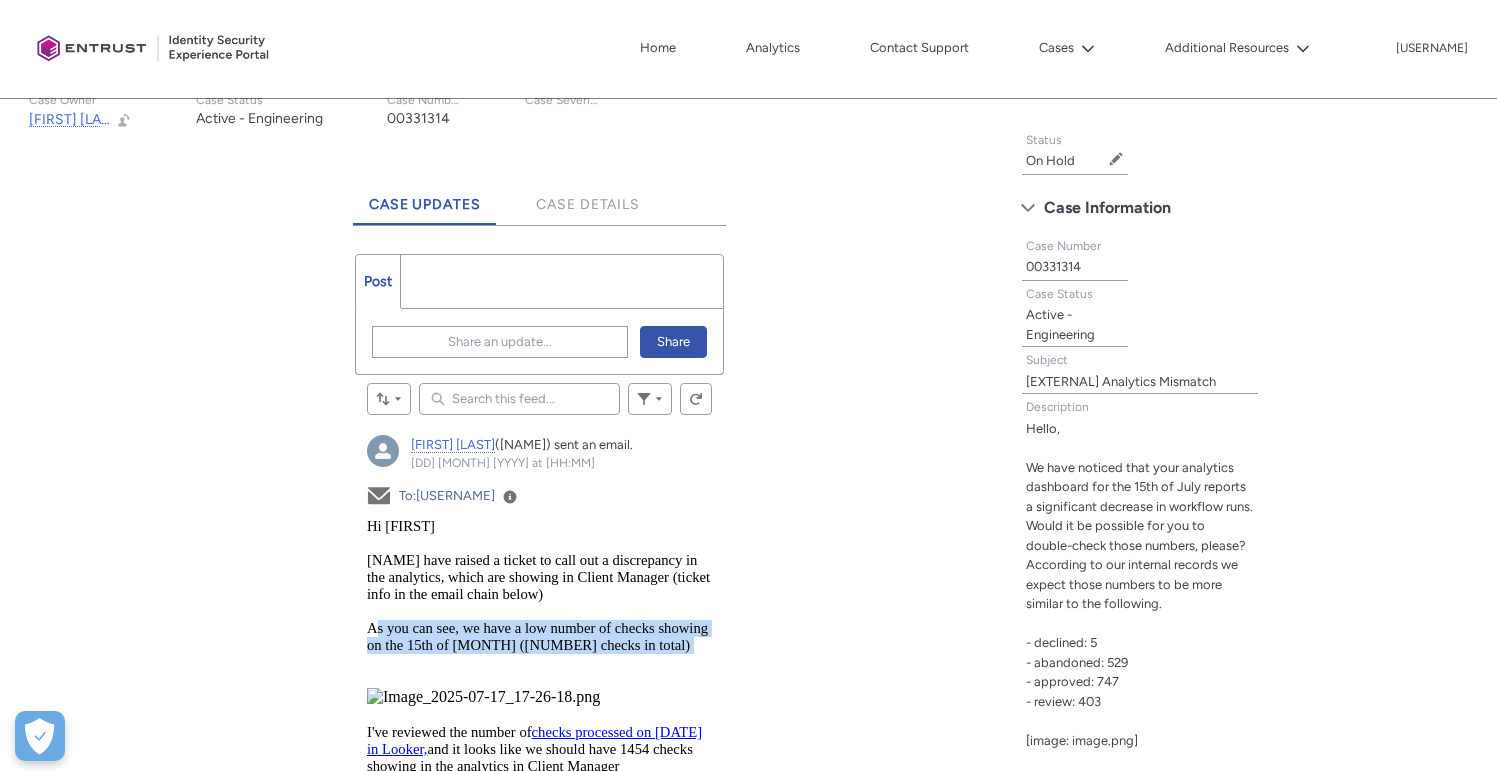click on "Hi Krishan
WorldRemit KYC have raised a ticket to call out a discrepancy in the analytics, which are showing in Client Manager (ticket info in the email chain below)
As you can see, we have a low number of checks showing on the 15/07/2025 (747 checks in total)" at bounding box center [537, 602] 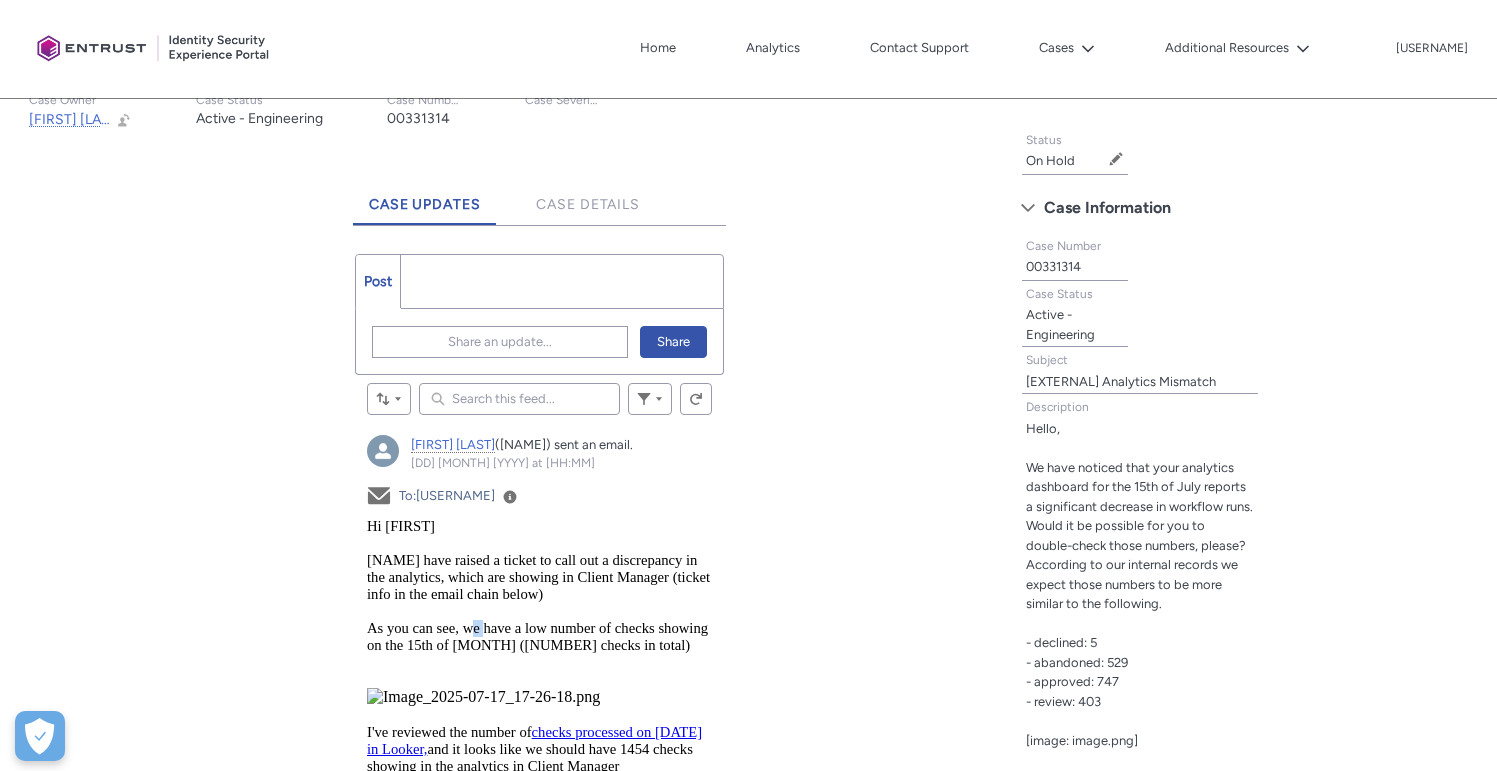click on "Hi Krishan
WorldRemit KYC have raised a ticket to call out a discrepancy in the analytics, which are showing in Client Manager (ticket info in the email chain below)
As you can see, we have a low number of checks showing on the 15/07/2025 (747 checks in total)" at bounding box center [537, 602] 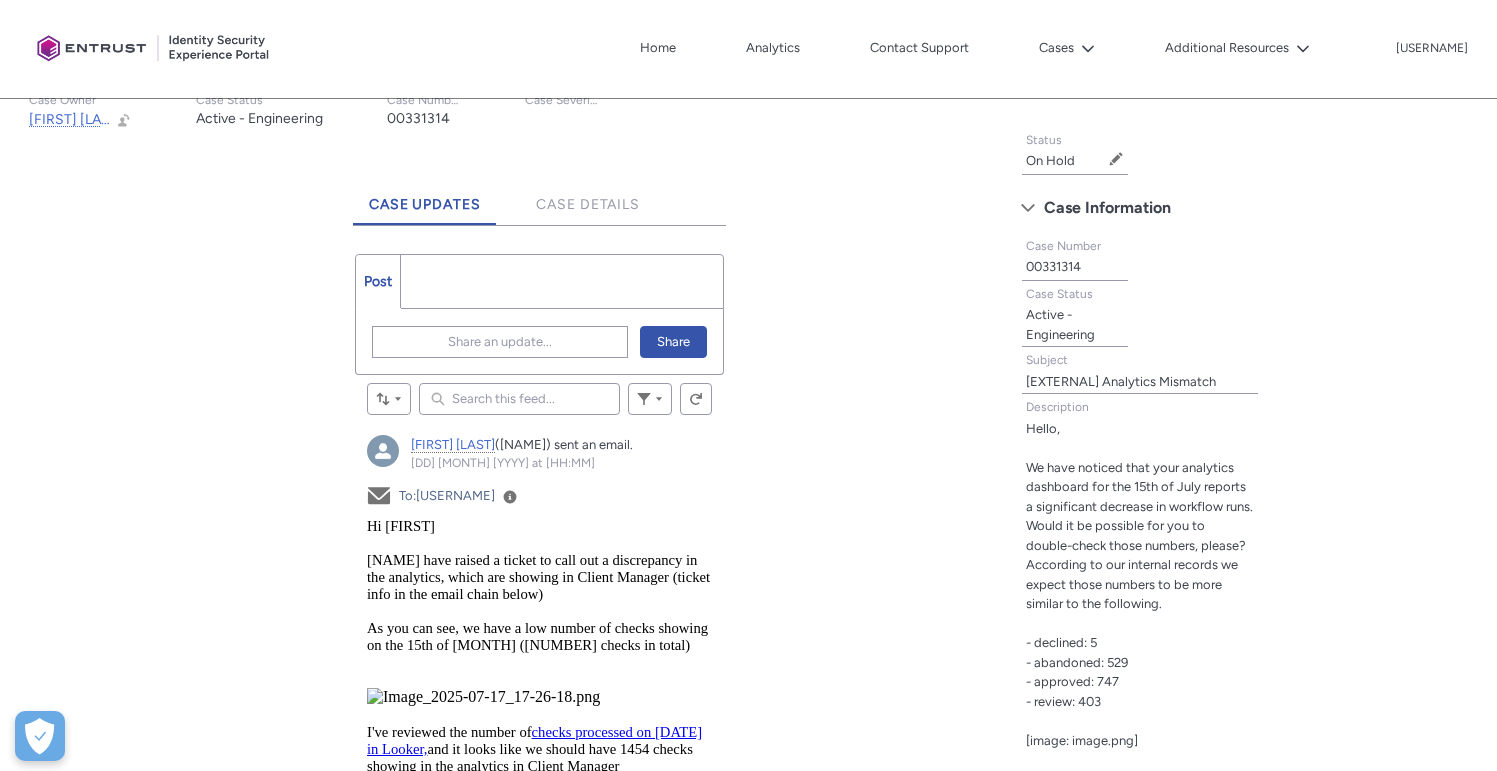 click on "Hi Krishan
WorldRemit KYC have raised a ticket to call out a discrepancy in the analytics, which are showing in Client Manager (ticket info in the email chain below)
As you can see, we have a low number of checks showing on the 15/07/2025 (747 checks in total)" at bounding box center (537, 602) 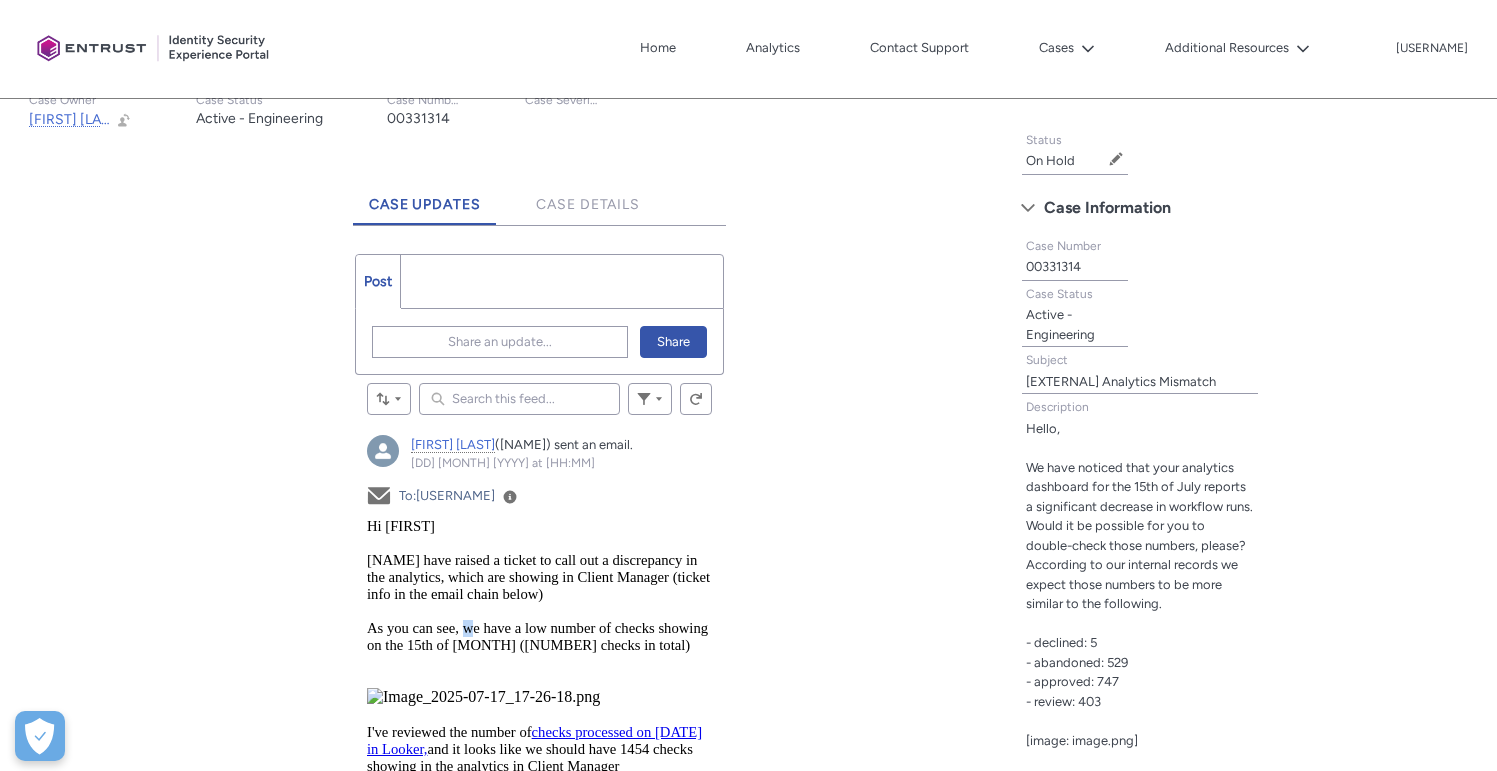 click on "Hi Krishan
WorldRemit KYC have raised a ticket to call out a discrepancy in the analytics, which are showing in Client Manager (ticket info in the email chain below)
As you can see, we have a low number of checks showing on the 15/07/2025 (747 checks in total)" at bounding box center [537, 602] 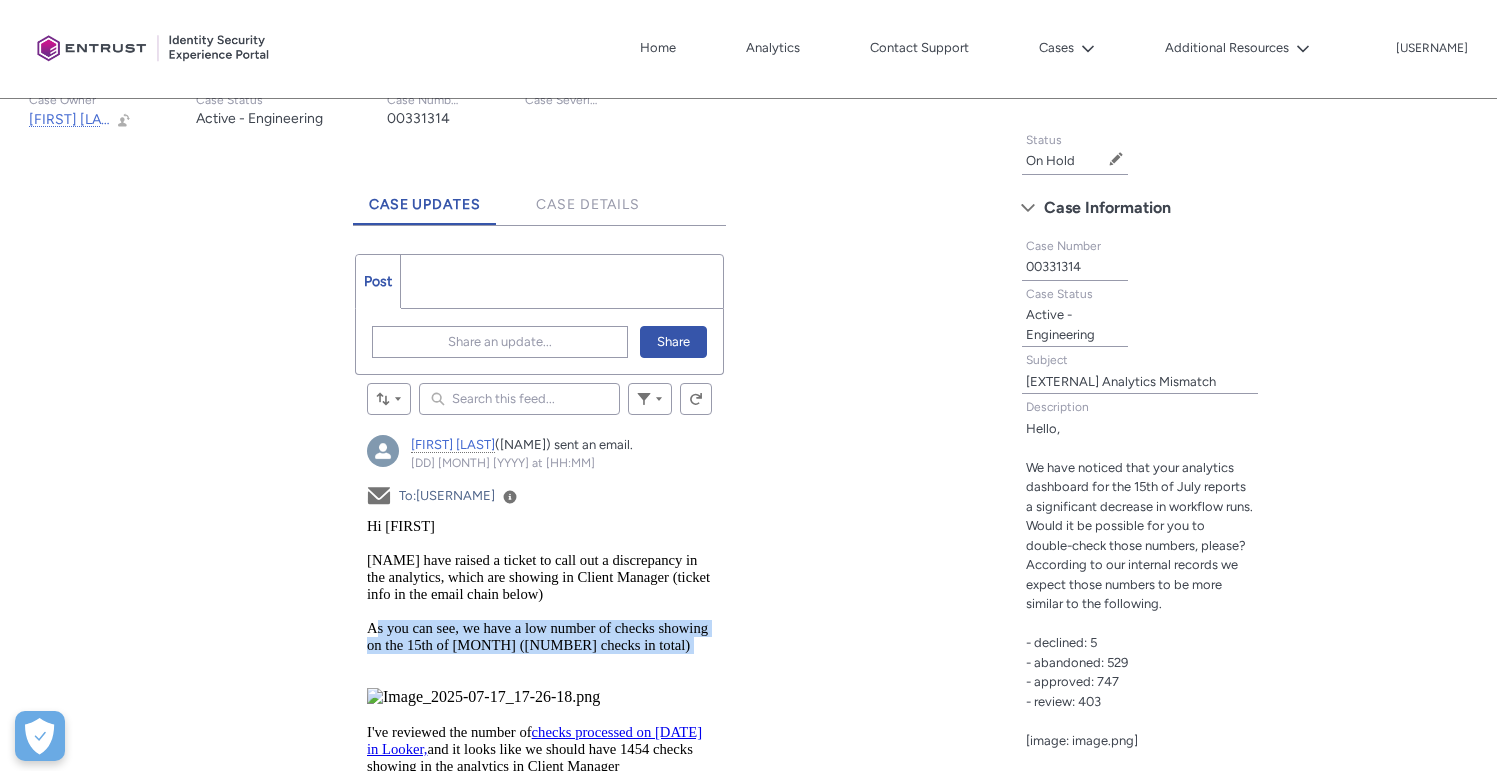 click on "Hi Krishan
WorldRemit KYC have raised a ticket to call out a discrepancy in the analytics, which are showing in Client Manager (ticket info in the email chain below)
As you can see, we have a low number of checks showing on the 15/07/2025 (747 checks in total)" at bounding box center (537, 602) 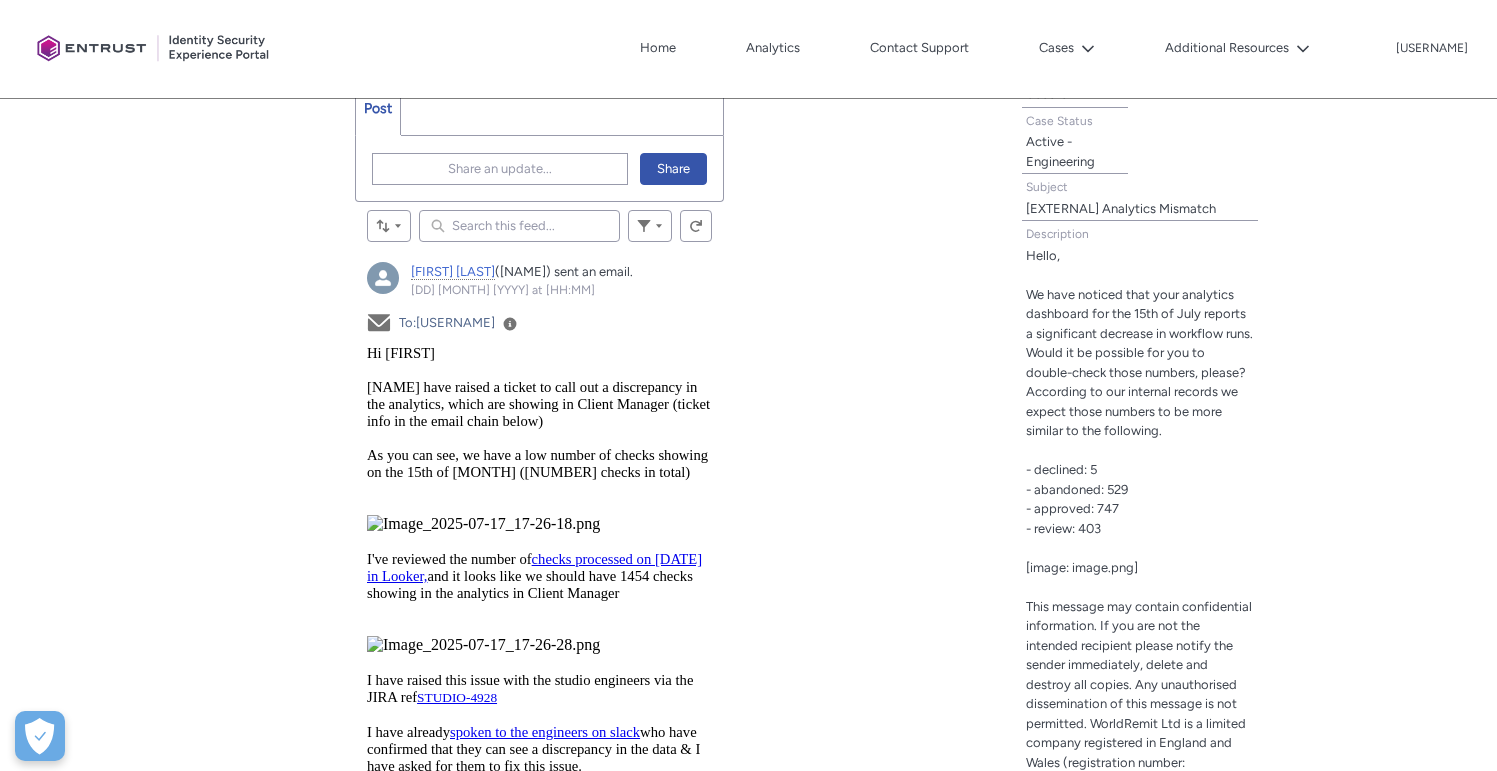 scroll, scrollTop: 619, scrollLeft: 0, axis: vertical 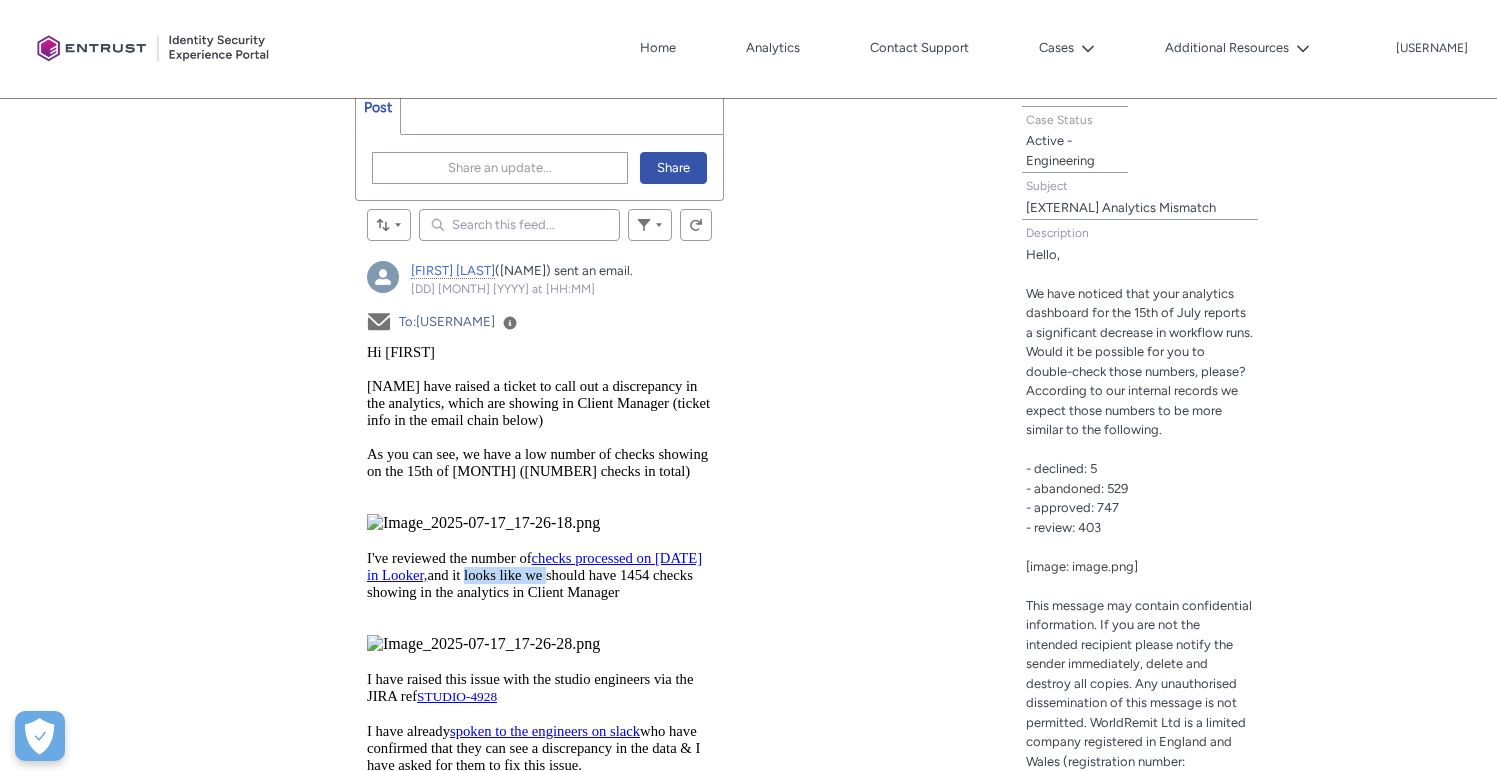 drag, startPoint x: 491, startPoint y: 574, endPoint x: 578, endPoint y: 573, distance: 87.005745 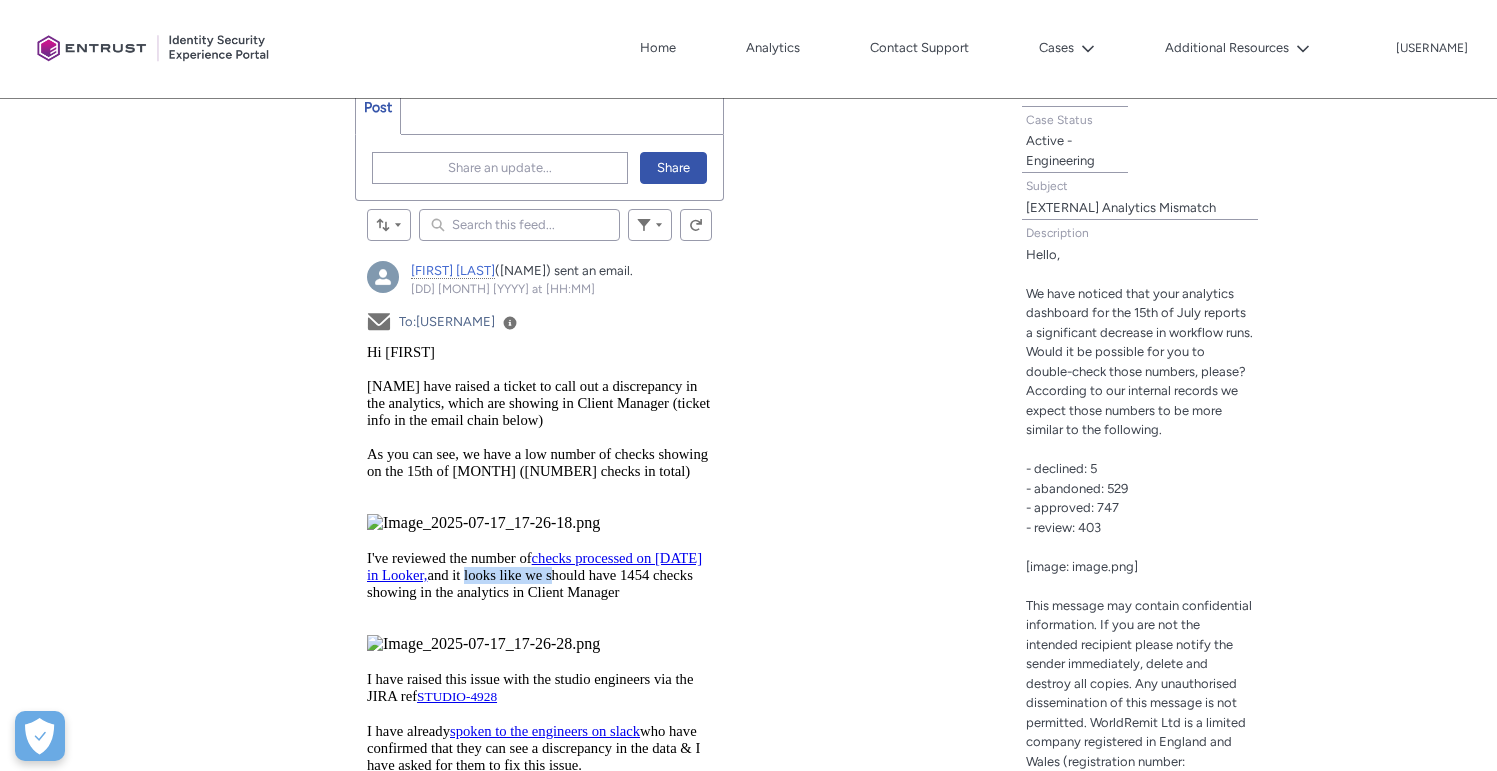 click on "I've reviewed the number of  checks processed on July 15th in Looker,  and it looks like we should have 1454 checks showing in the analytics in Client Manager" at bounding box center (533, 592) 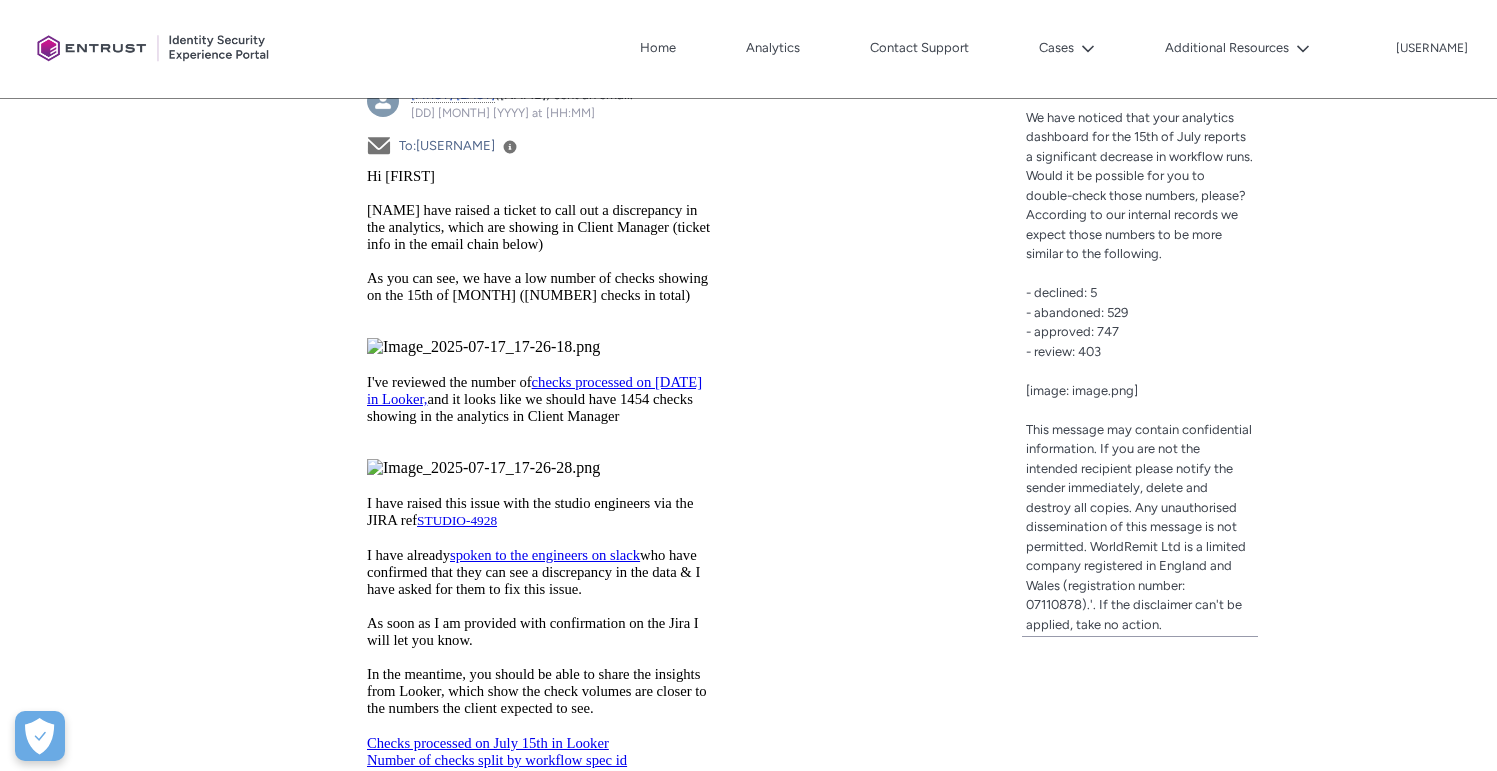 scroll, scrollTop: 798, scrollLeft: 0, axis: vertical 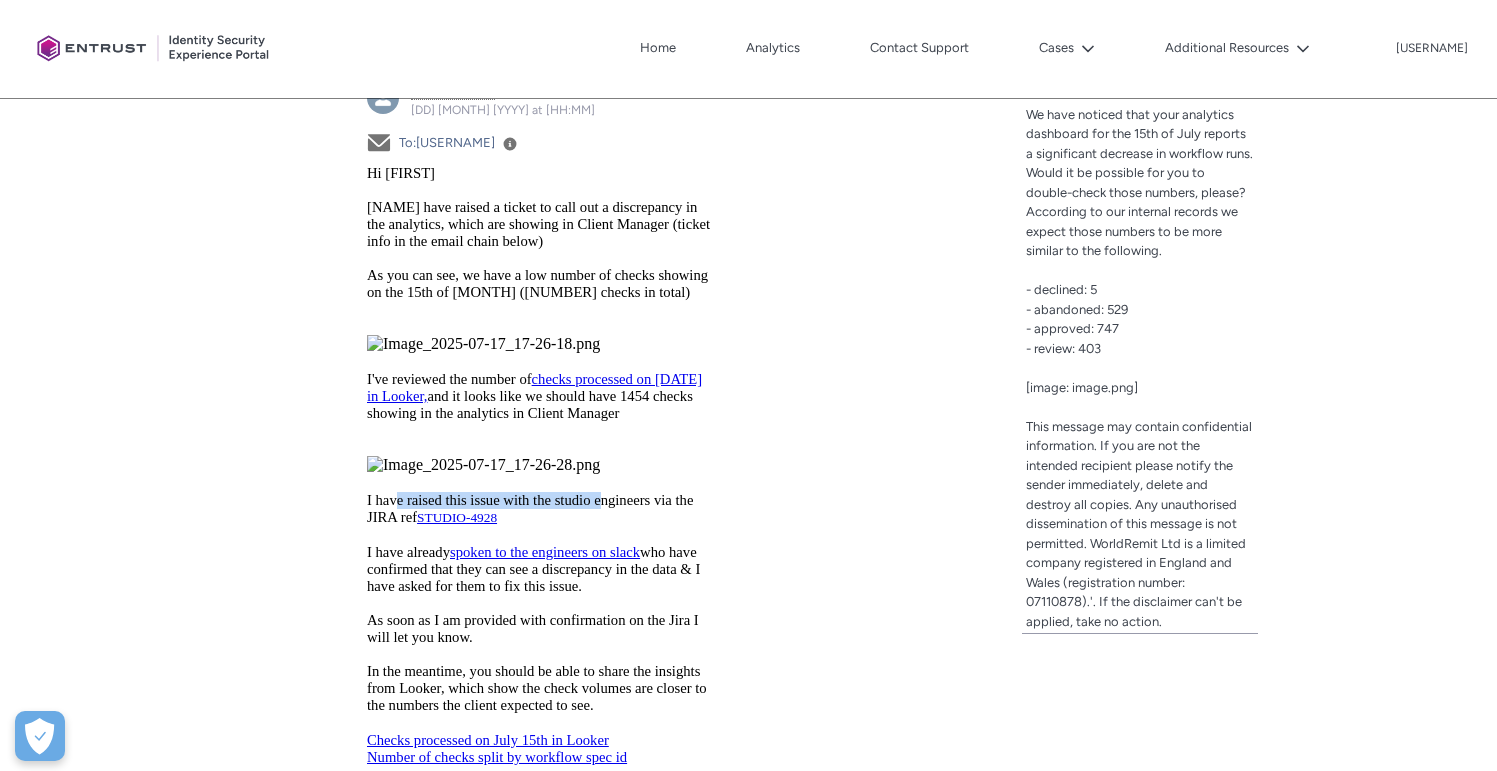drag, startPoint x: 395, startPoint y: 496, endPoint x: 600, endPoint y: 498, distance: 205.00975 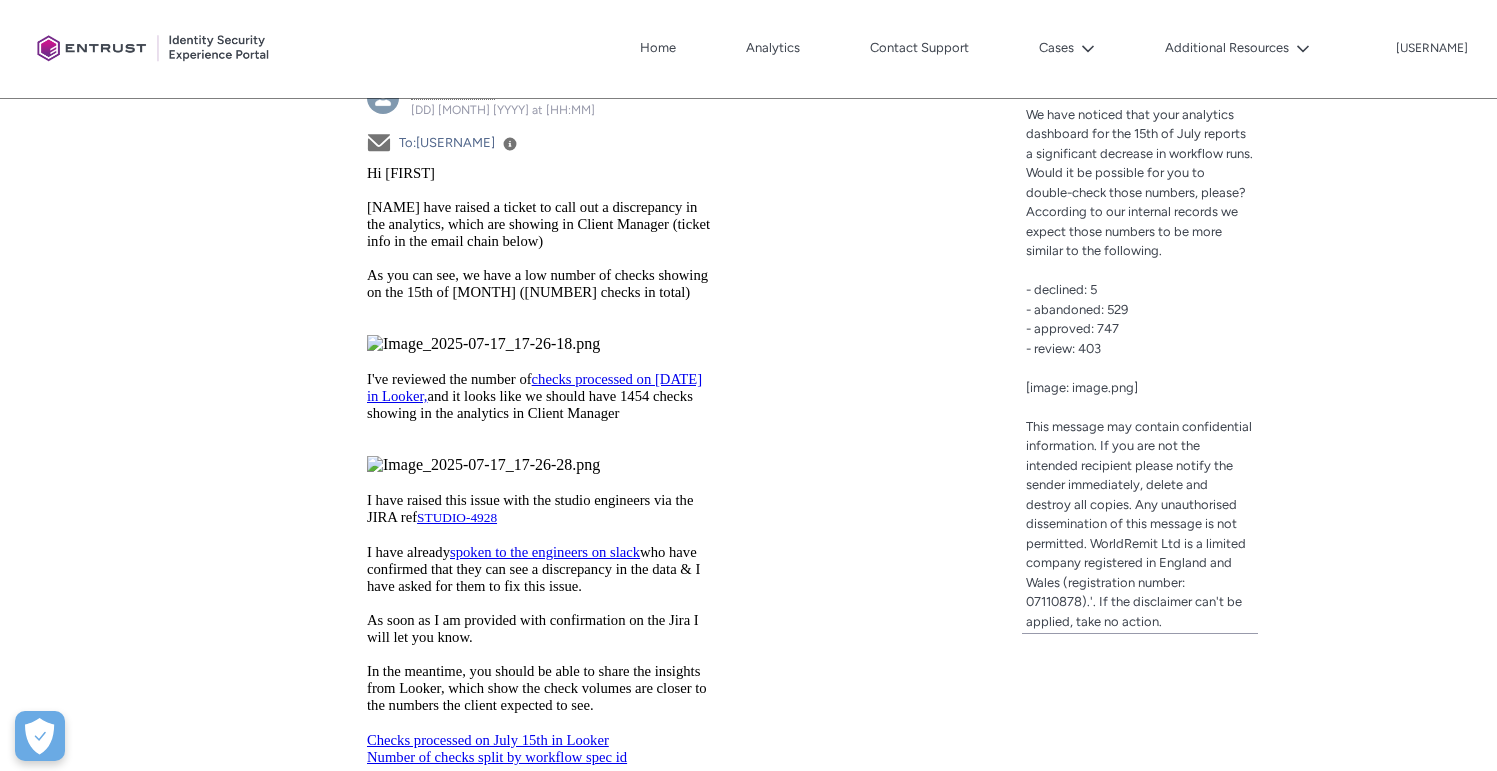 click on "I have raised this issue with the studio engineers via the JIRA ref" at bounding box center [529, 508] 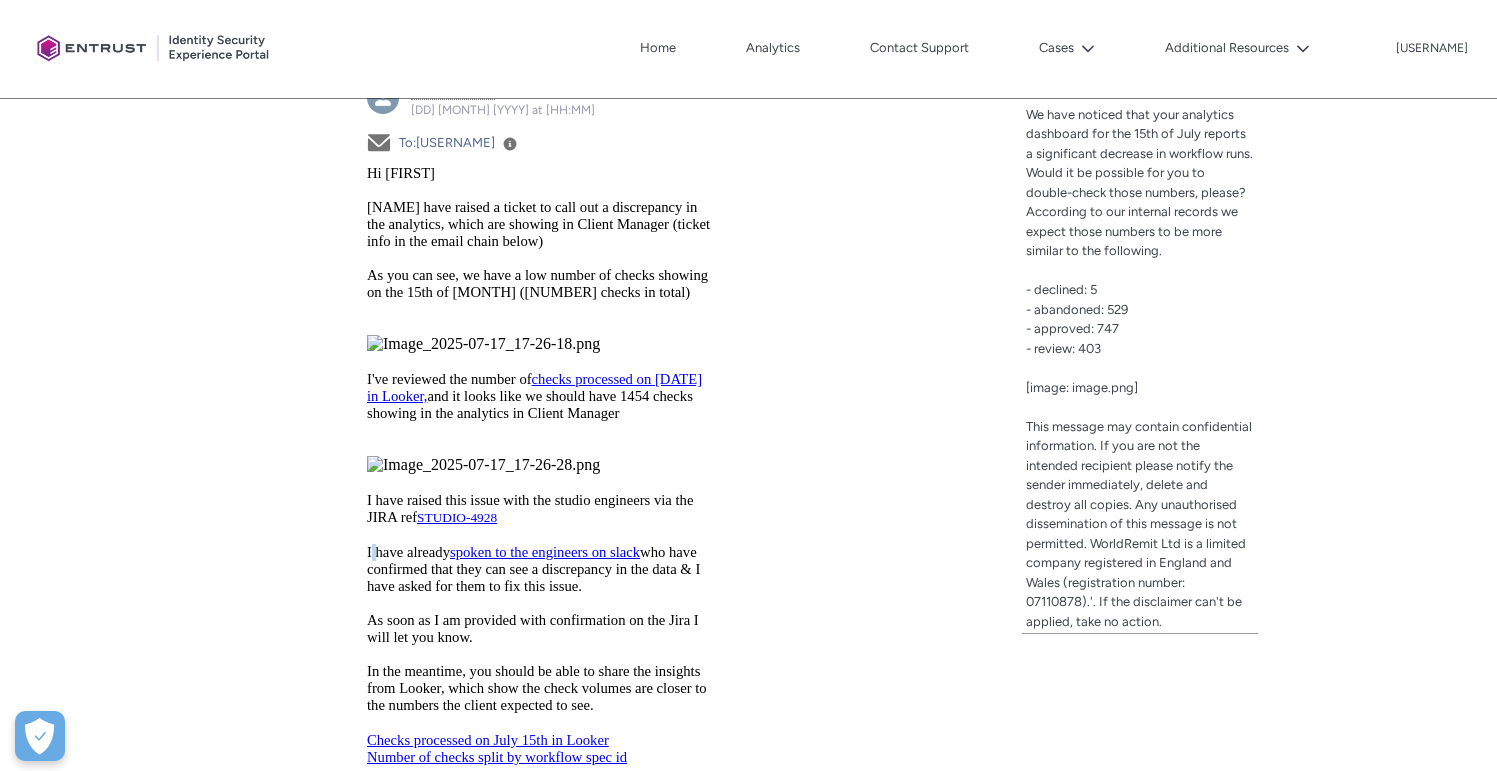 click on "I have already" at bounding box center [407, 552] 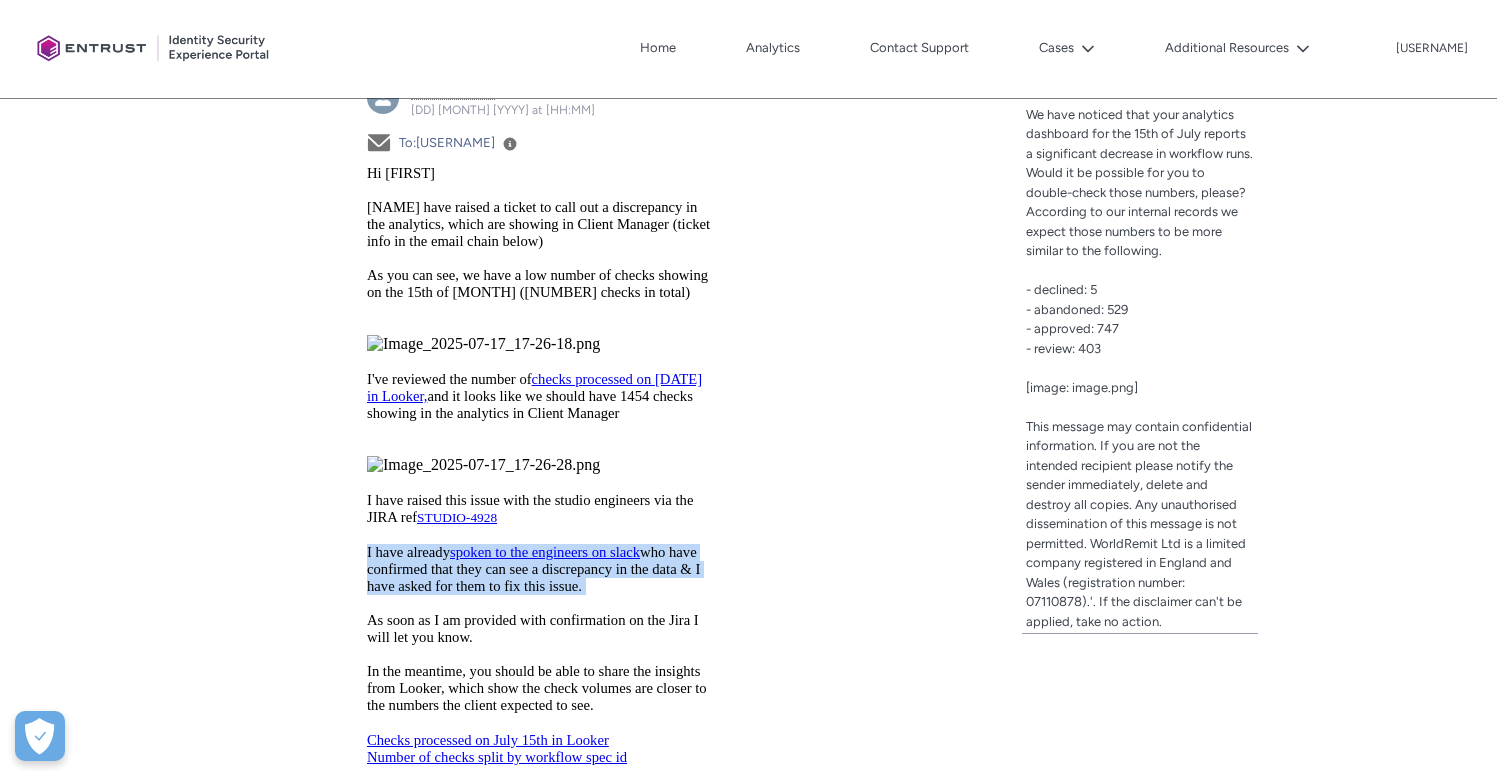 click on "I have already" at bounding box center [407, 552] 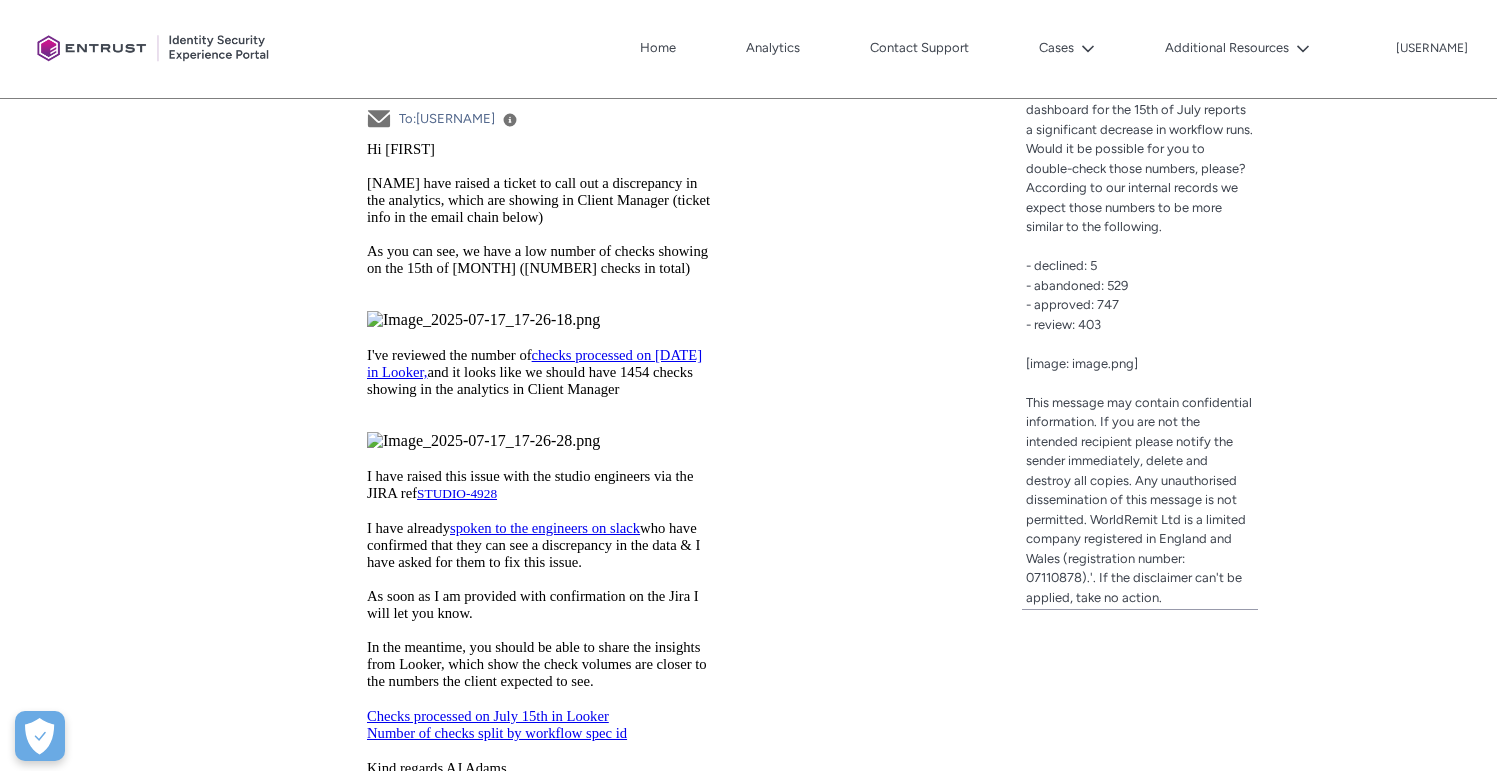 scroll, scrollTop: 831, scrollLeft: 0, axis: vertical 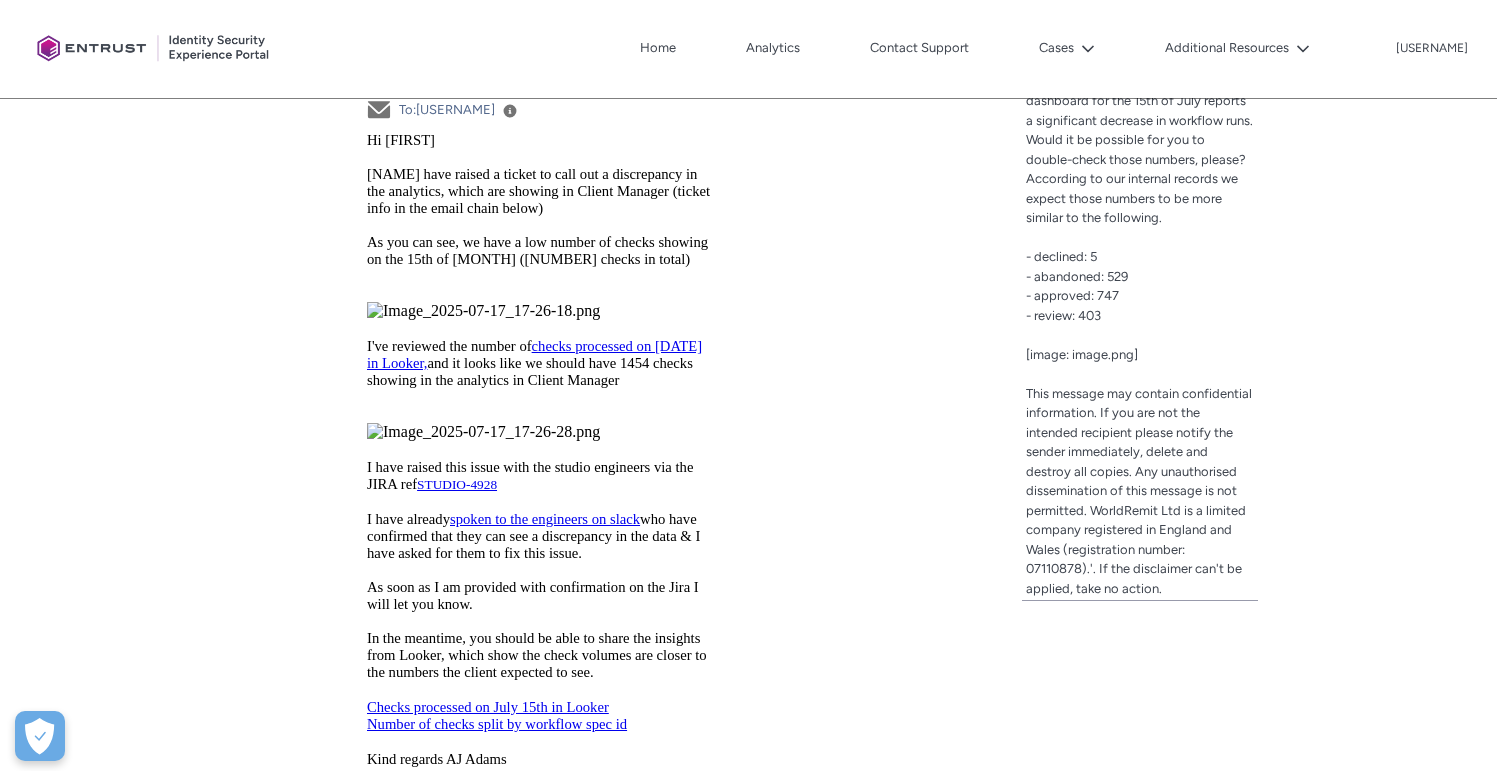 click on "who have confirmed that they can see a discrepancy in the data & I have asked for them to fix this issue.
As soon as I am provided with confirmation on the Jira I will let you know.
In the meantime, you should be able to share the insights from Looker, which show the check volumes are closer to the numbers the client expected to see." at bounding box center (536, 595) 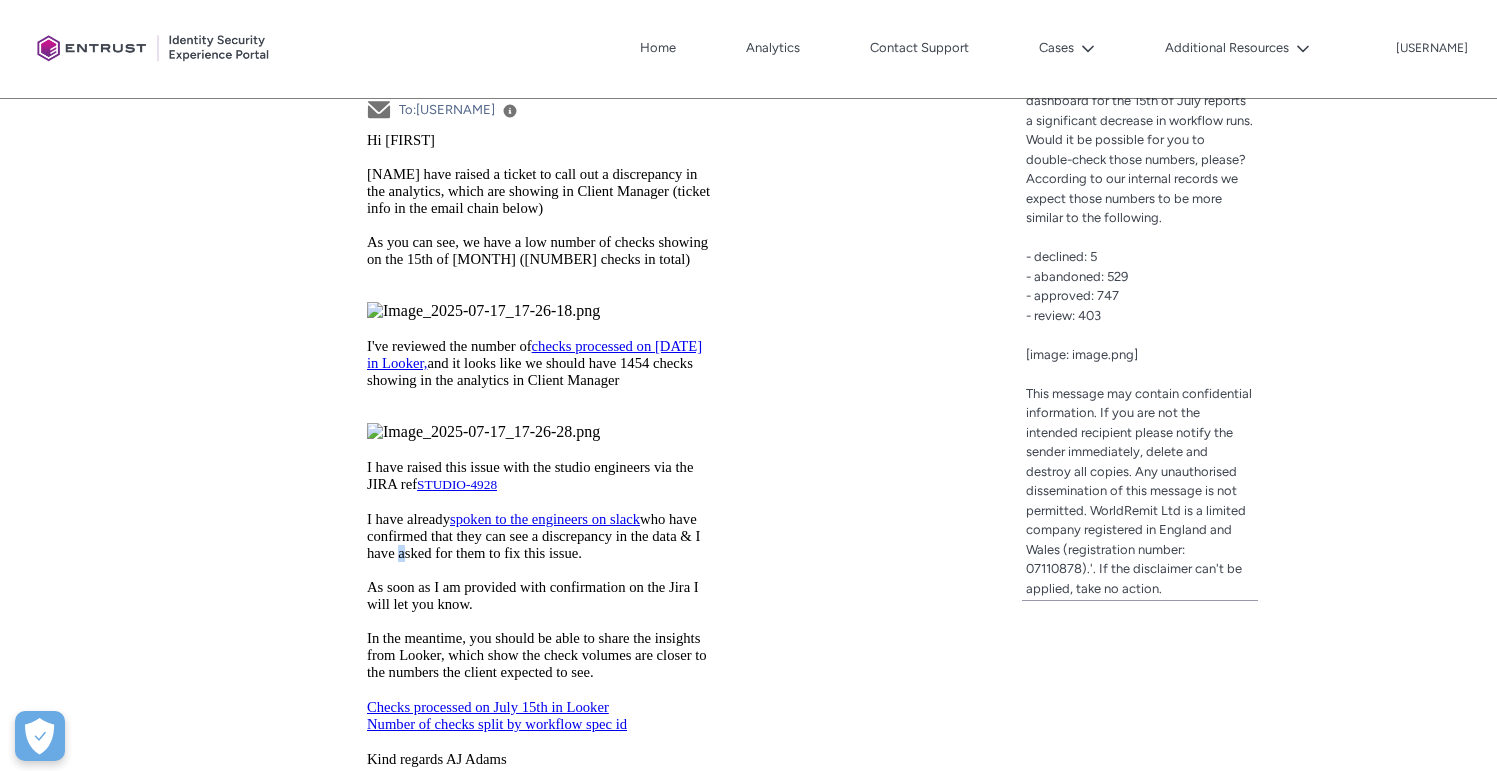 click on "who have confirmed that they can see a discrepancy in the data & I have asked for them to fix this issue.
As soon as I am provided with confirmation on the Jira I will let you know.
In the meantime, you should be able to share the insights from Looker, which show the check volumes are closer to the numbers the client expected to see." at bounding box center (536, 595) 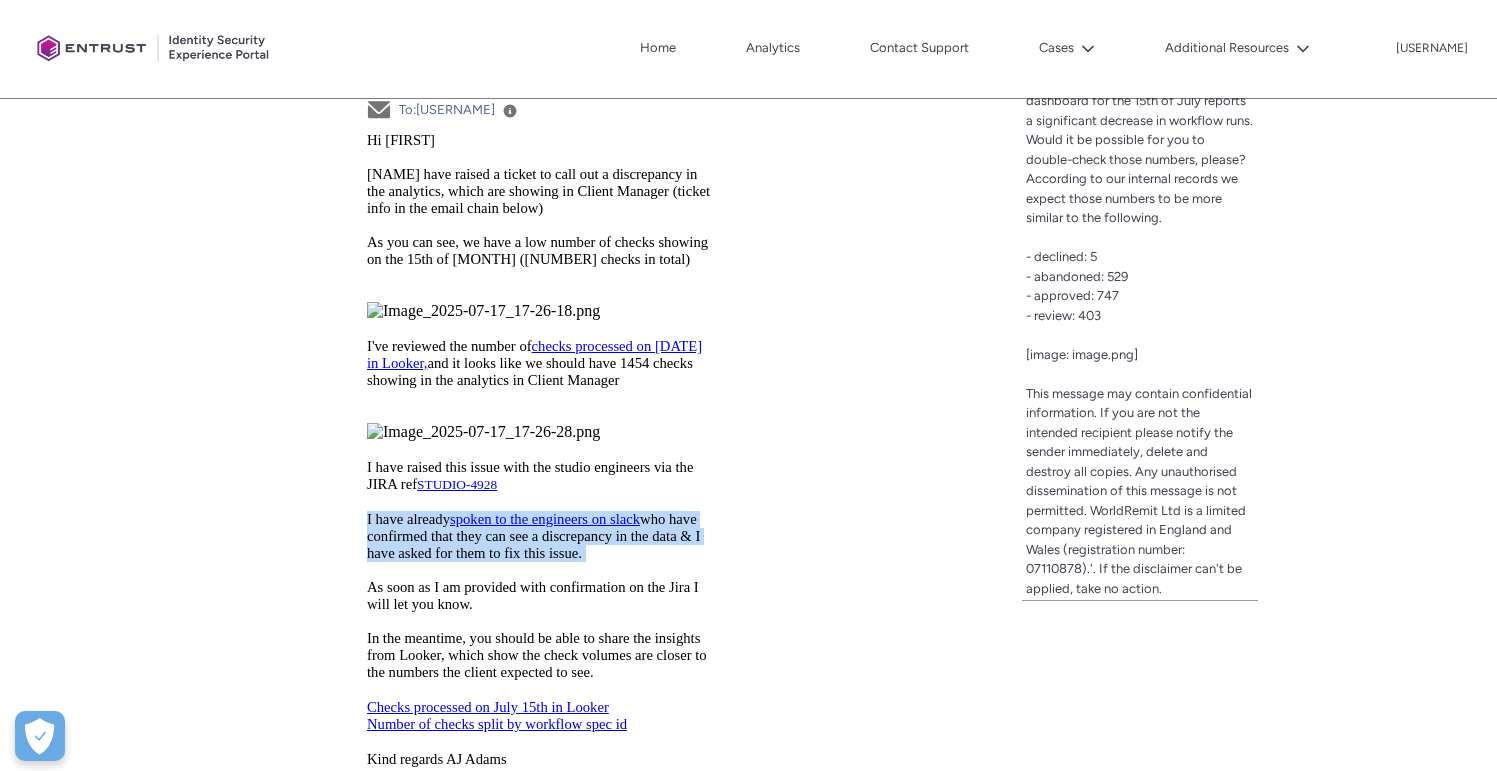 click on "who have confirmed that they can see a discrepancy in the data & I have asked for them to fix this issue.
As soon as I am provided with confirmation on the Jira I will let you know.
In the meantime, you should be able to share the insights from Looker, which show the check volumes are closer to the numbers the client expected to see." at bounding box center (536, 595) 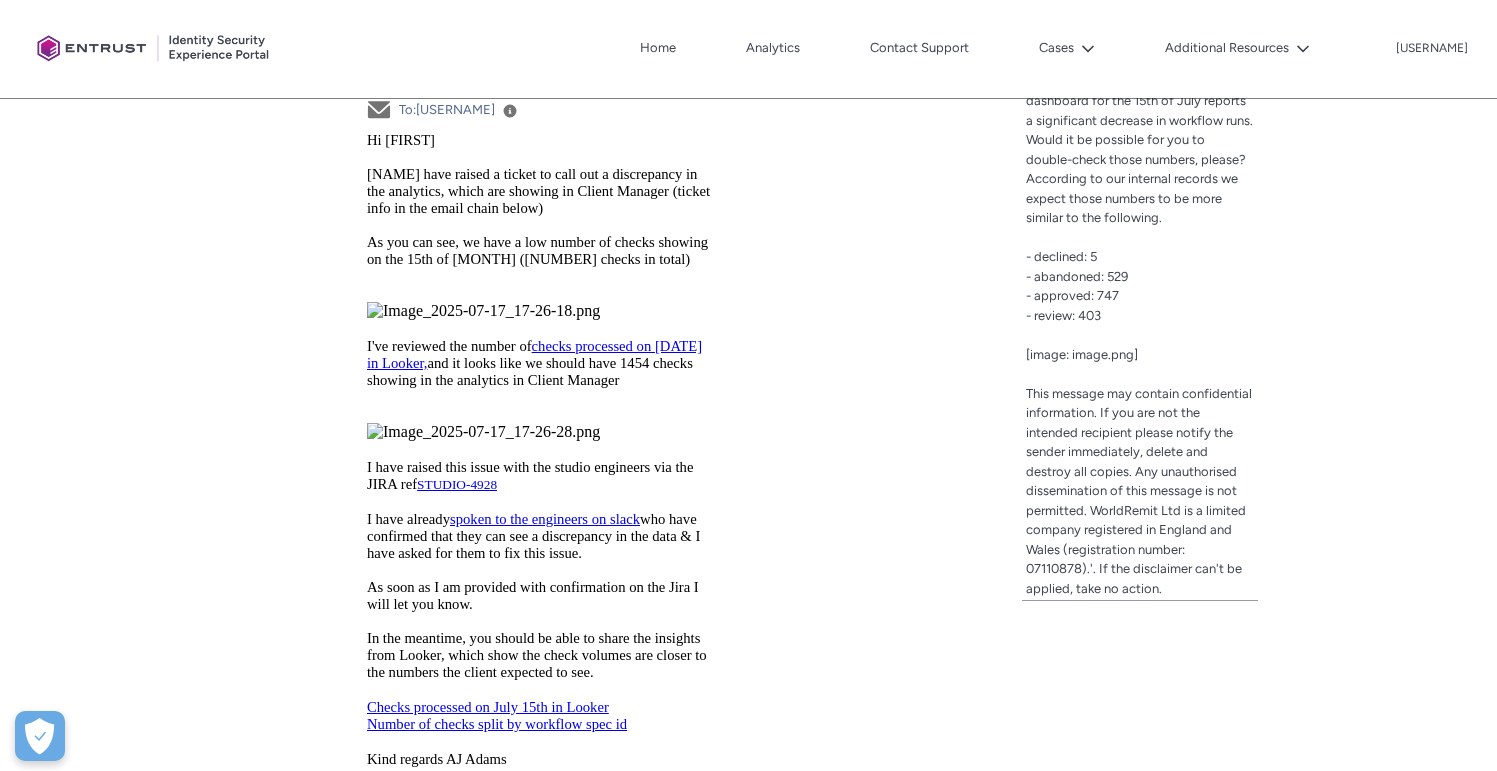 click on "Hi Krishan
WorldRemit KYC have raised a ticket to call out a discrepancy in the analytics, which are showing in Client Manager (ticket info in the email chain below)
As you can see, we have a low number of checks showing on the 15/07/2025 (747 checks in total)
I've reviewed the number of  checks processed on July 15th in Looker,  and it looks like we should have 1454 checks showing in the analytics in Client Manager
I have raised this issue with the studio engineers via the JIRA ref  STUDIO-4928
I have already  spoken to the engineers on slack  who have confirmed that they can see a discrepancy in the data & I have asked for them to fix this issue.
As soon as I am provided with confirmation on the Jira I will let you know.
In the meantime, you should be able to share the insights from Looker, which show the check volumes are closer to the numbers the client expected to see.
Checks processed on July 15th in Looker
Number of checks split by workflow spec id" at bounding box center (539, 458) 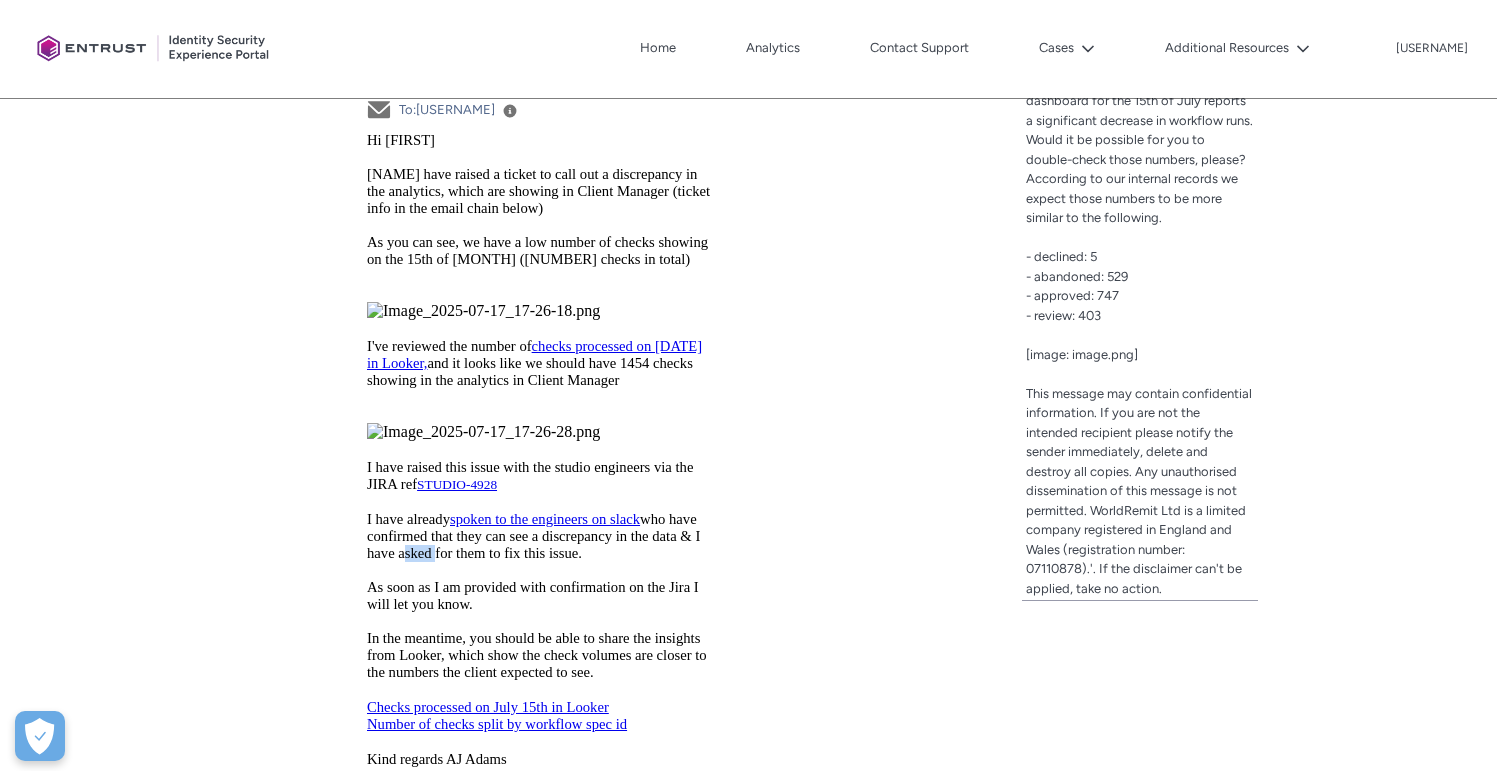 click on "who have confirmed that they can see a discrepancy in the data & I have asked for them to fix this issue.
As soon as I am provided with confirmation on the Jira I will let you know.
In the meantime, you should be able to share the insights from Looker, which show the check volumes are closer to the numbers the client expected to see." at bounding box center (536, 595) 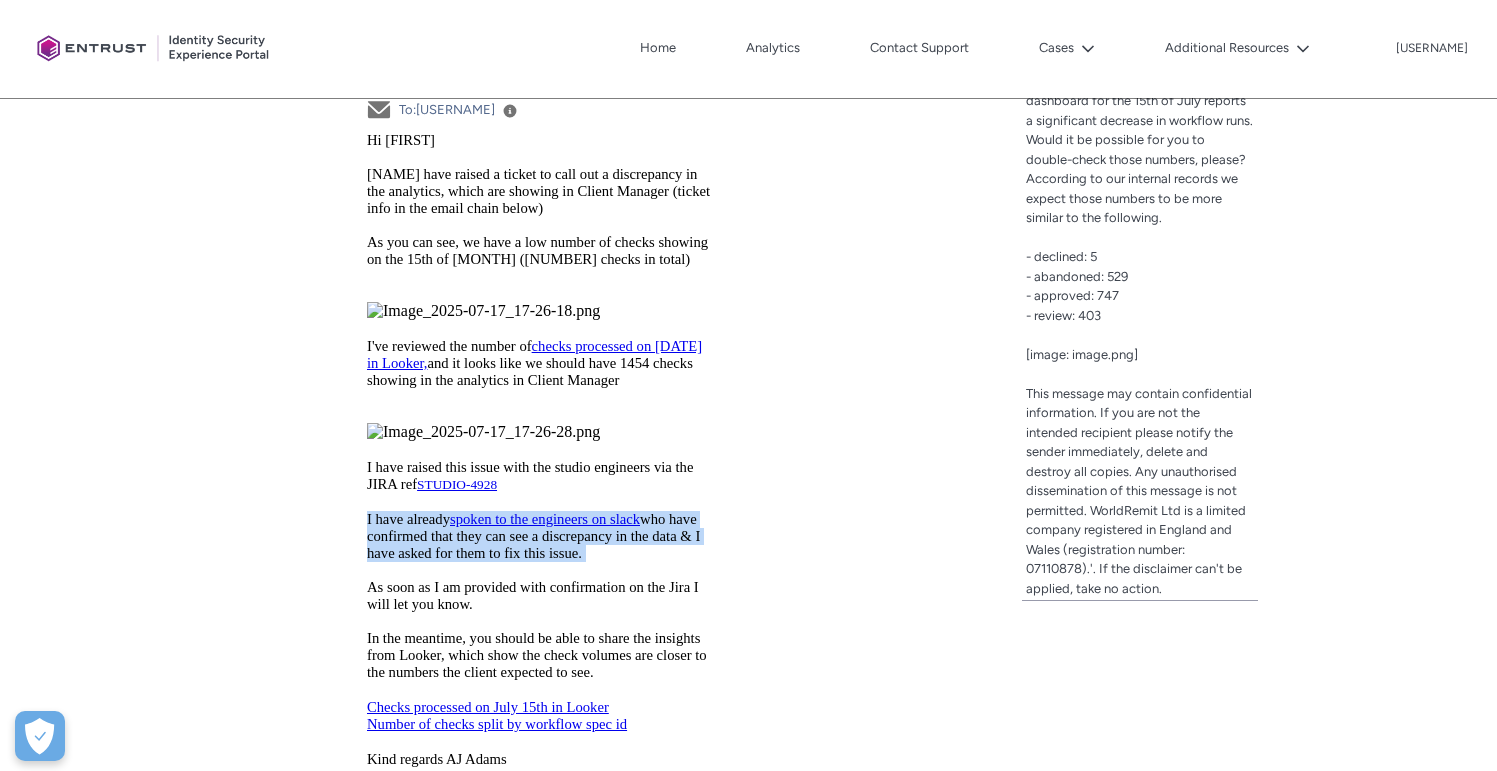click on "who have confirmed that they can see a discrepancy in the data & I have asked for them to fix this issue.
As soon as I am provided with confirmation on the Jira I will let you know.
In the meantime, you should be able to share the insights from Looker, which show the check volumes are closer to the numbers the client expected to see." at bounding box center (536, 595) 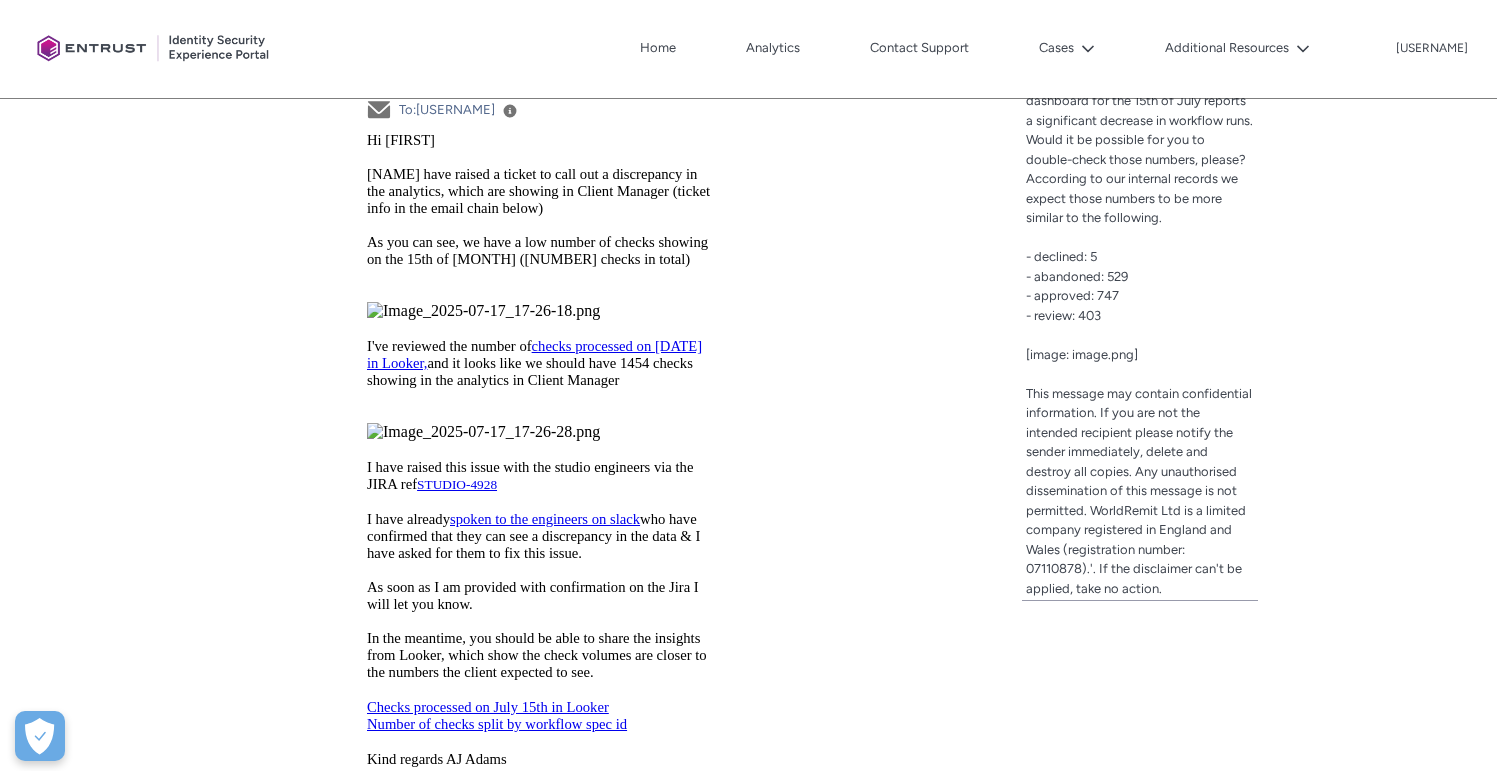 click on "who have confirmed that they can see a discrepancy in the data & I have asked for them to fix this issue.
As soon as I am provided with confirmation on the Jira I will let you know.
In the meantime, you should be able to share the insights from Looker, which show the check volumes are closer to the numbers the client expected to see." at bounding box center (536, 595) 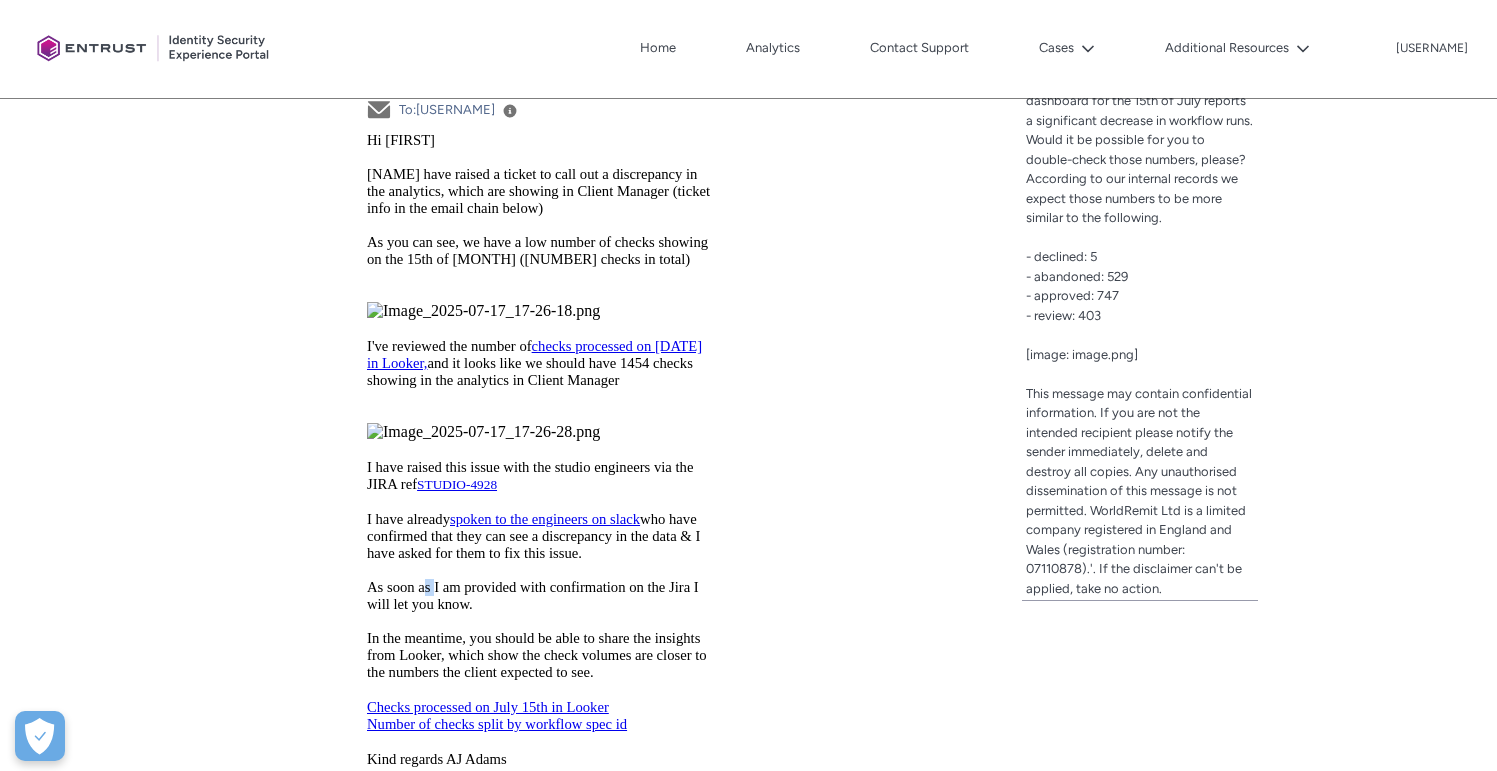 click on "who have confirmed that they can see a discrepancy in the data & I have asked for them to fix this issue.
As soon as I am provided with confirmation on the Jira I will let you know.
In the meantime, you should be able to share the insights from Looker, which show the check volumes are closer to the numbers the client expected to see." at bounding box center [536, 595] 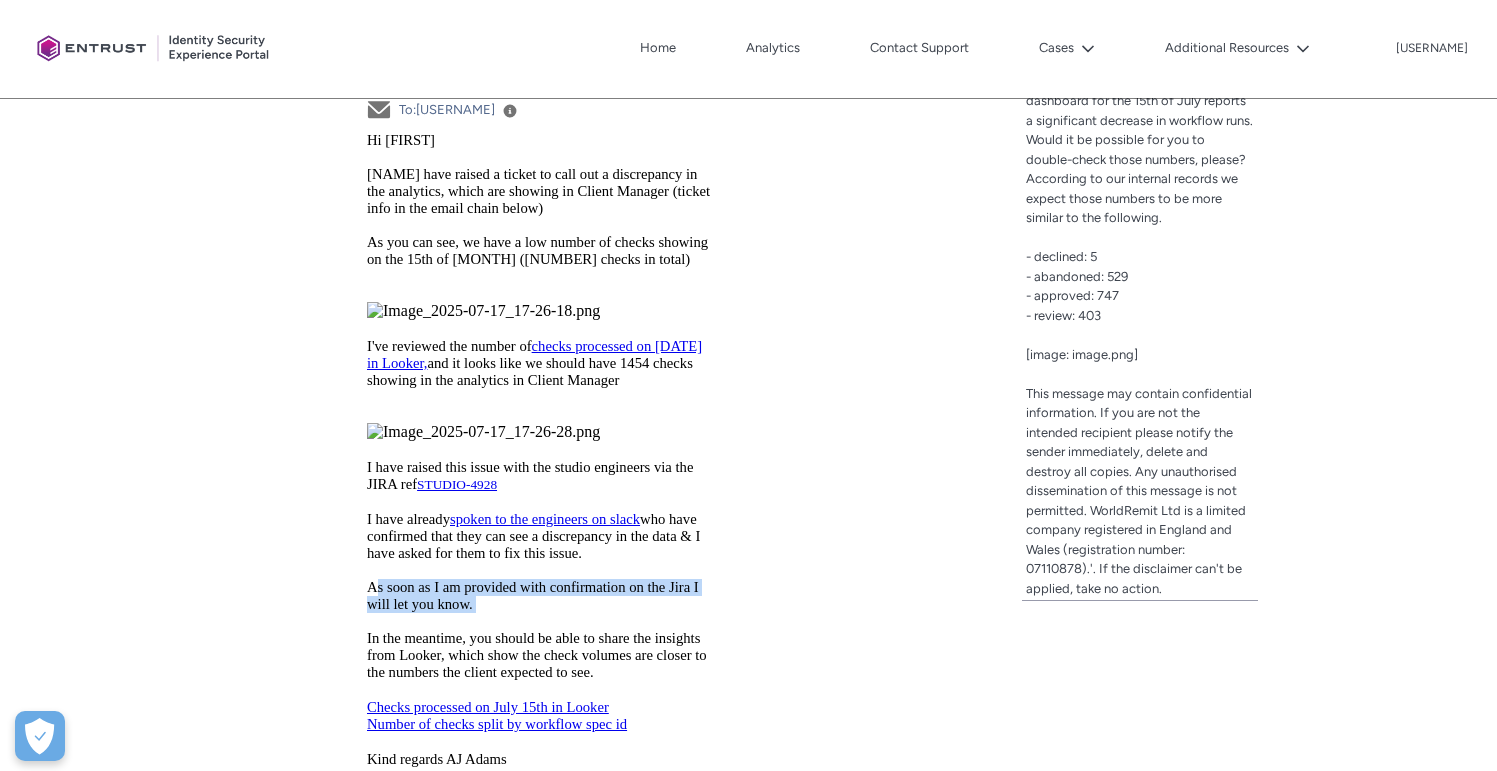 click on "who have confirmed that they can see a discrepancy in the data & I have asked for them to fix this issue.
As soon as I am provided with confirmation on the Jira I will let you know.
In the meantime, you should be able to share the insights from Looker, which show the check volumes are closer to the numbers the client expected to see." at bounding box center [536, 595] 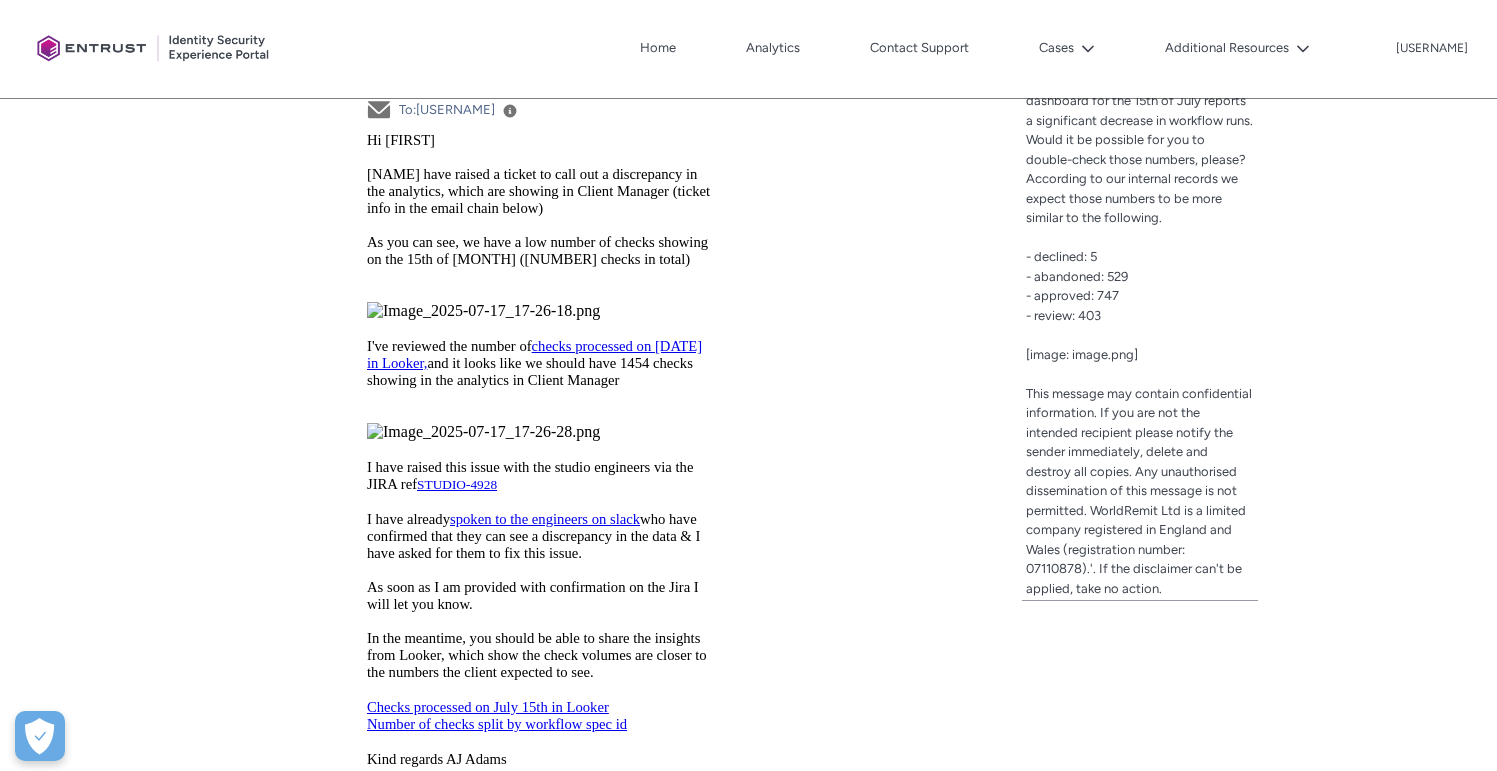 click on "Hi Krishan
WorldRemit KYC have raised a ticket to call out a discrepancy in the analytics, which are showing in Client Manager (ticket info in the email chain below)
As you can see, we have a low number of checks showing on the 15/07/2025 (747 checks in total)
I've reviewed the number of  checks processed on July 15th in Looker,  and it looks like we should have 1454 checks showing in the analytics in Client Manager
I have raised this issue with the studio engineers via the JIRA ref  STUDIO-4928
I have already  spoken to the engineers on slack  who have confirmed that they can see a discrepancy in the data & I have asked for them to fix this issue.
As soon as I am provided with confirmation on the Jira I will let you know.
In the meantime, you should be able to share the insights from Looker, which show the check volumes are closer to the numbers the client expected to see.
Checks processed on July 15th in Looker
Number of checks split by workflow spec id" at bounding box center [539, 458] 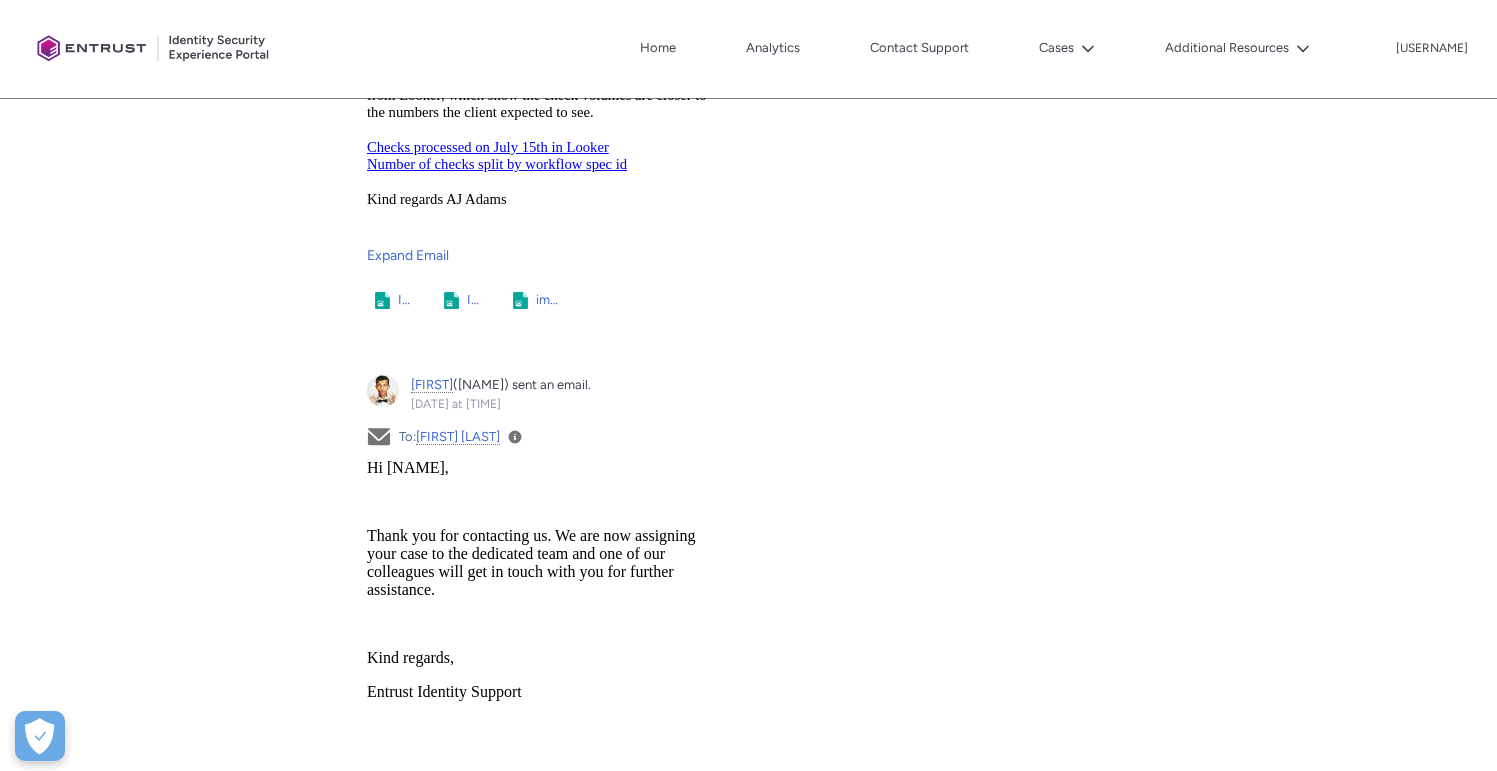 scroll, scrollTop: 1424, scrollLeft: 0, axis: vertical 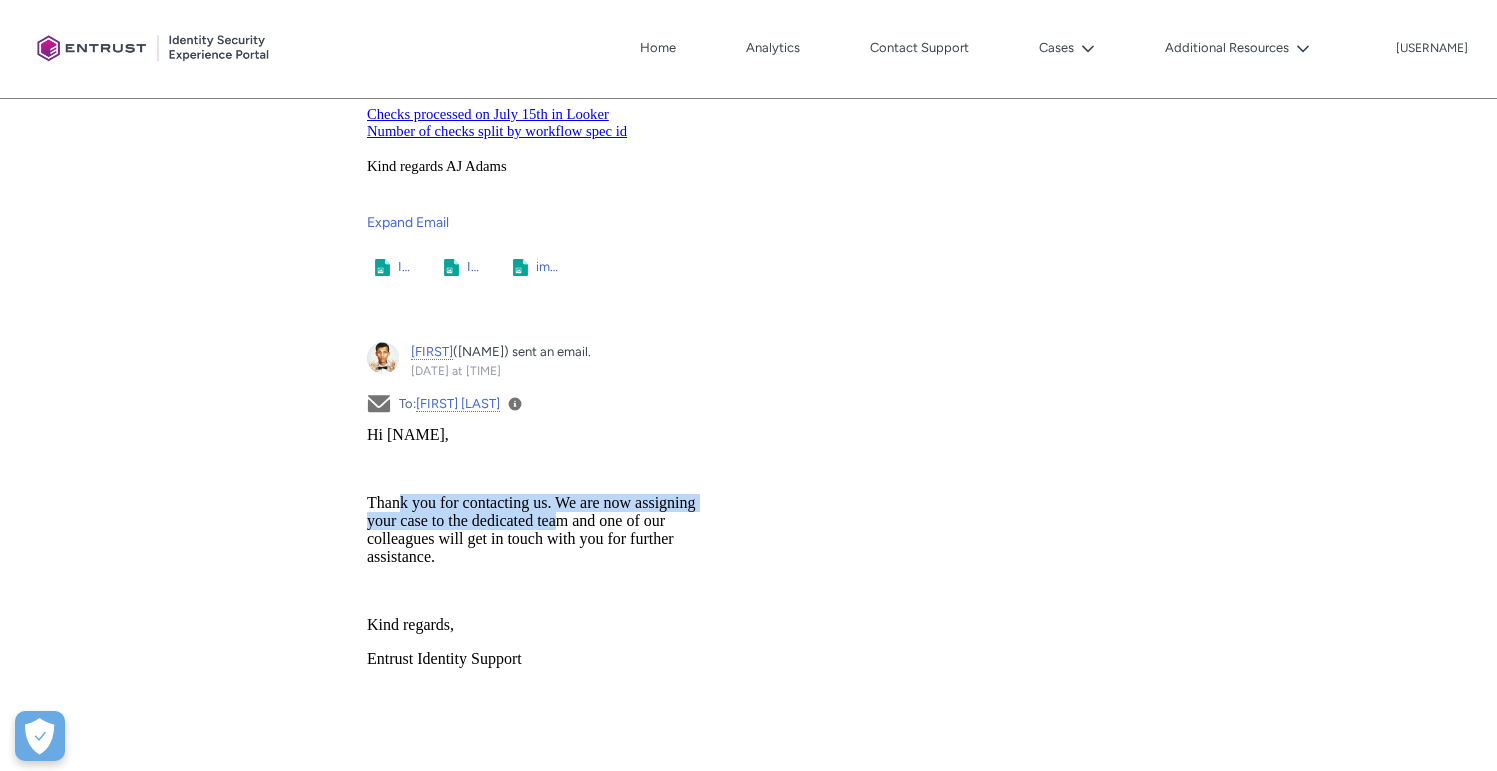 drag, startPoint x: 397, startPoint y: 503, endPoint x: 559, endPoint y: 515, distance: 162.44383 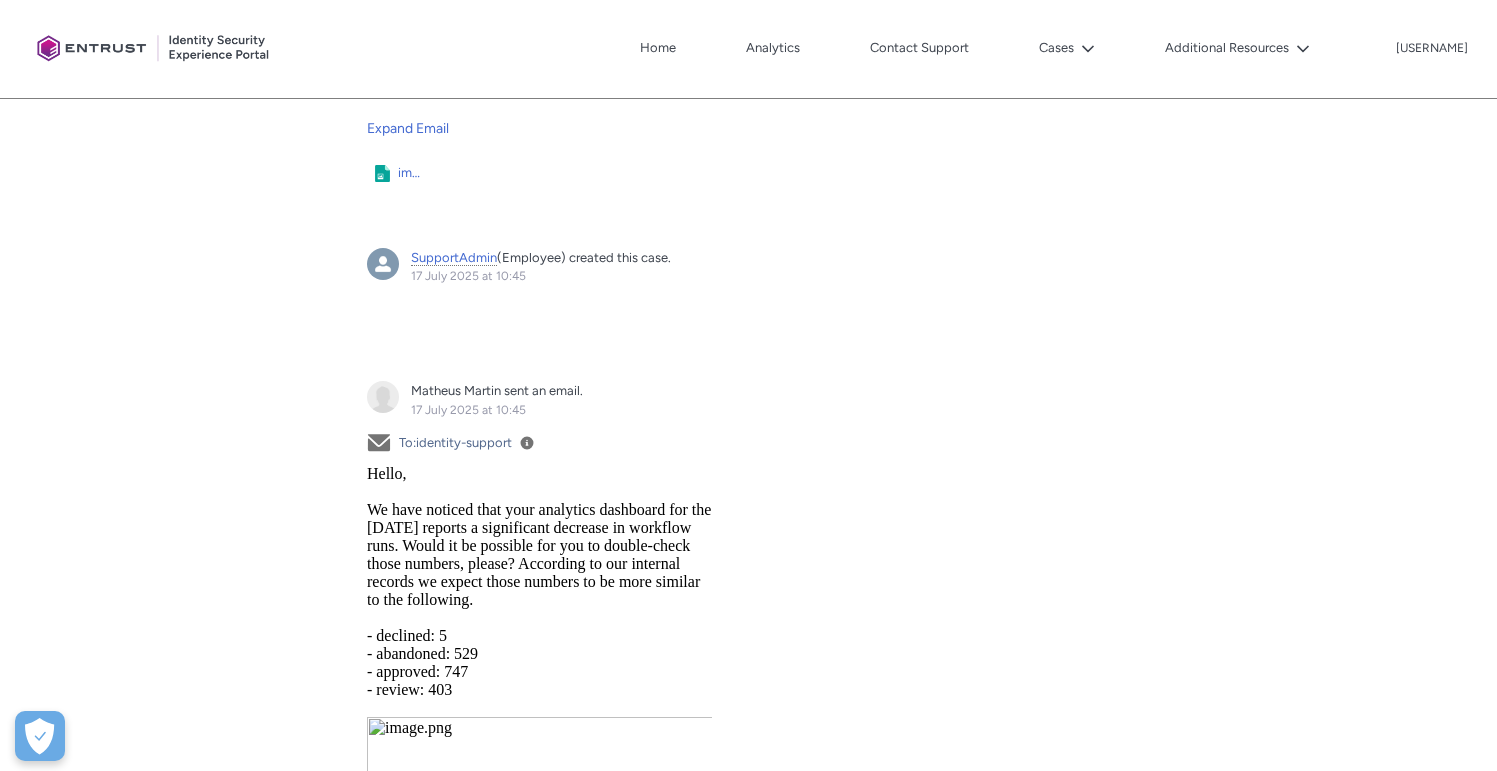 scroll, scrollTop: 2088, scrollLeft: 0, axis: vertical 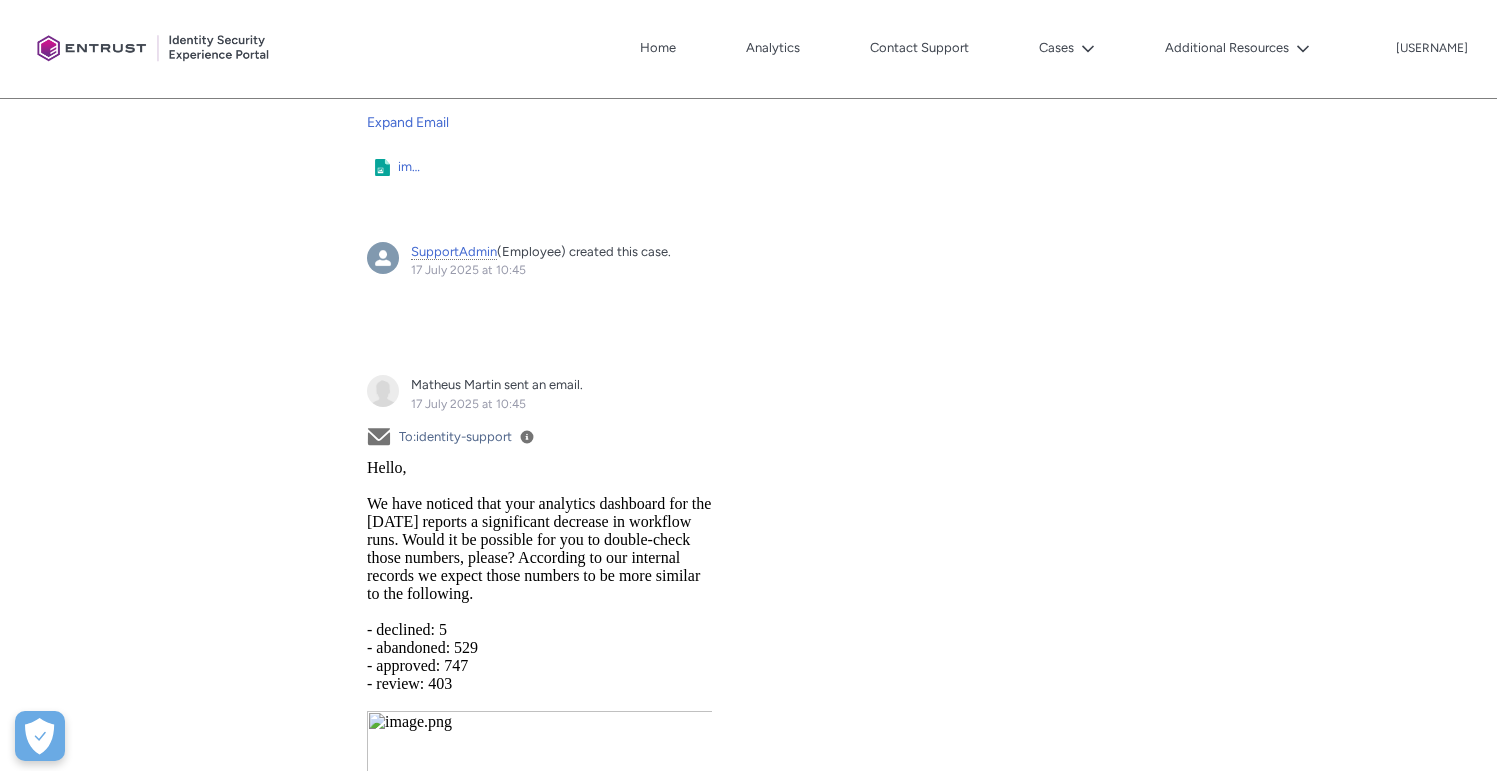 drag, startPoint x: 488, startPoint y: 527, endPoint x: 528, endPoint y: 527, distance: 40 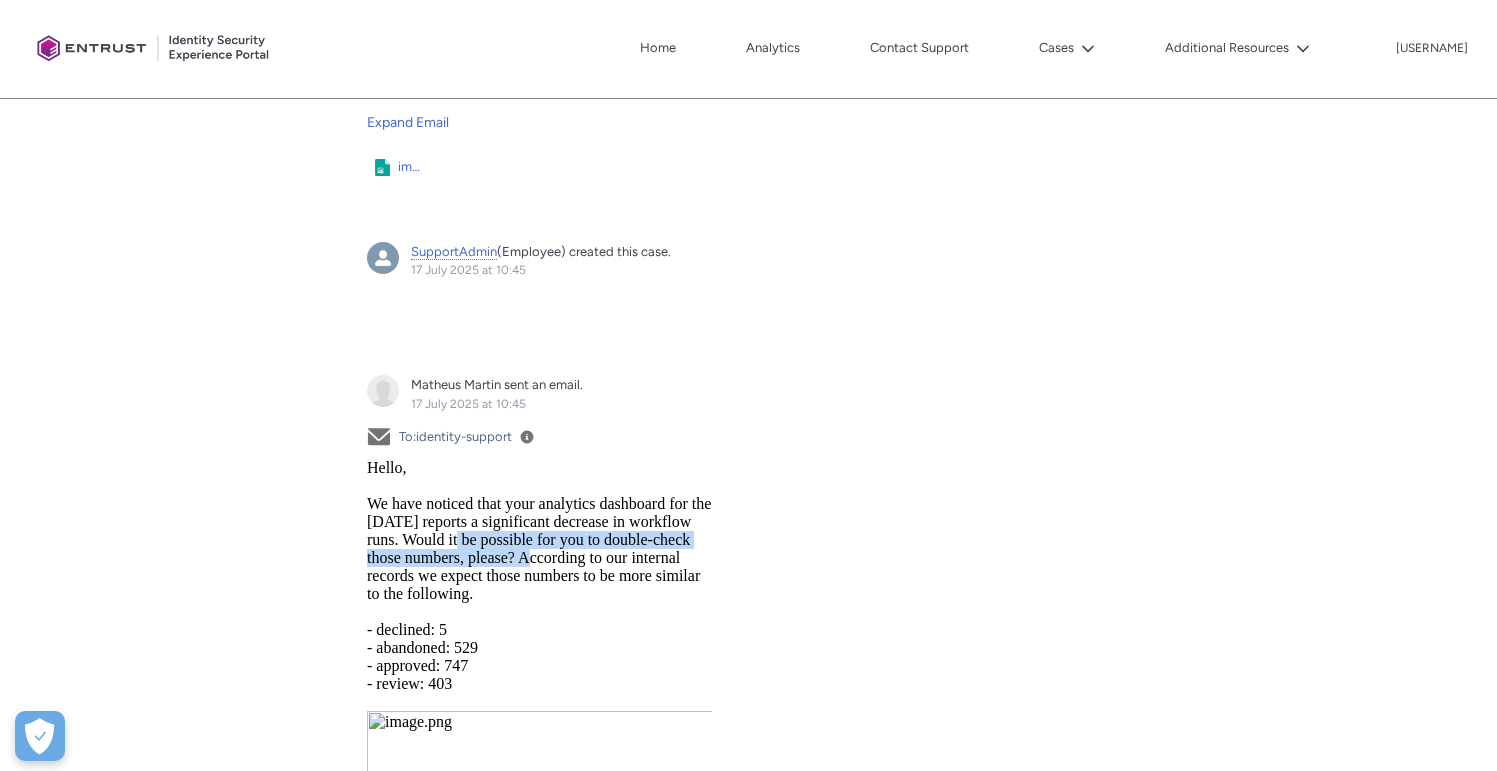 drag, startPoint x: 486, startPoint y: 538, endPoint x: 577, endPoint y: 563, distance: 94.371605 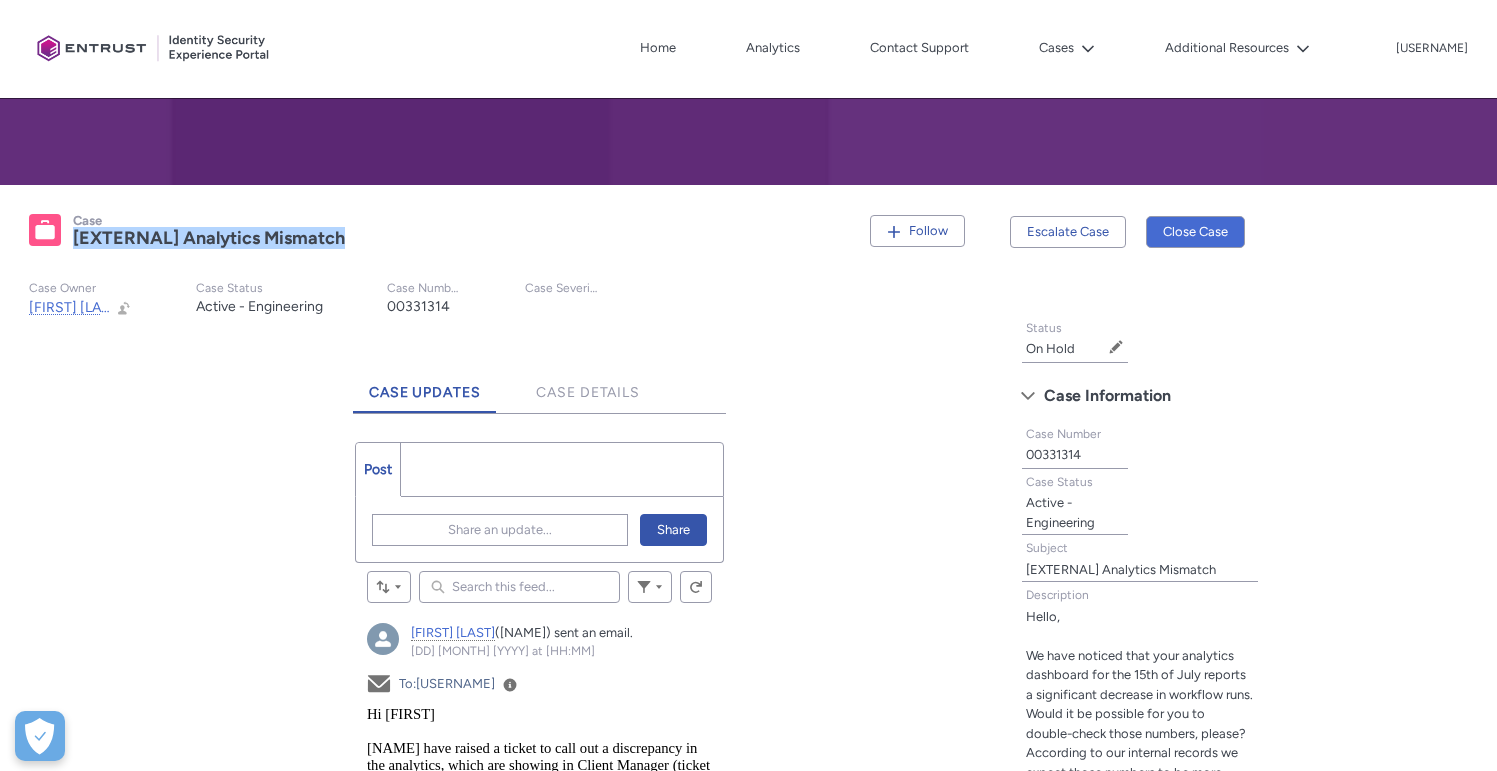 scroll, scrollTop: 263, scrollLeft: 0, axis: vertical 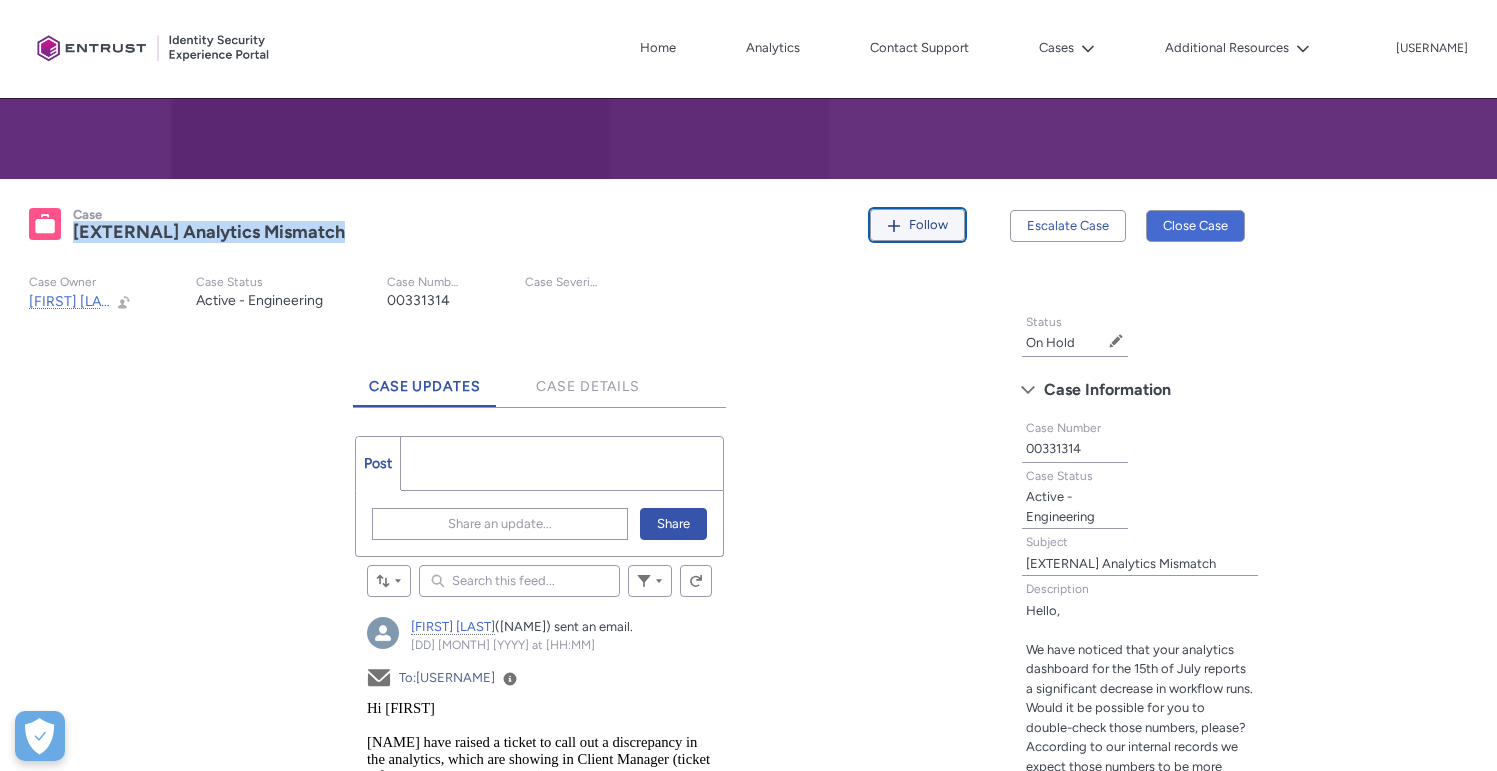 click on "Follow" 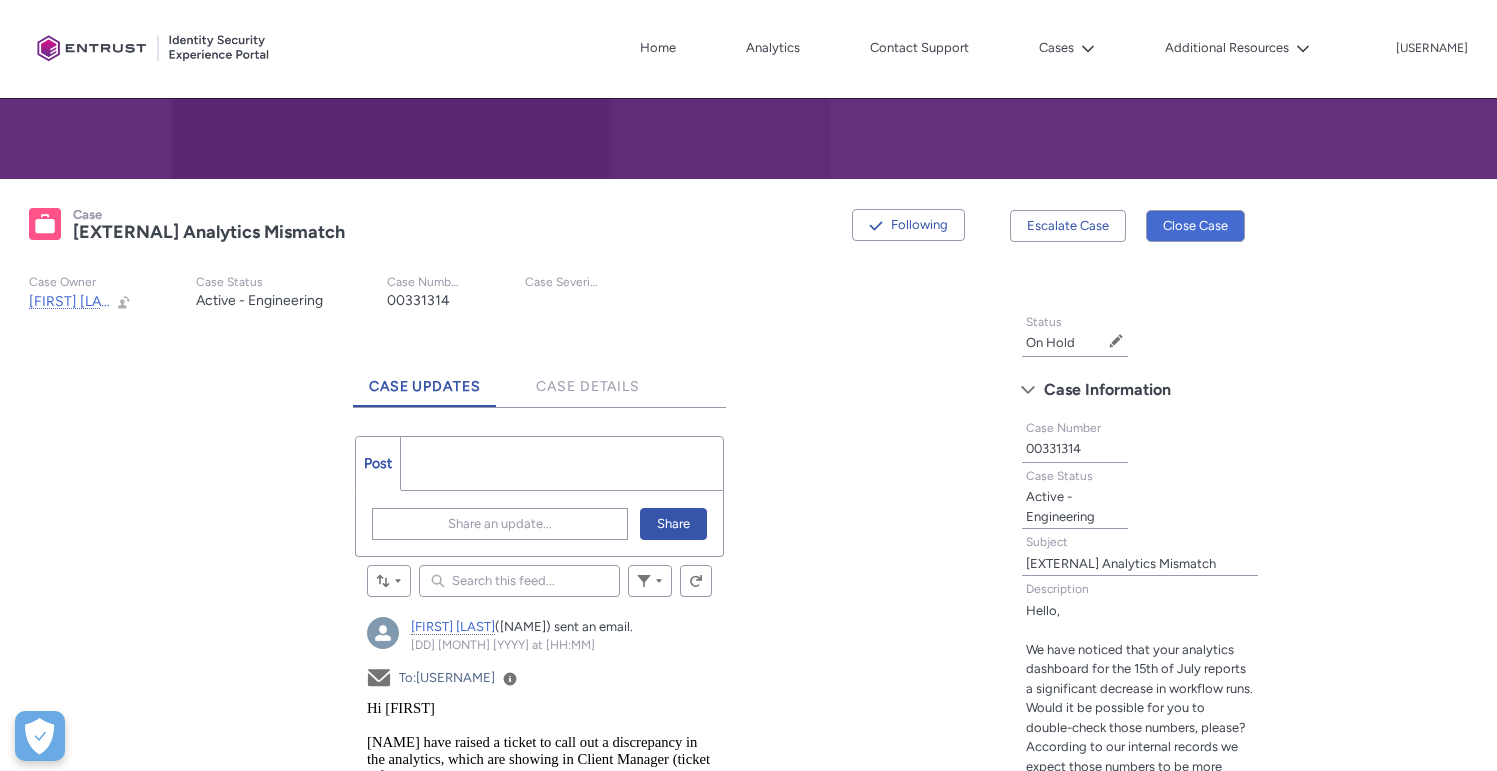 click on "Case [EXTERNAL] Analytics Mismatch Following Case Owner AJ.Adams Open AJ.Adams Preview Open AJ.Adams Preview Change Owner Case Status Active - Engineering Case Number 00331314 Case Severity Tabs Case Updates Case Details Post More Share an update... Share Sort by: Search this feed... Filter Feed Refresh this feed Skip Feed AJ.Adams  (Employee) sent an email. 17 July 2025 at 17:28 Actions for this Feed Item  Email To:  krishan.bahia View Details Subject RE: [EXTERNAL] Analytics Mismatch Expand Email Image file Image_2025-07-17_17-26-18.png Image file Image_2025-07-17_17-26-28.png Image file image.png Liked Like  Comment 1 view Write a comment... Danny  (Employee) sent an email. 17 July 2025 at 11:16 Actions for this Feed Item  Email To:  Matheus Martin View Details Subject RE: [EXTERNAL] Analytics Mismatch Expand Email Image file image.png Liked Like  Comment 1 view Write a comment... SupportAdmin  (Employee) created this case. 17 July 2025 at 10:45 Actions for this Feed Item  00331314 View more details Liked" at bounding box center (499, 2106) 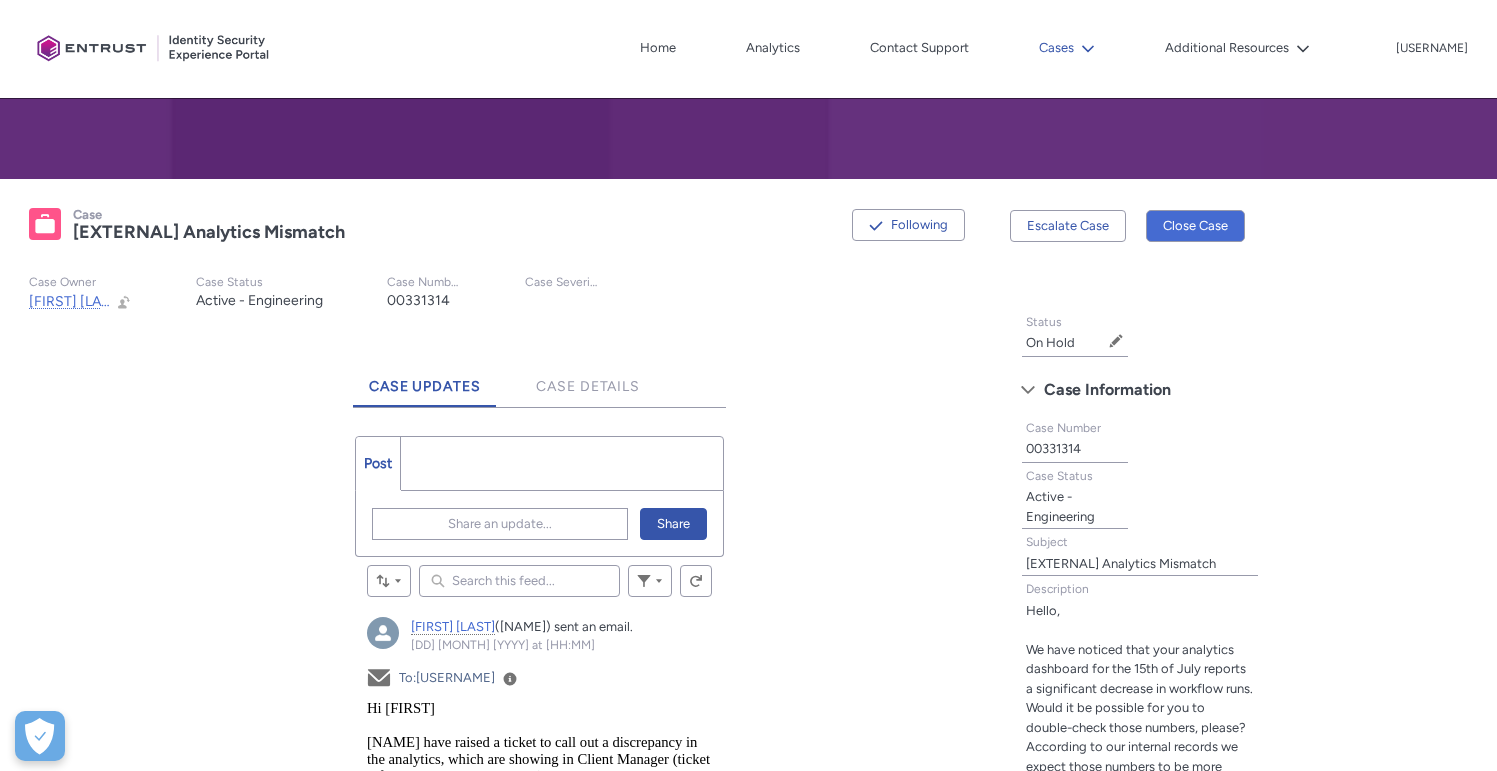 click on "Cases" at bounding box center [1067, 48] 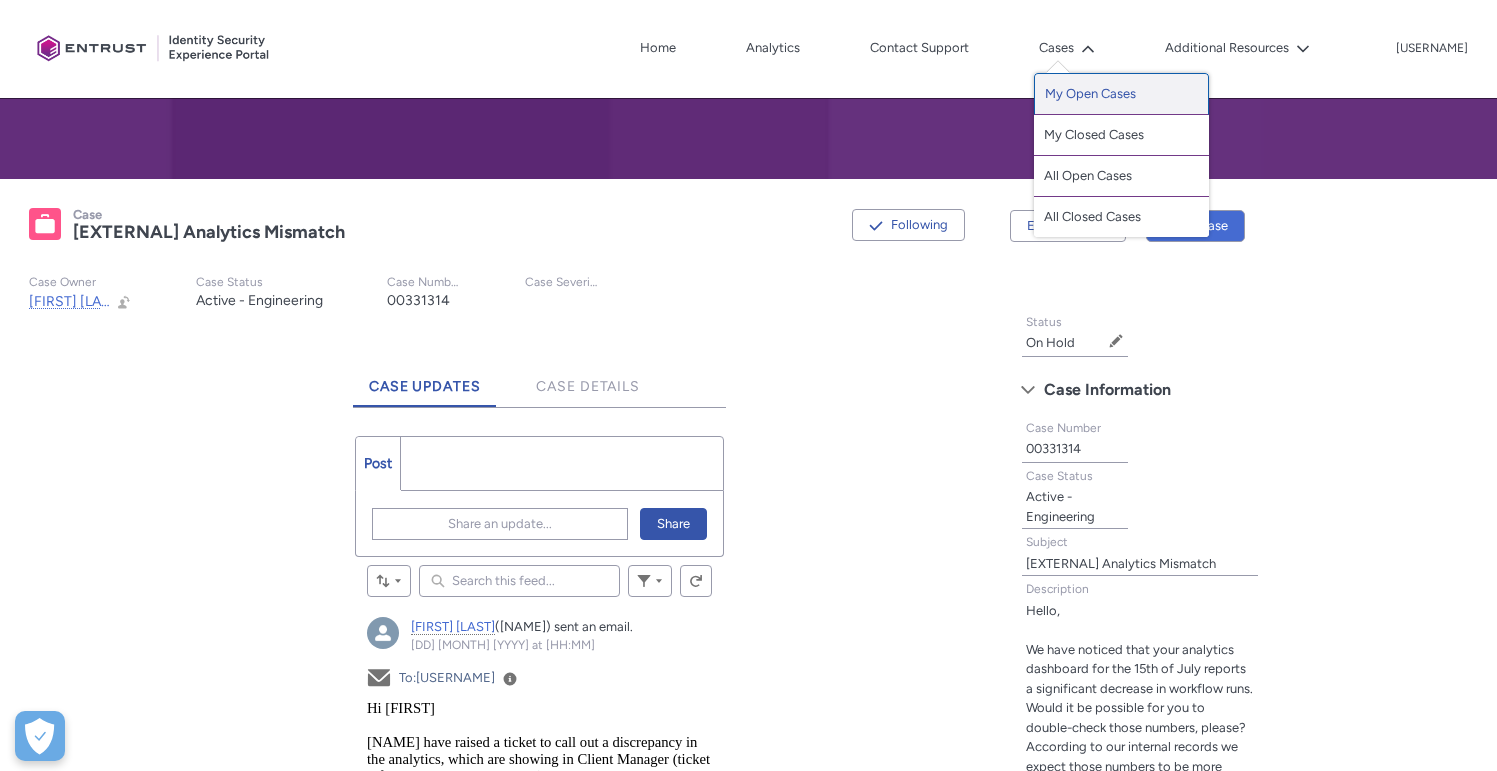 click on "My Open Cases" at bounding box center [1121, 94] 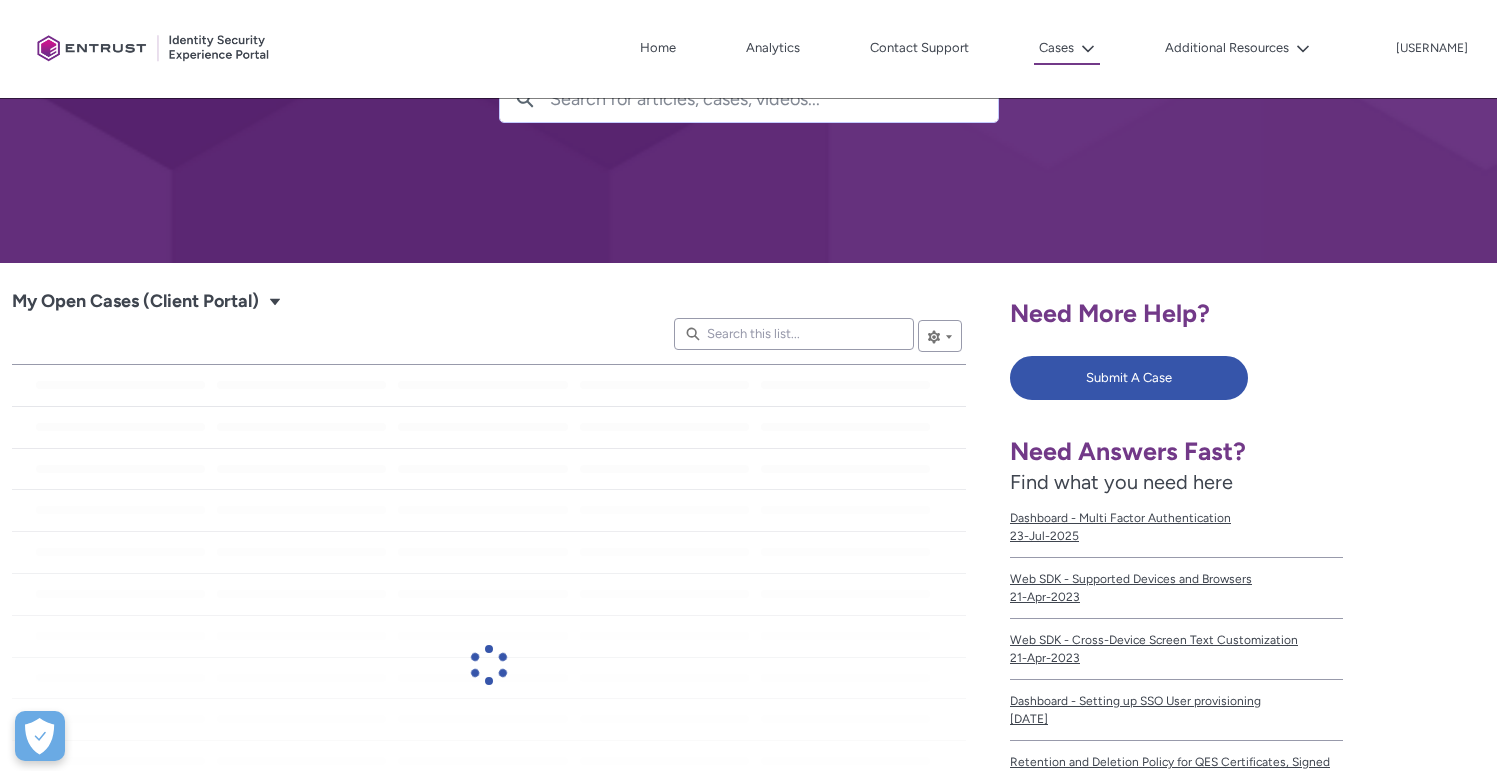 scroll, scrollTop: 188, scrollLeft: 0, axis: vertical 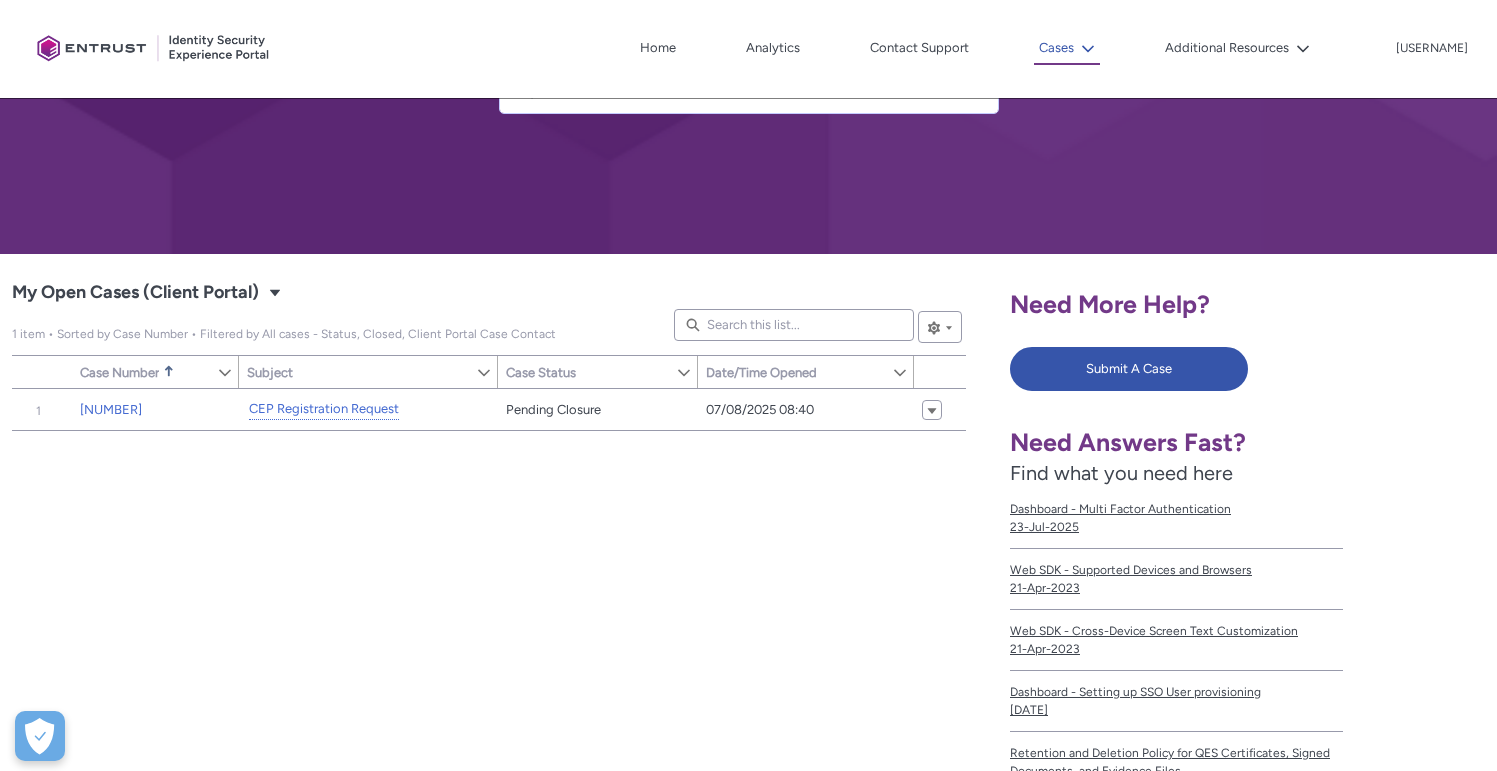 click at bounding box center (1084, 48) 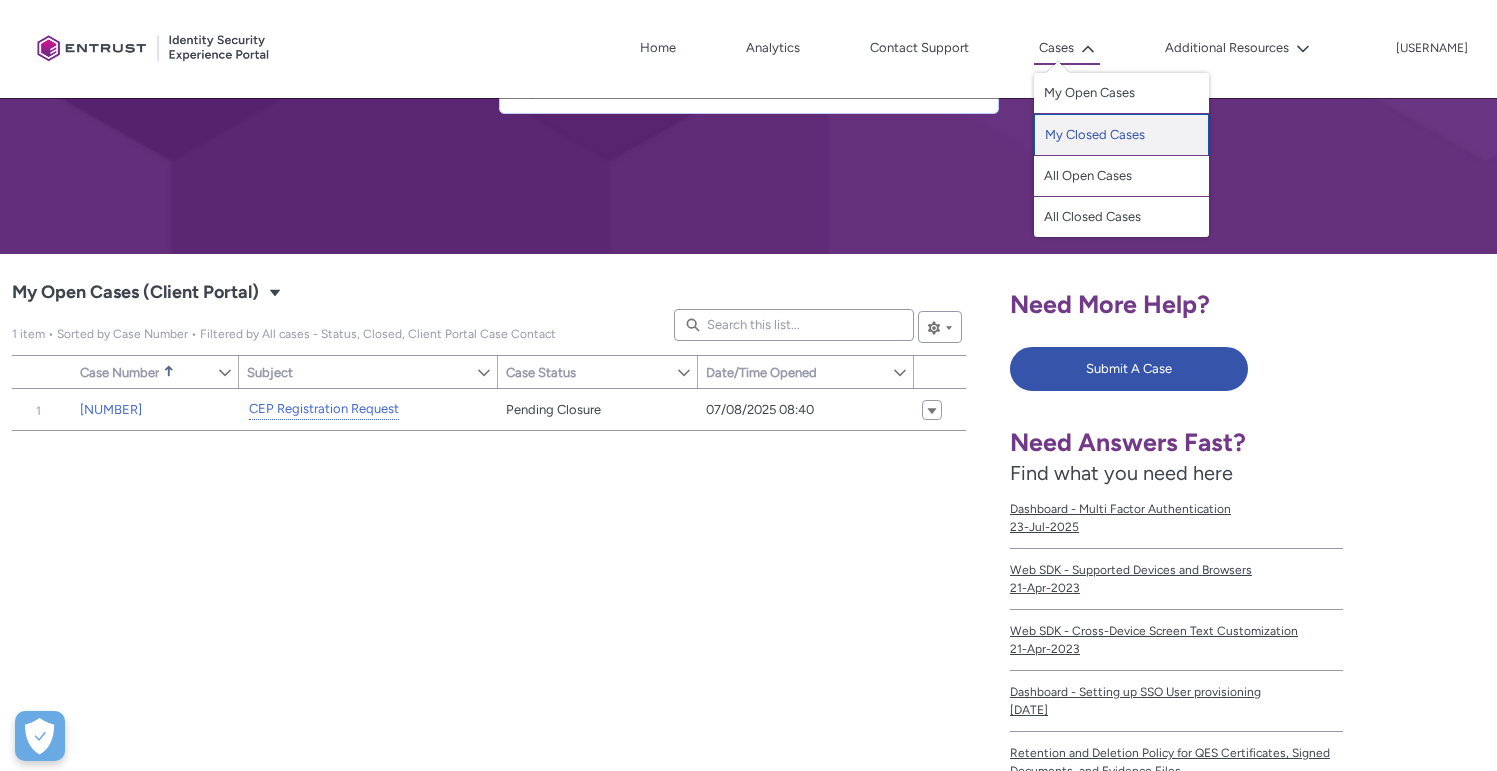 click on "My Closed Cases" at bounding box center (1121, 135) 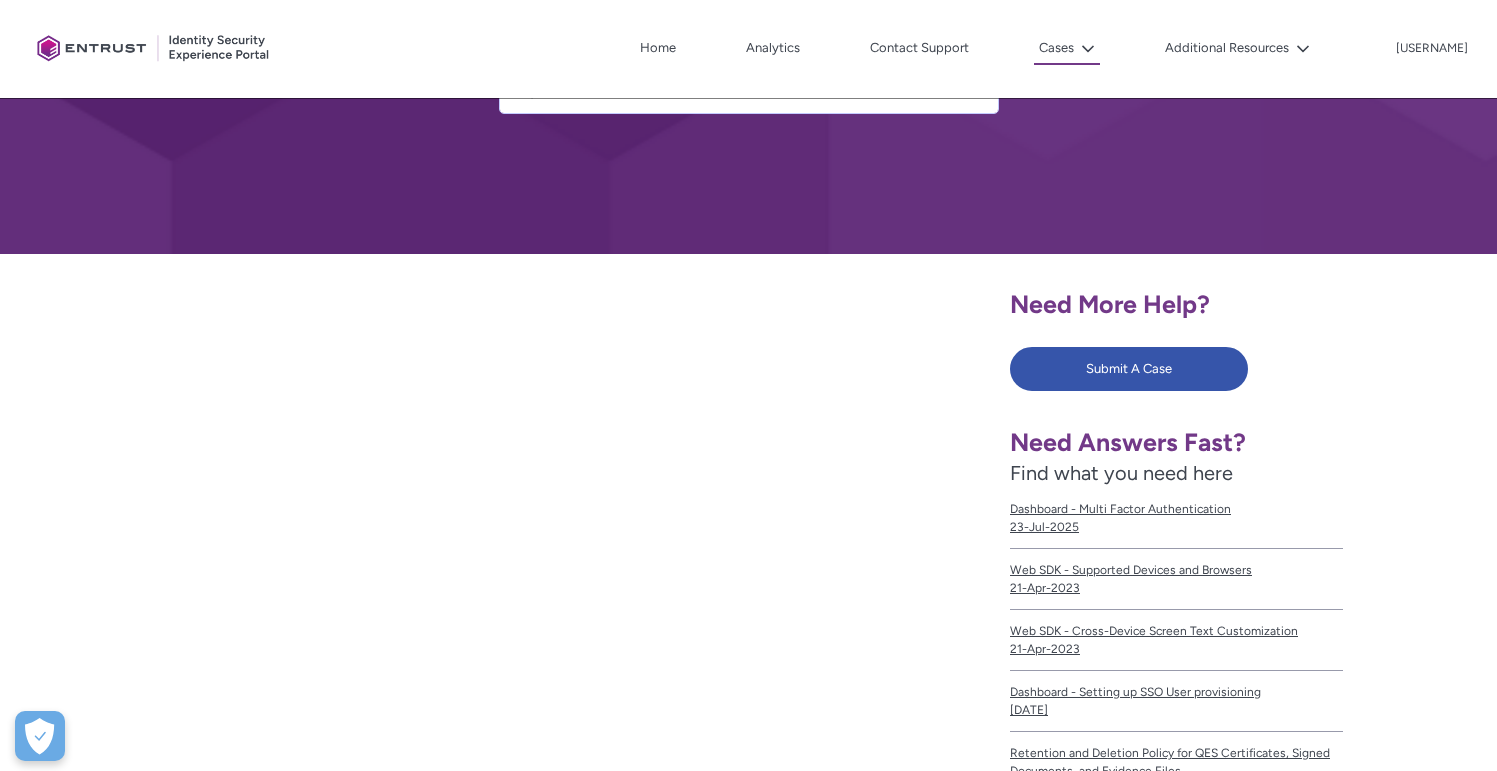 scroll, scrollTop: 0, scrollLeft: 0, axis: both 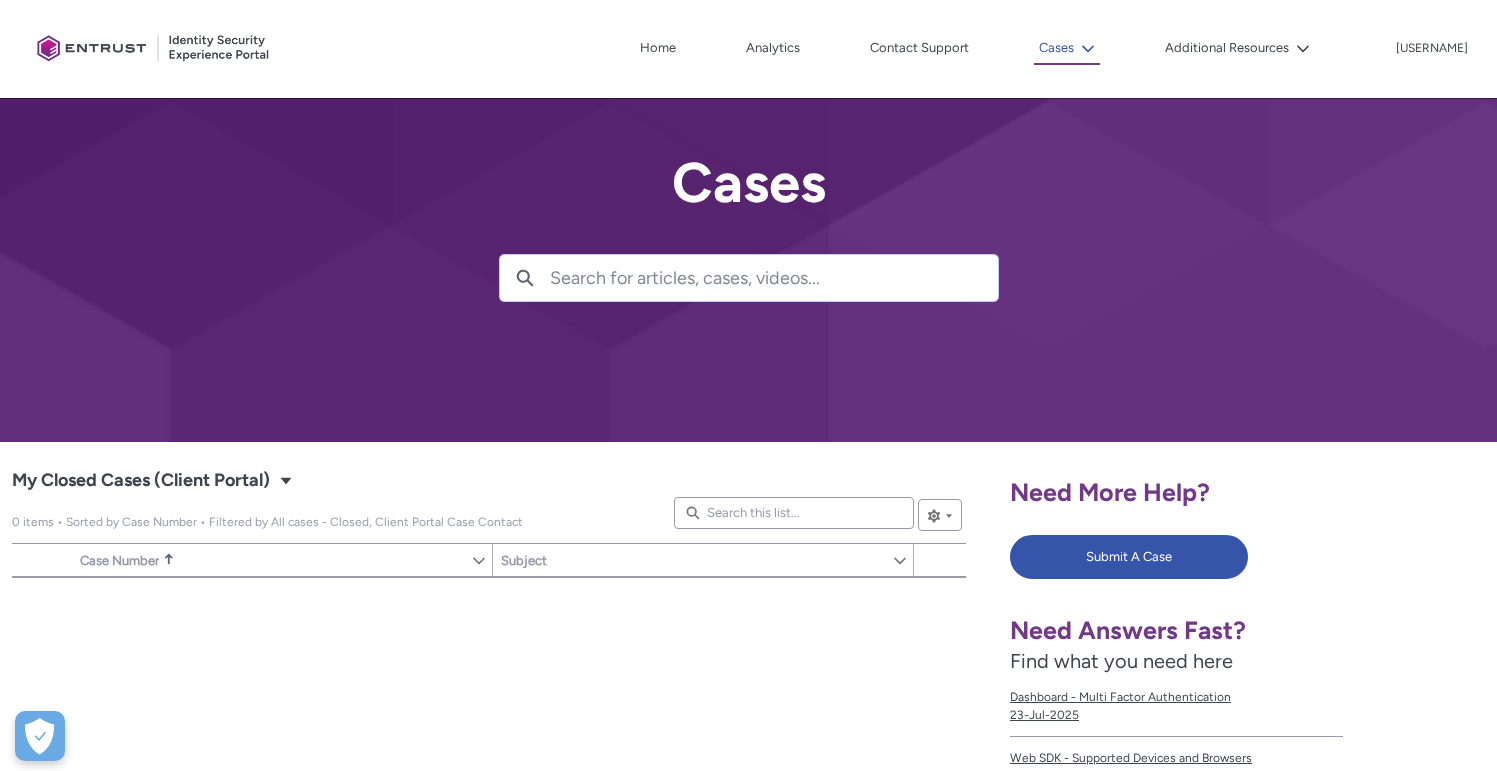 click on "Cases" at bounding box center [1067, 49] 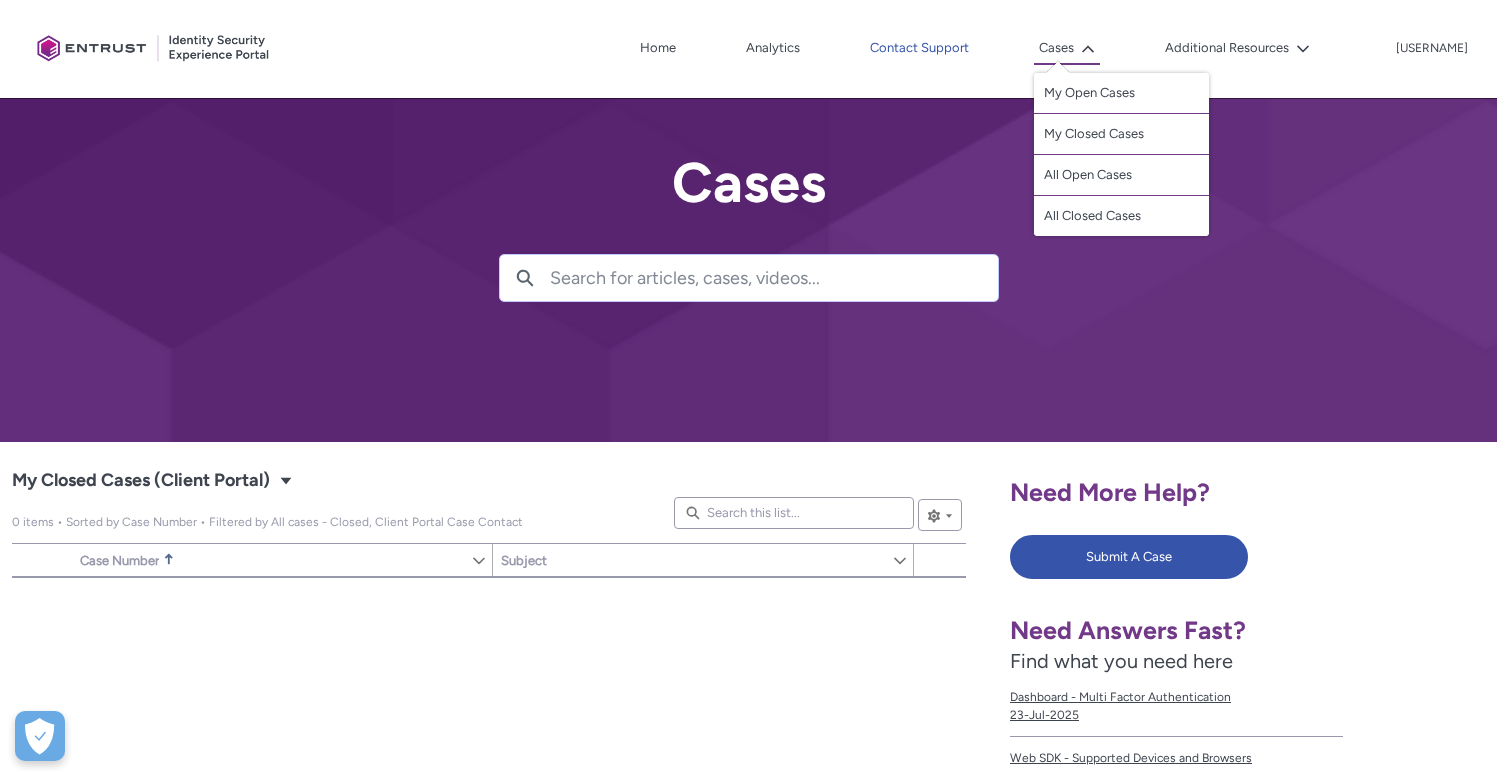 click on "Contact Support" at bounding box center (919, 48) 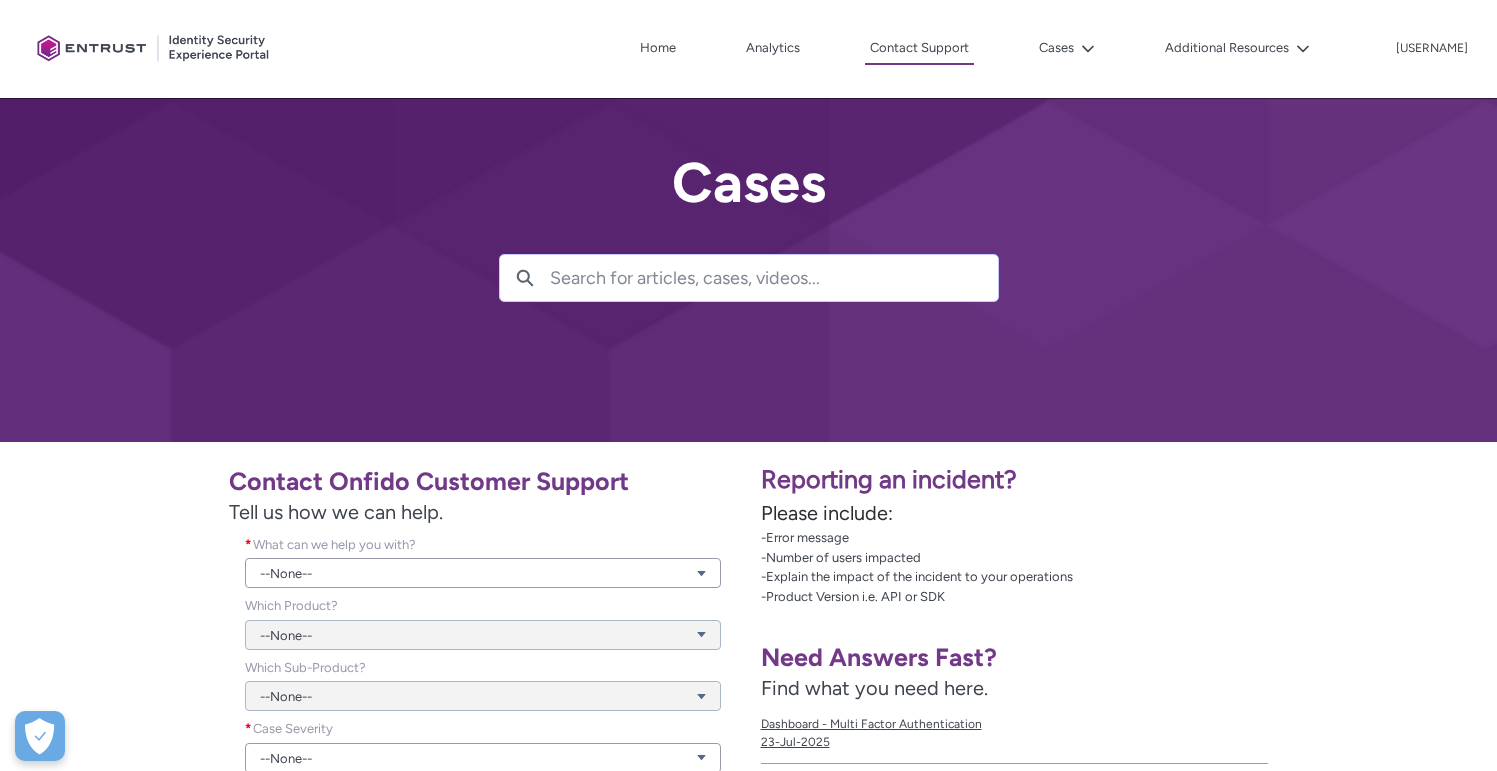 click at bounding box center [774, 278] 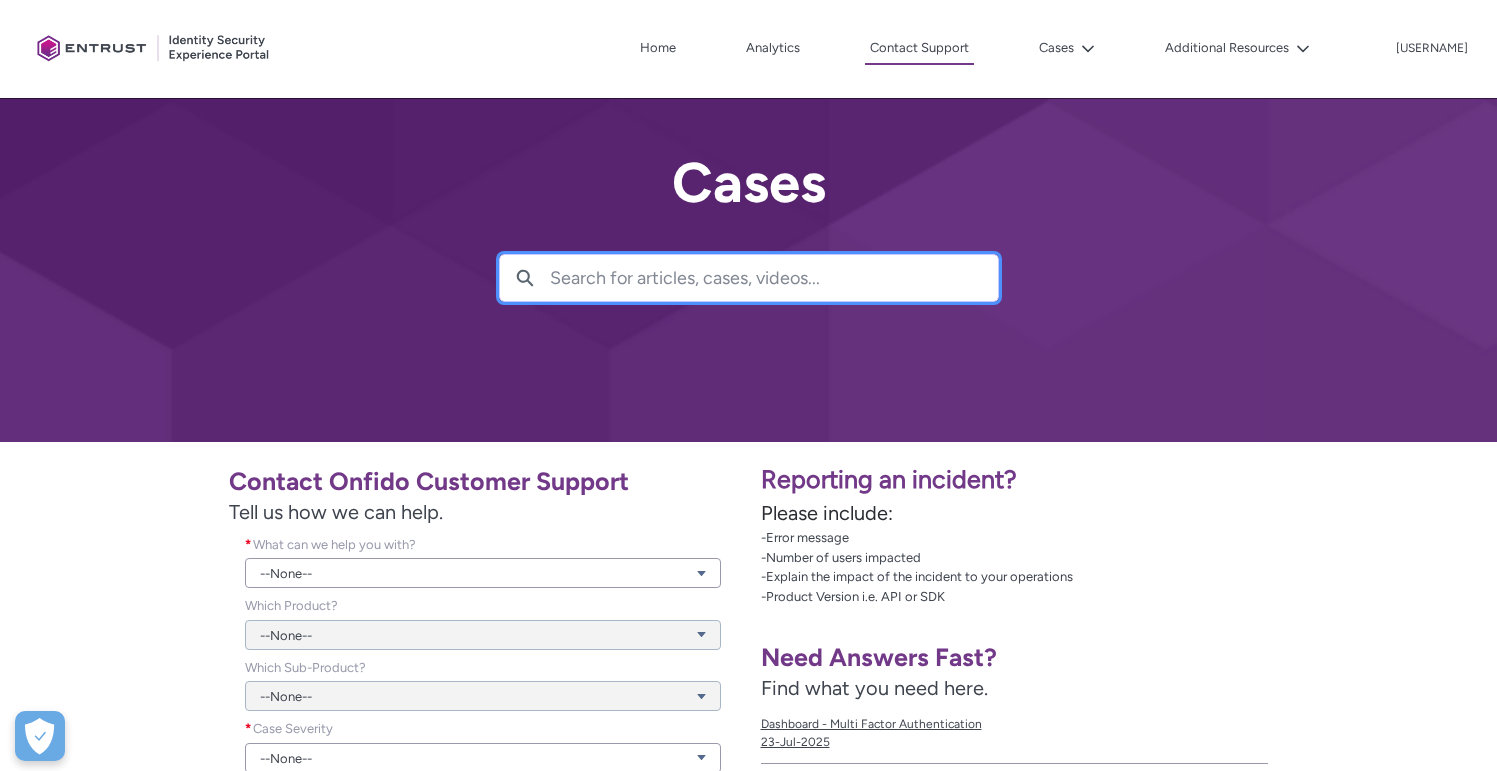 paste on "[EXTERNAL] Null data in workflow run JSON" 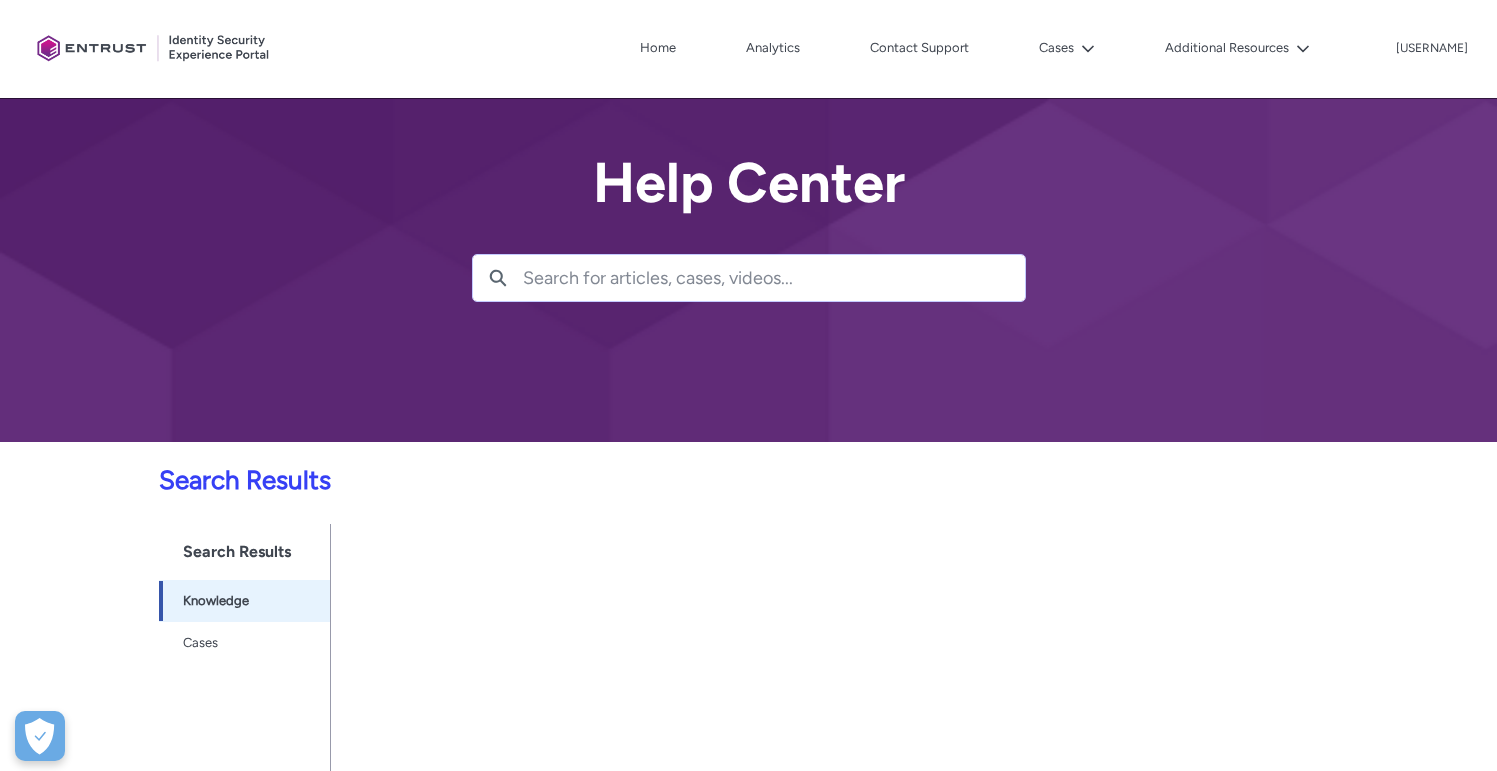 scroll, scrollTop: 152, scrollLeft: 0, axis: vertical 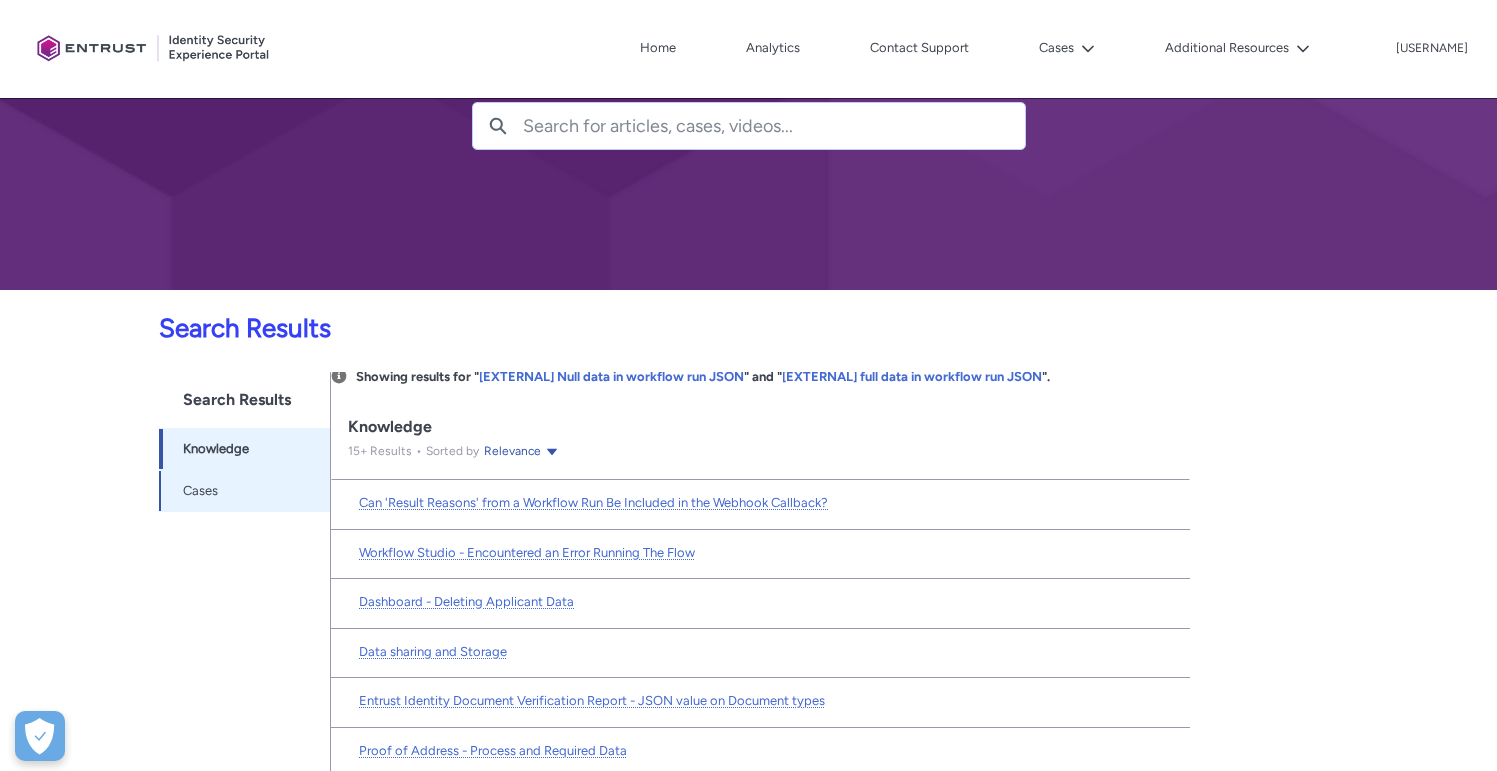 click on "Cases" at bounding box center (200, 491) 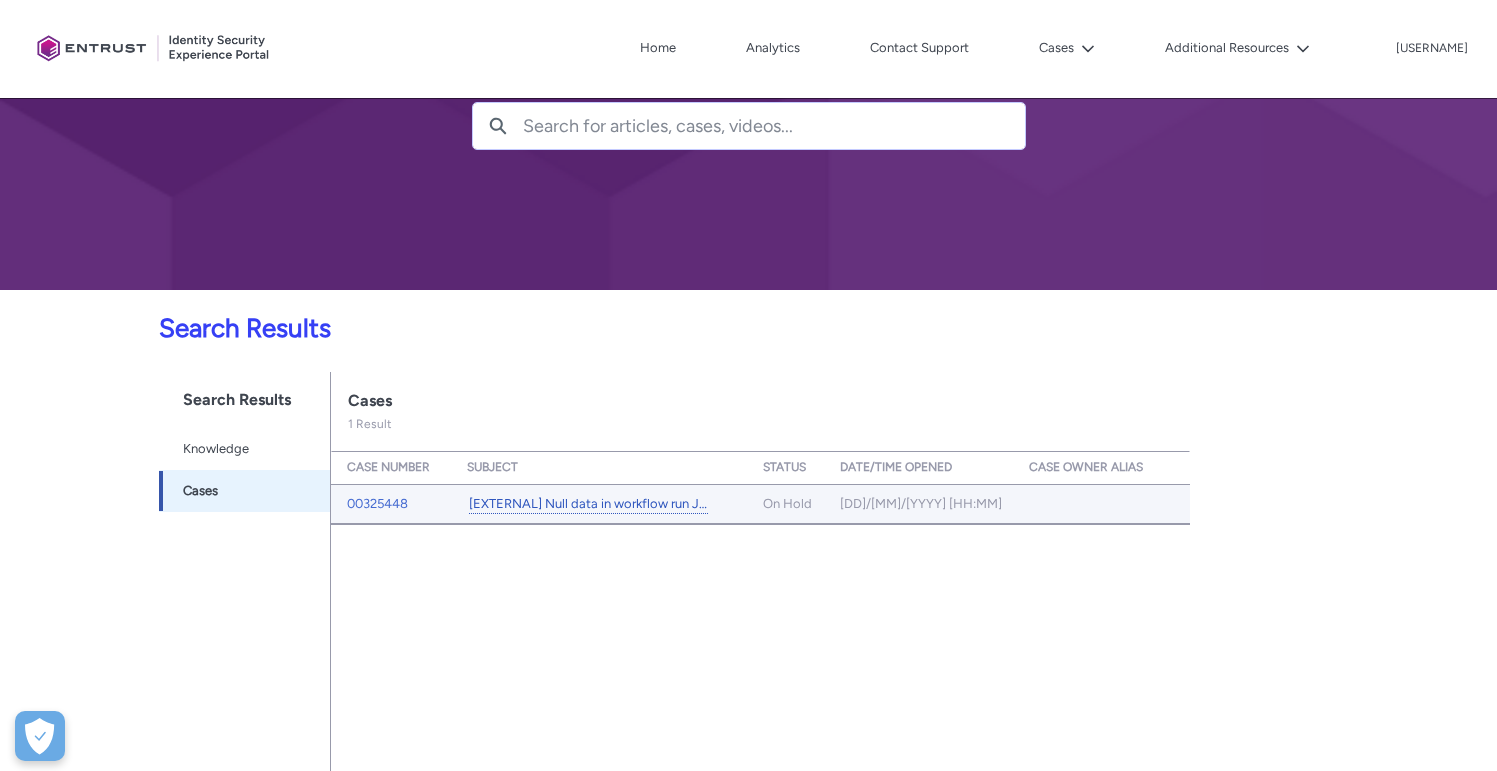 click on "[EXTERNAL] Null data in workflow run JSON" at bounding box center [588, 504] 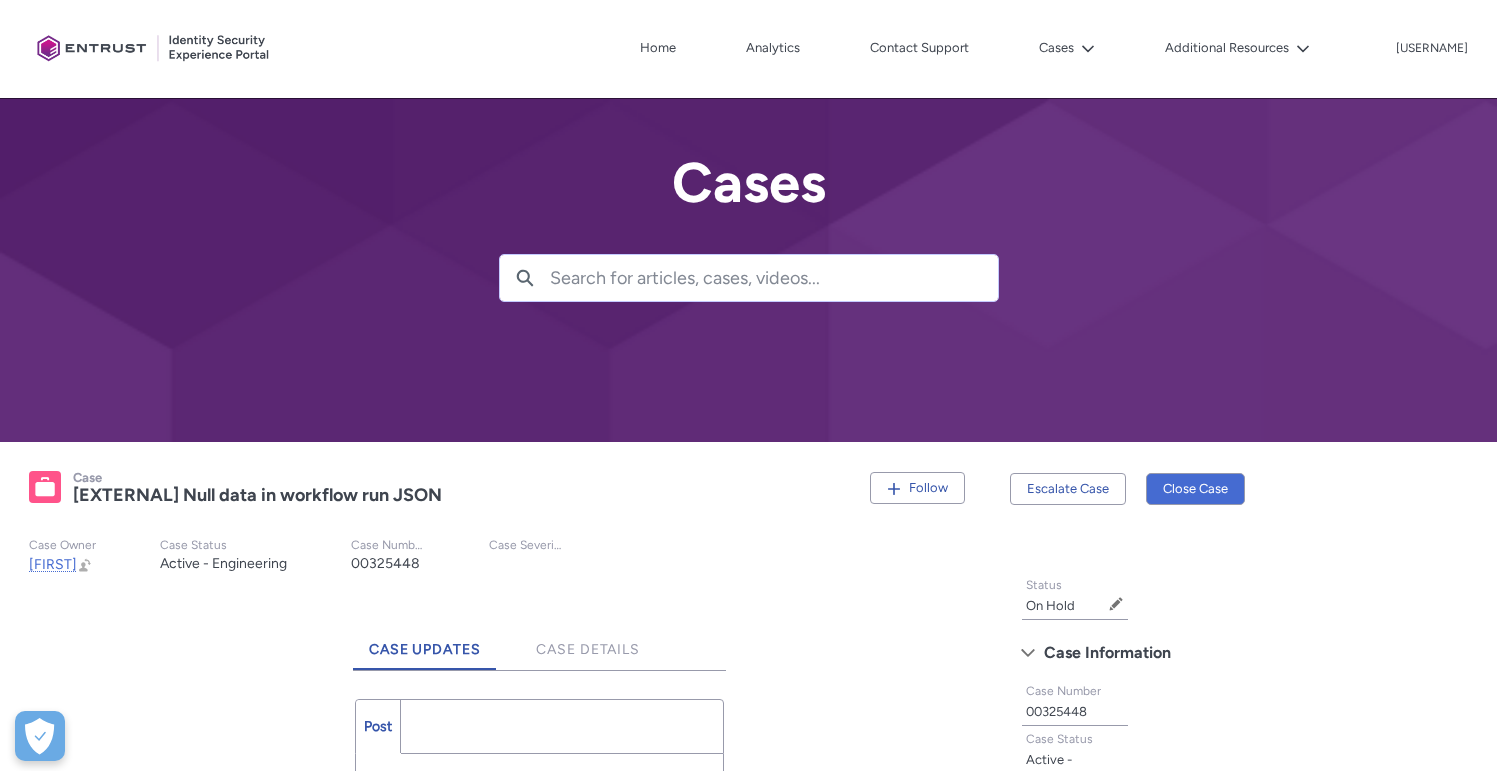 scroll, scrollTop: 0, scrollLeft: 0, axis: both 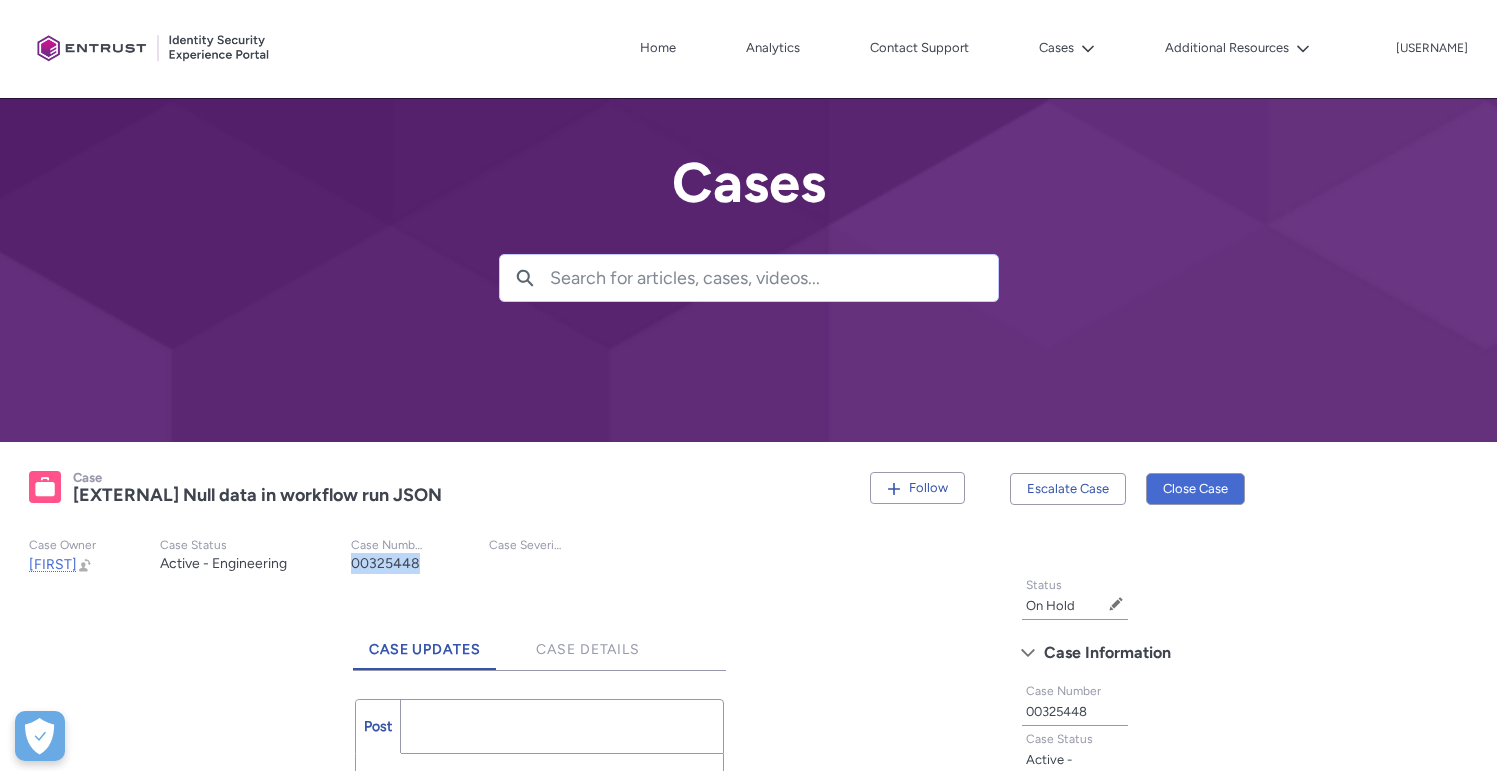 click on "[NUMBER]" 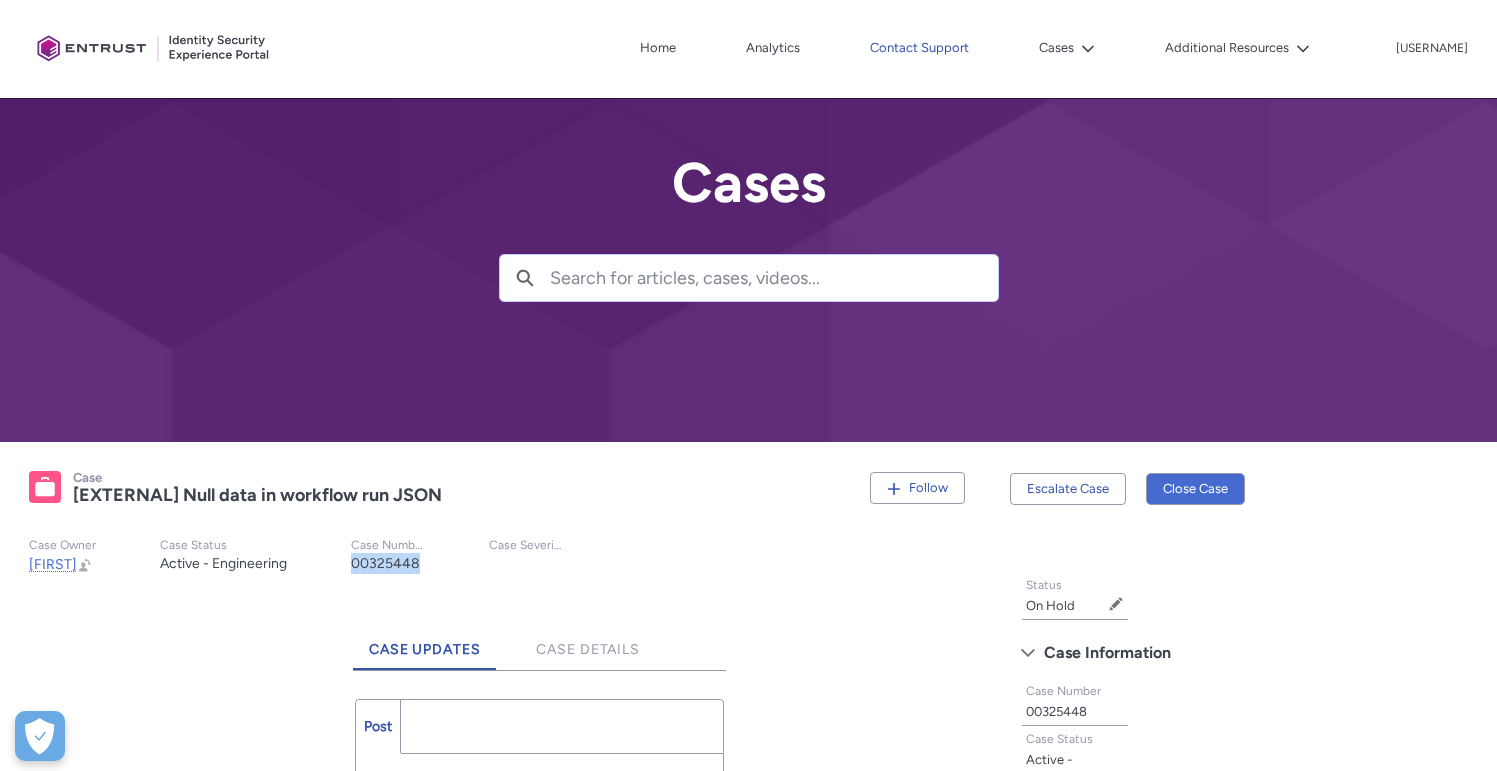 click on "Contact Support" at bounding box center (919, 48) 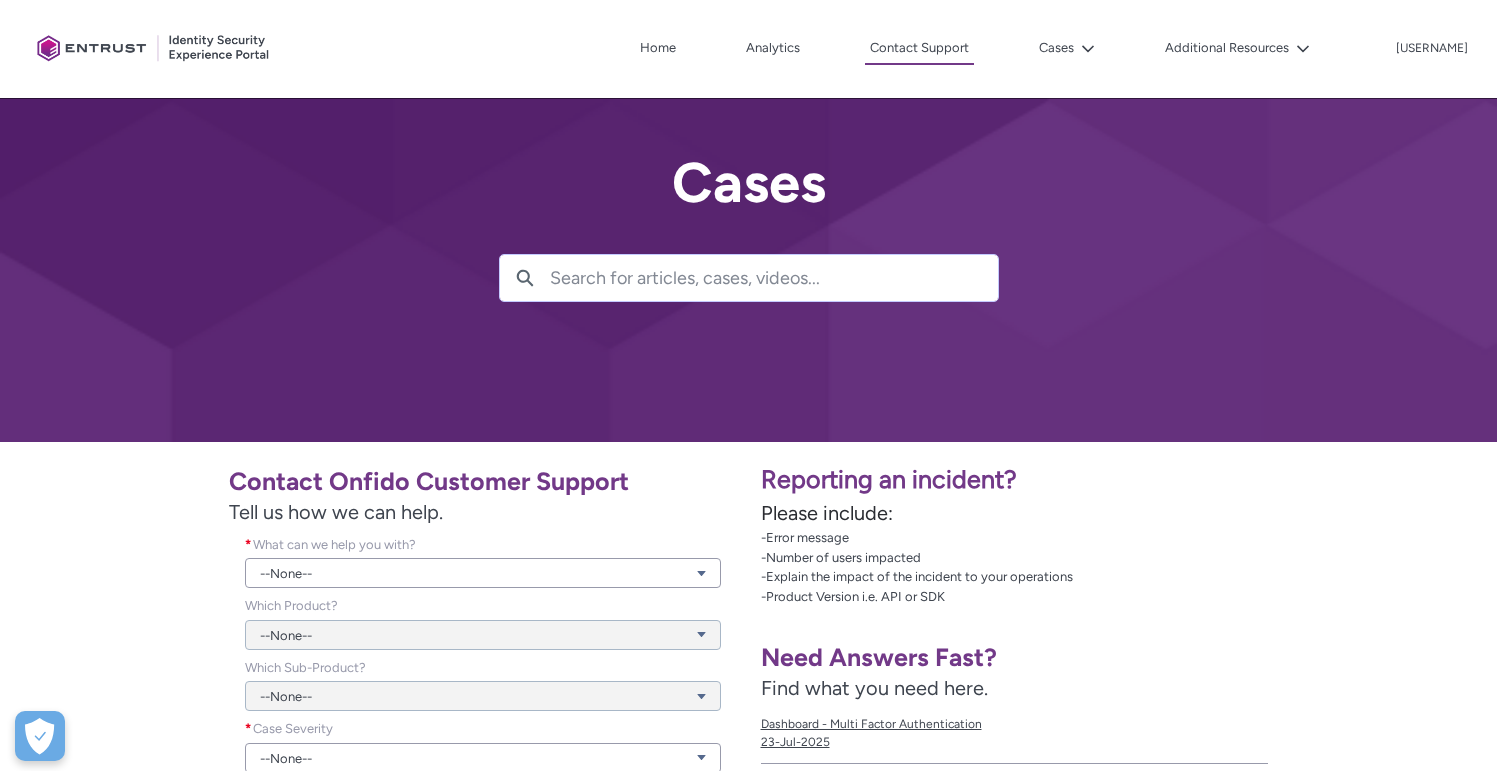 click at bounding box center [774, 278] 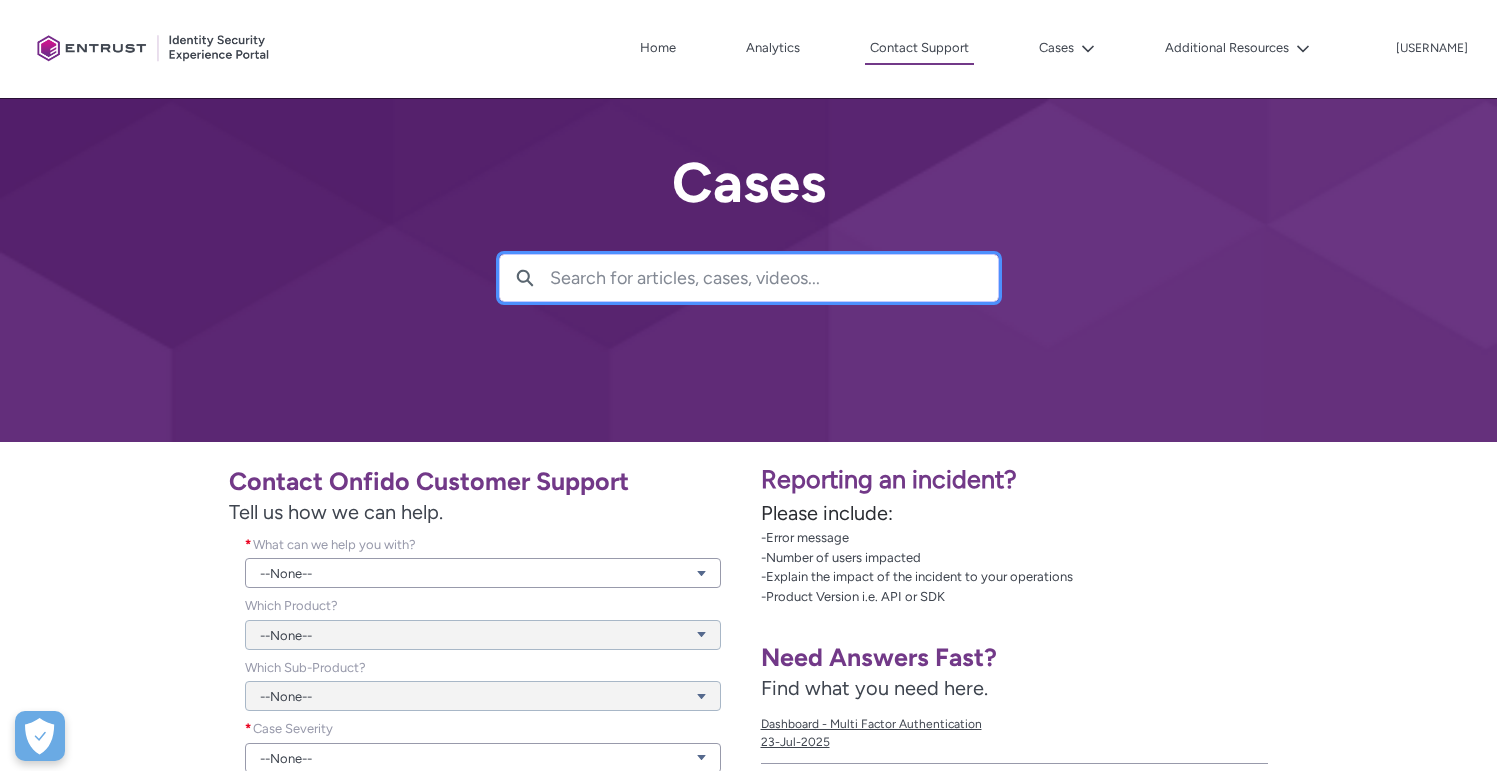 paste on "[EXTERNAL] Document Report Details in Barcode" 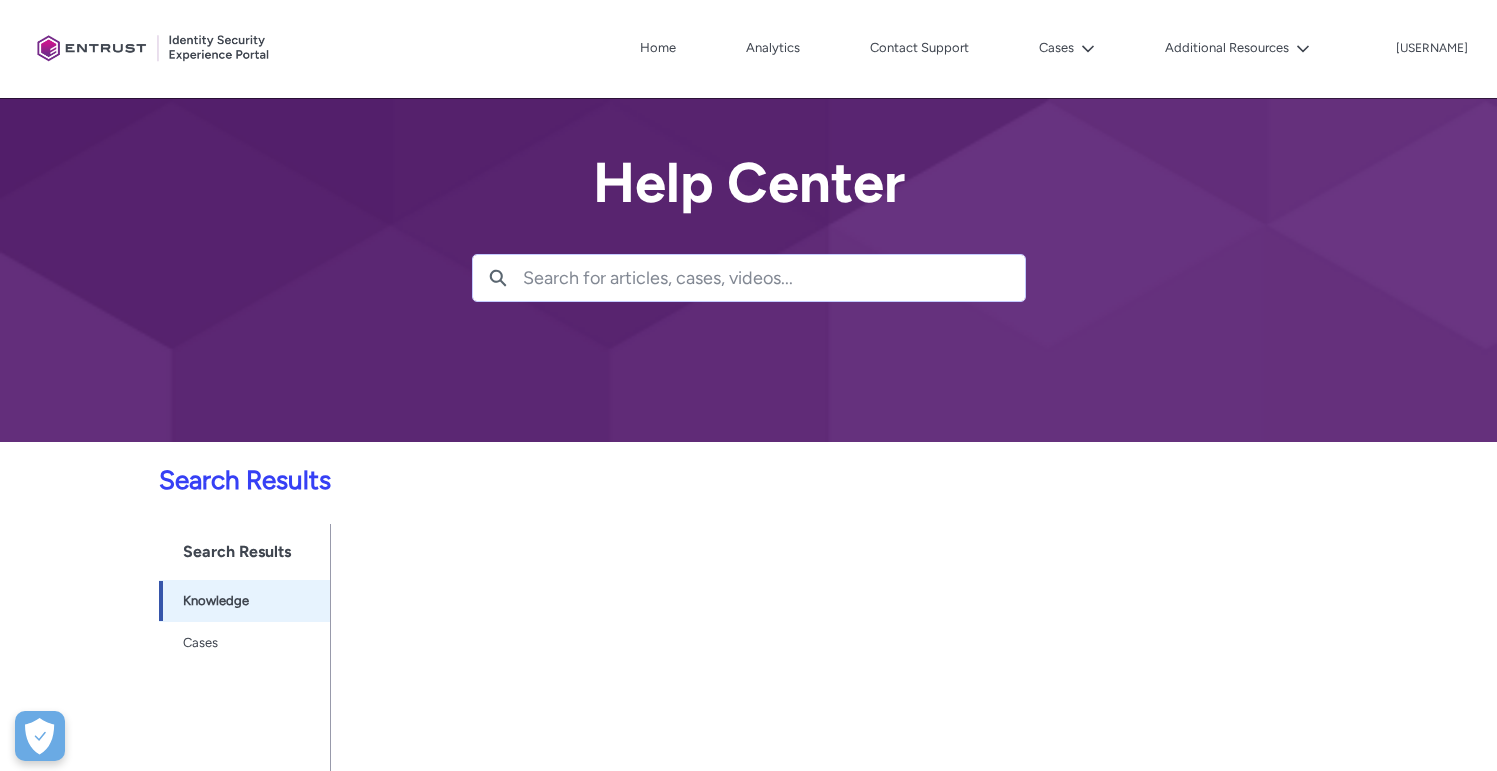 scroll, scrollTop: 152, scrollLeft: 0, axis: vertical 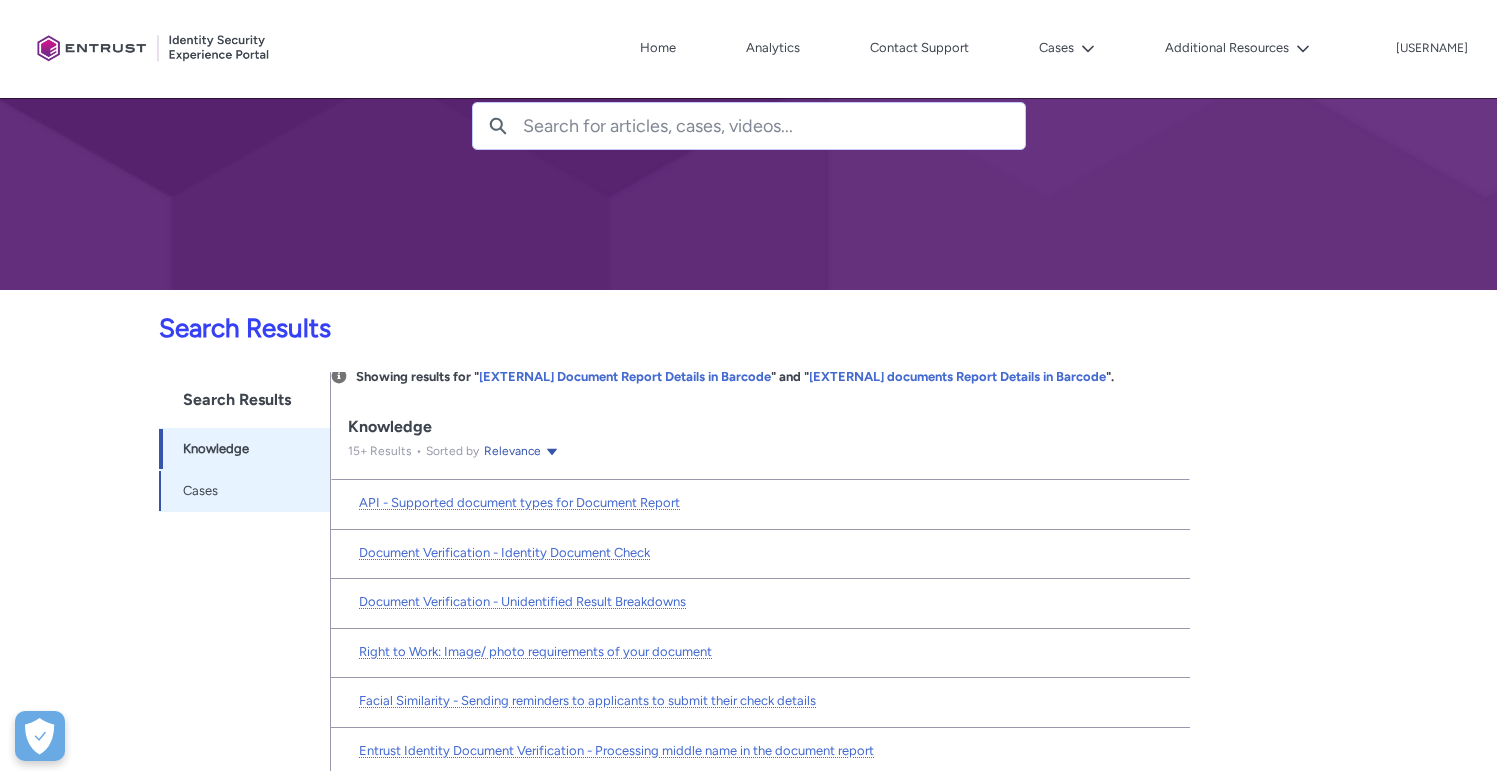 click on "Cases" at bounding box center (200, 491) 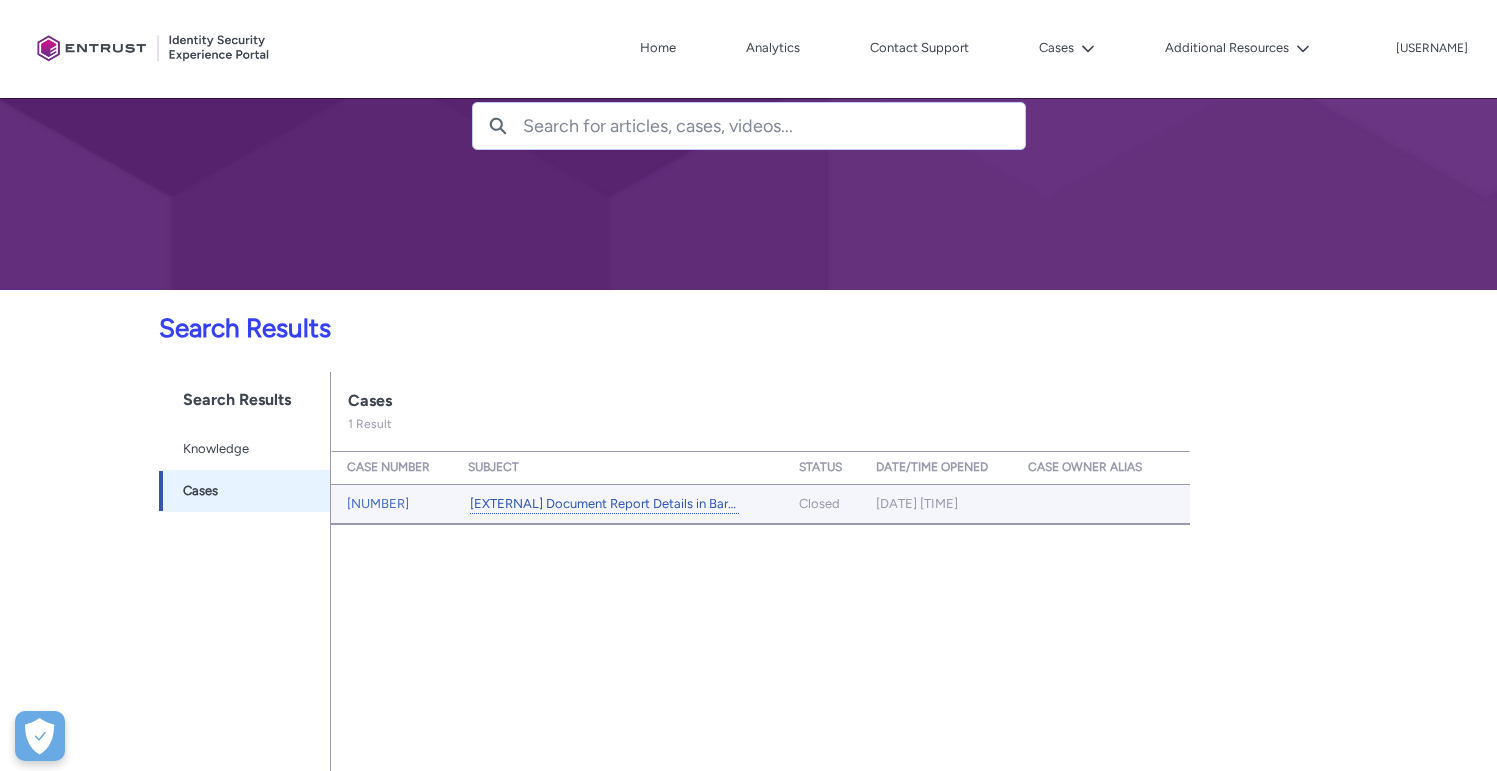 click on "[EXTERNAL] Document Report Details in Barcode" at bounding box center [604, 504] 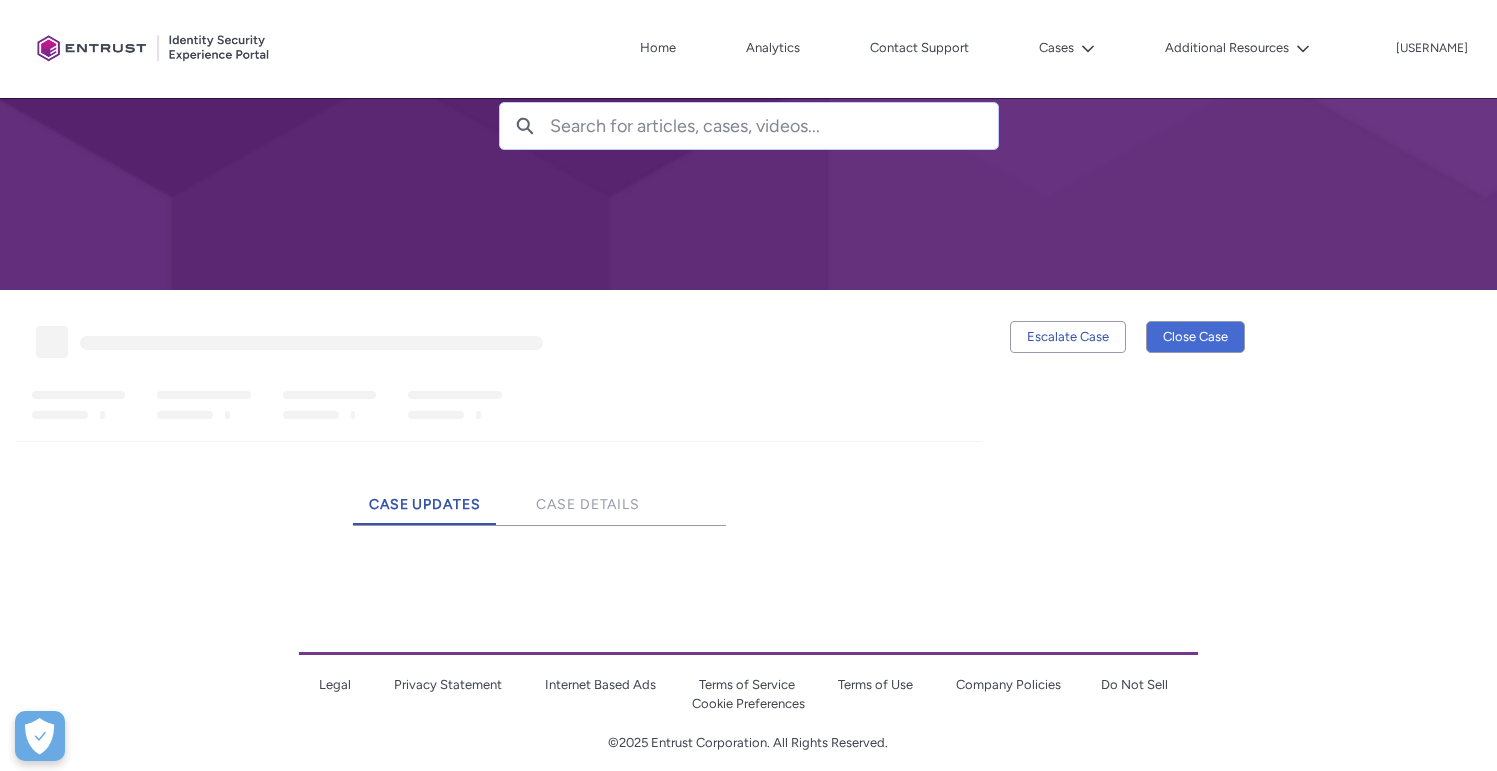 scroll, scrollTop: 0, scrollLeft: 0, axis: both 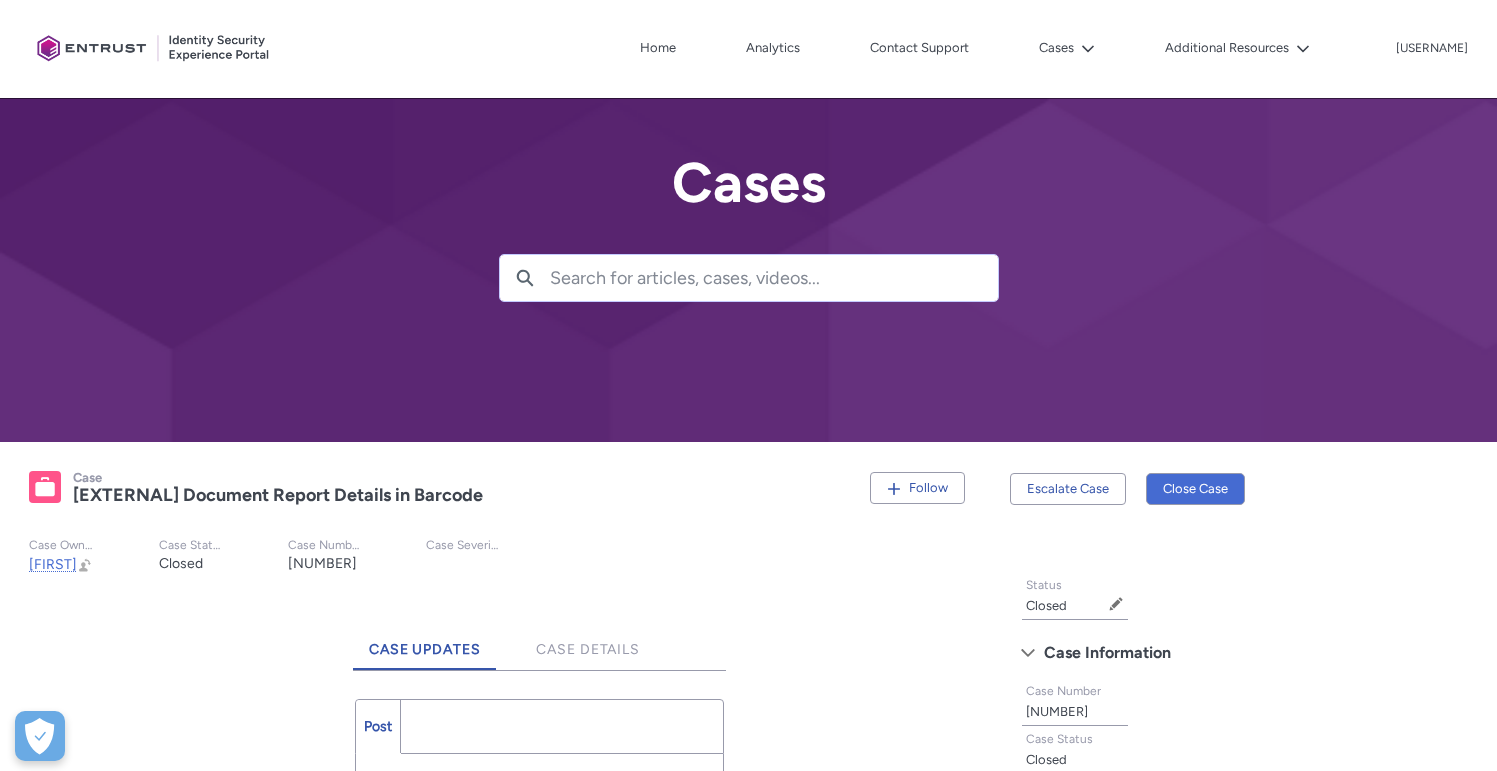 click on "[NUMBER]" 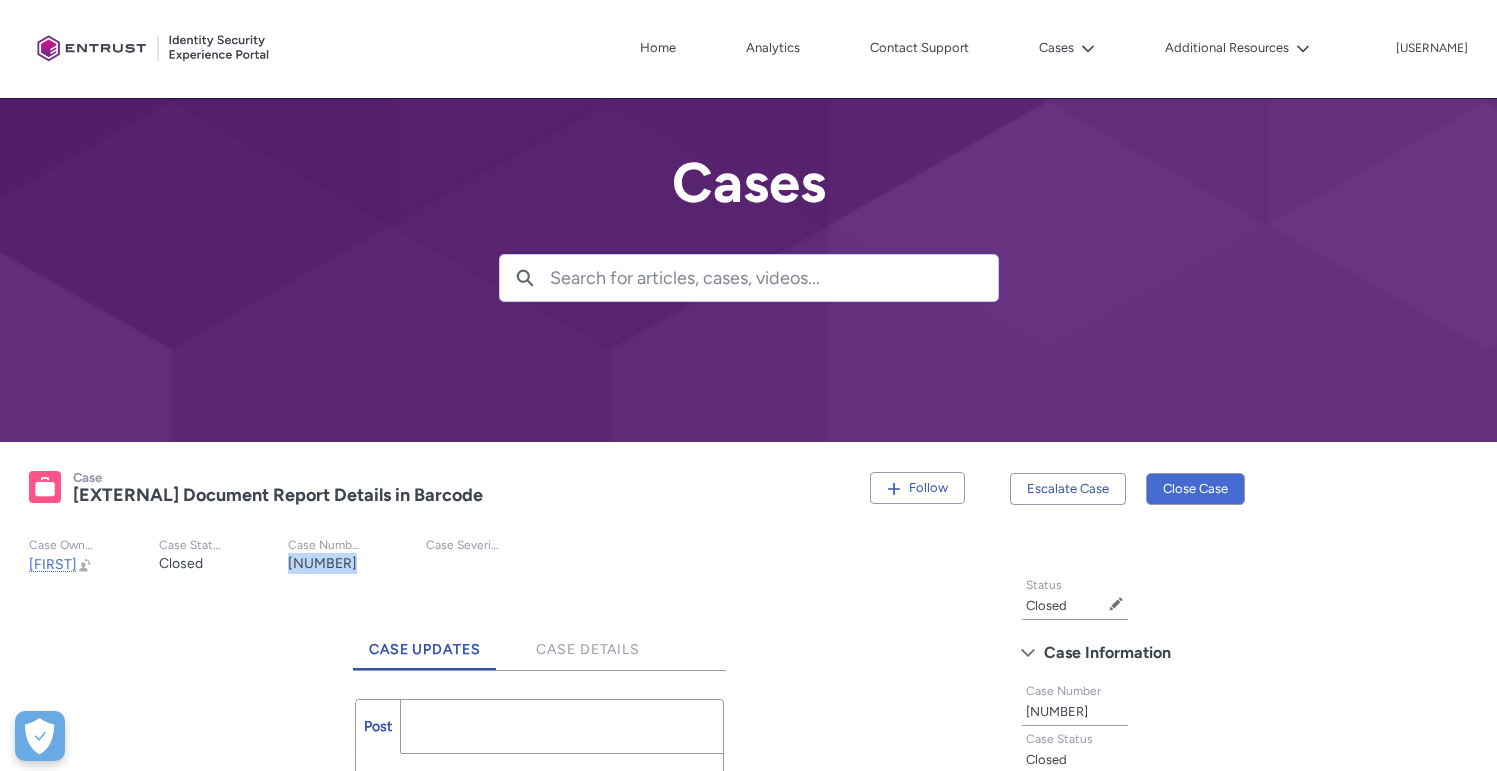 click on "[NUMBER]" 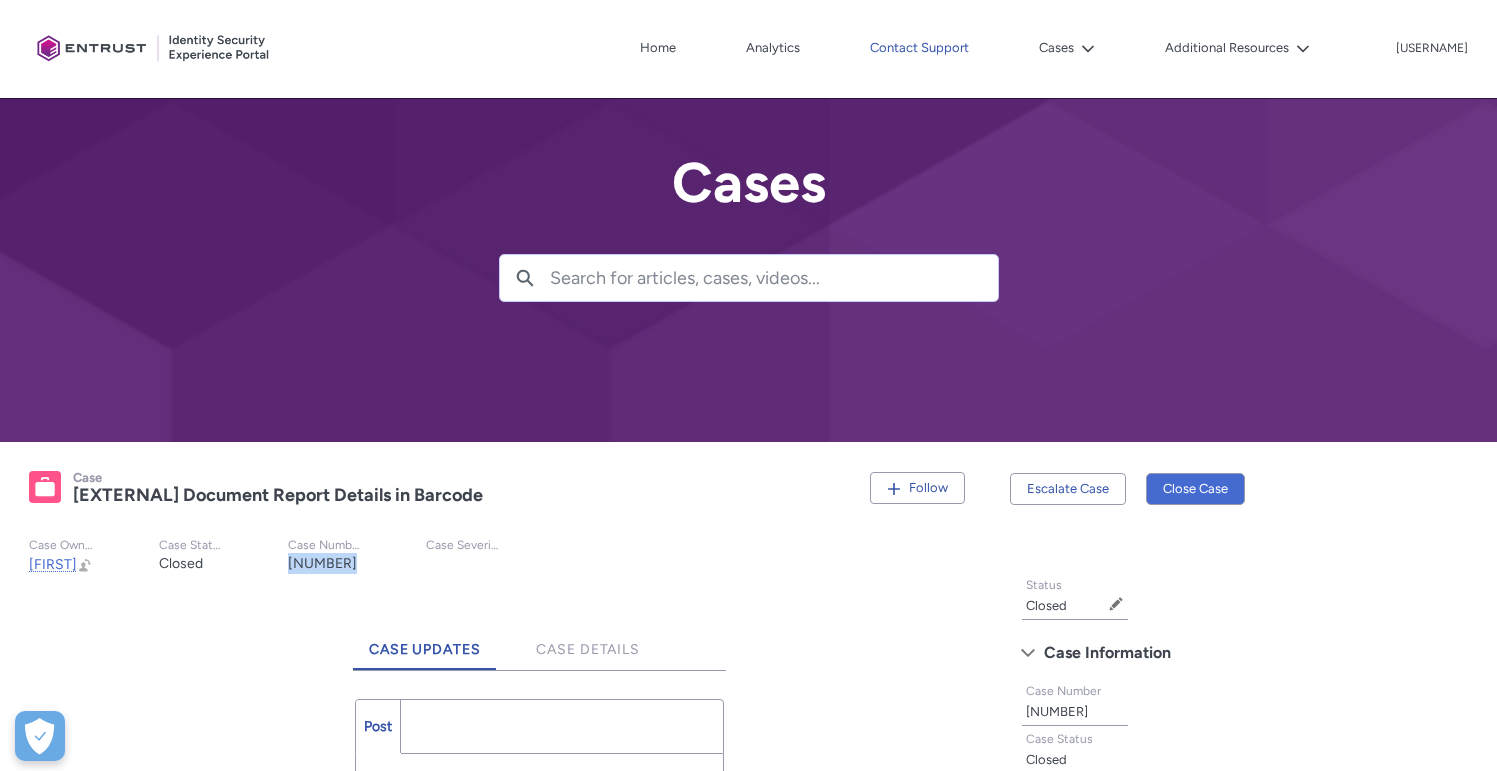 click on "Contact Support" at bounding box center (919, 48) 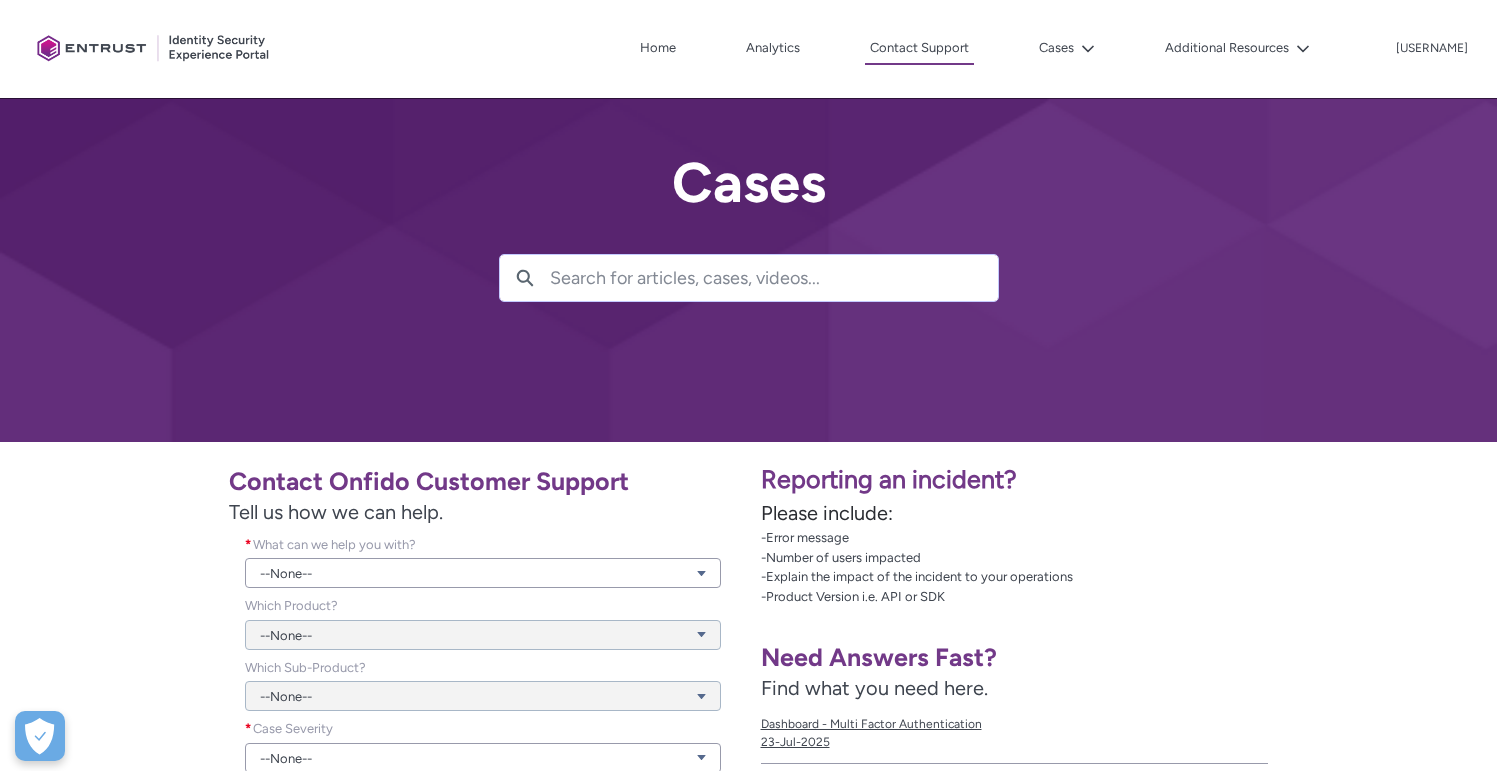 click at bounding box center (774, 278) 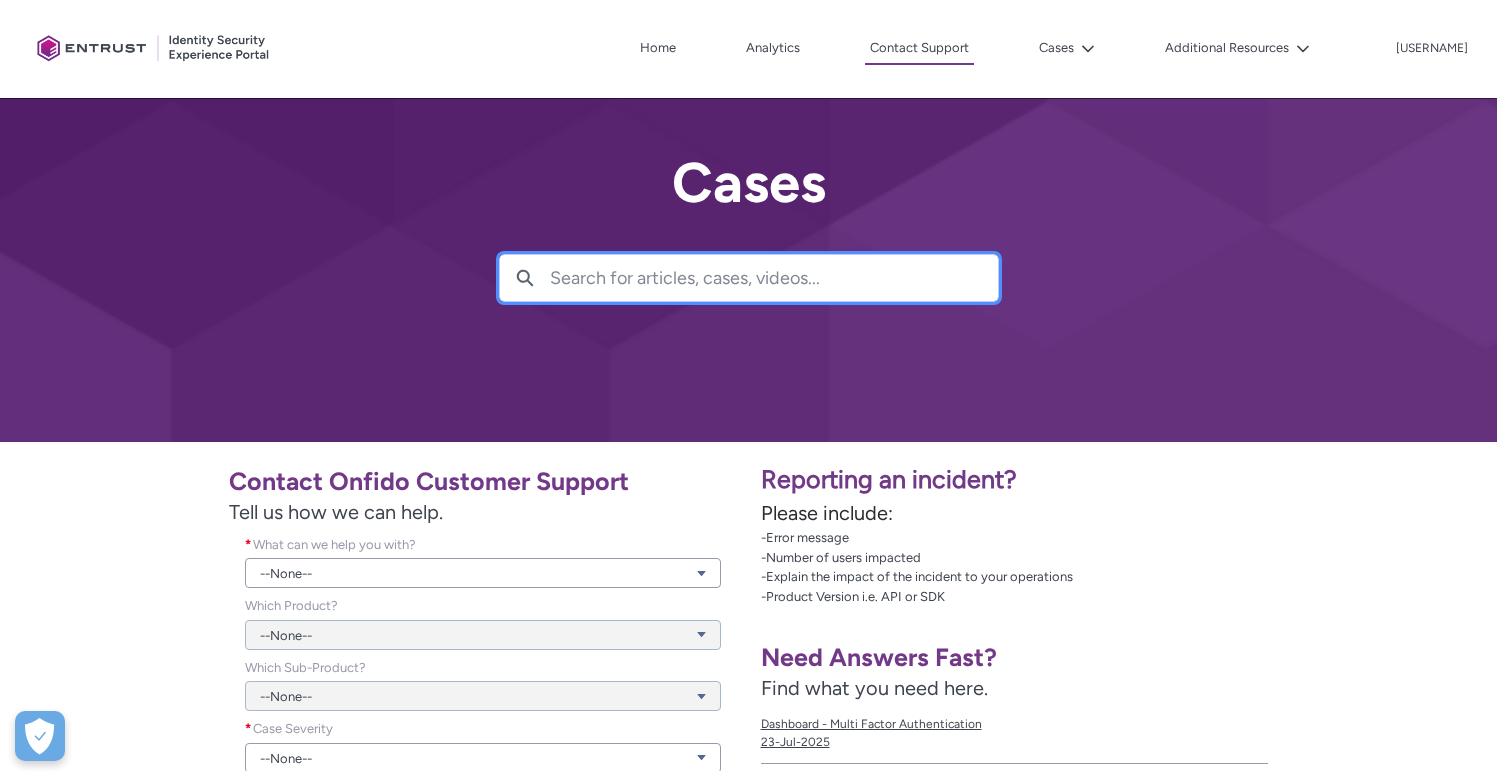 paste on "[EXTERNAL] Workflow runs remains in awaiting input" 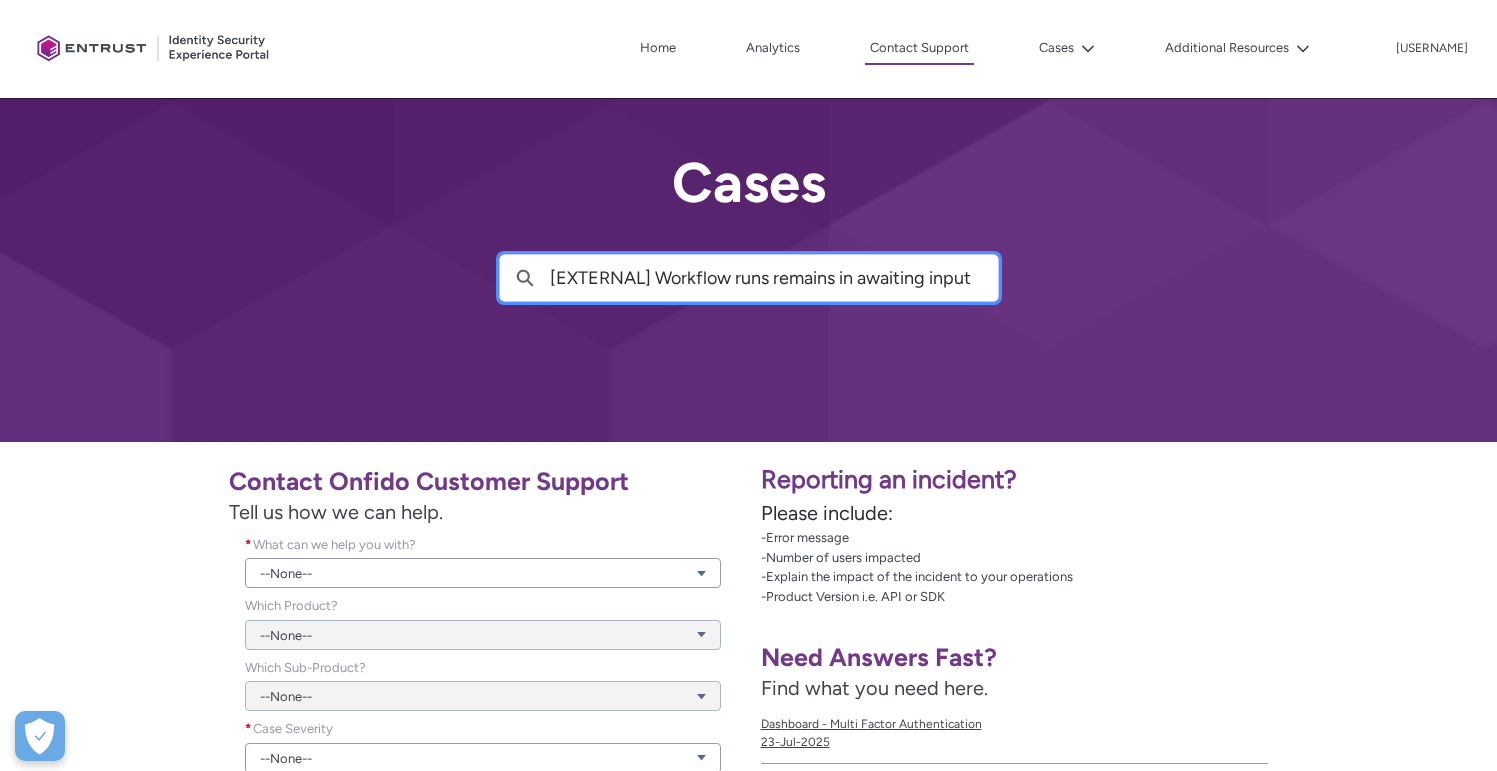 scroll, scrollTop: 0, scrollLeft: 1, axis: horizontal 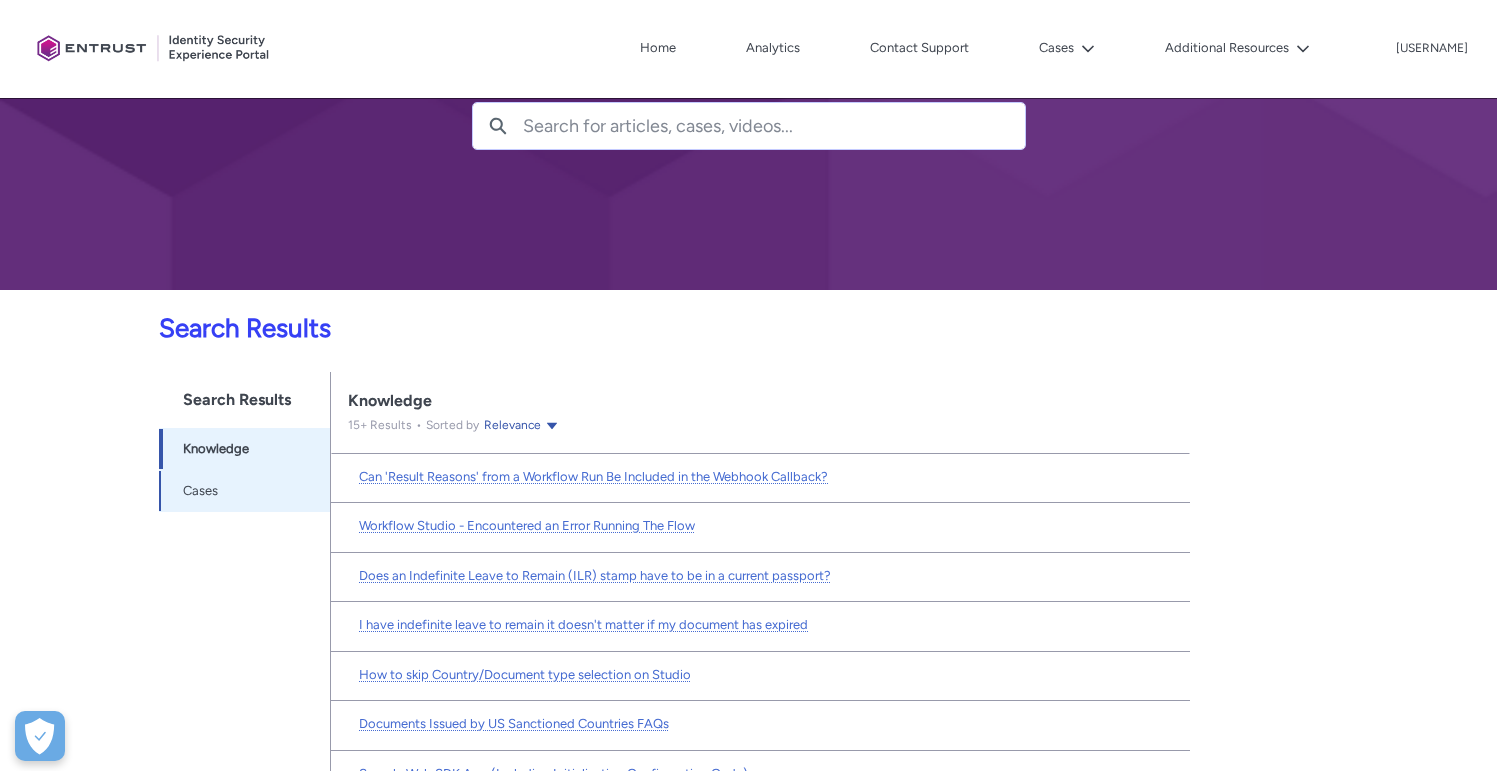 click on "Cases" at bounding box center [200, 491] 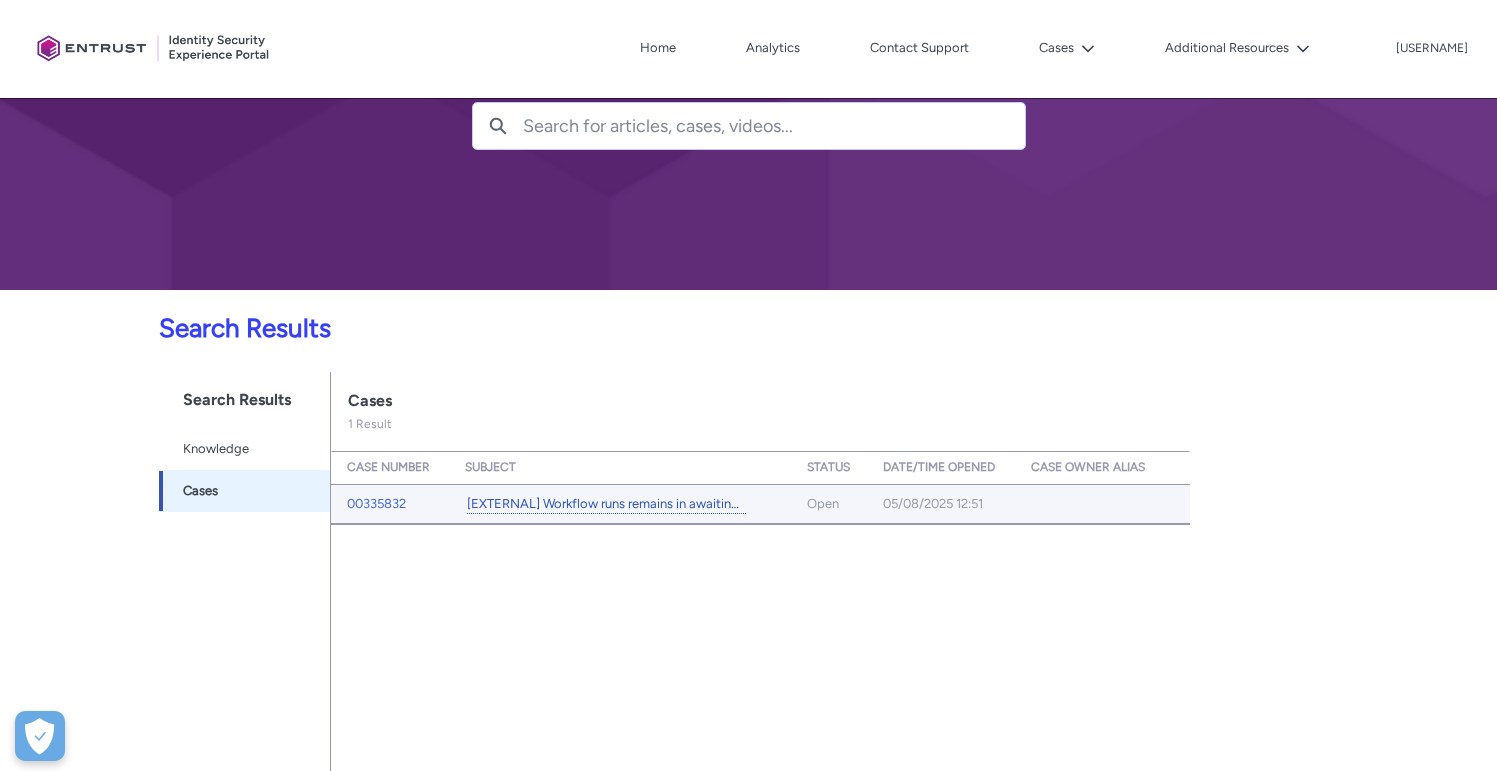 click on "[EXTERNAL] Workflow runs remains in awaiting input" at bounding box center [606, 504] 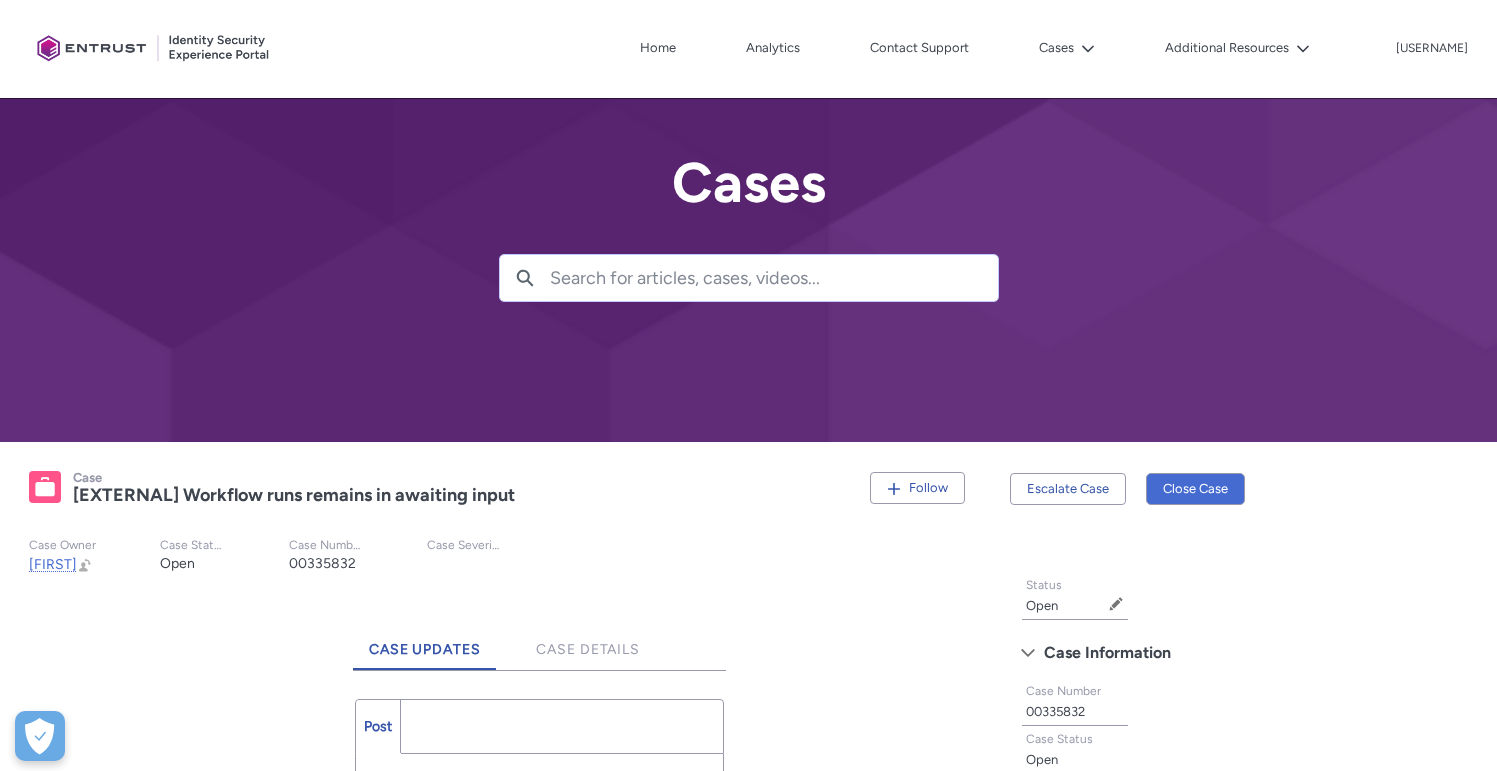 scroll, scrollTop: 0, scrollLeft: 0, axis: both 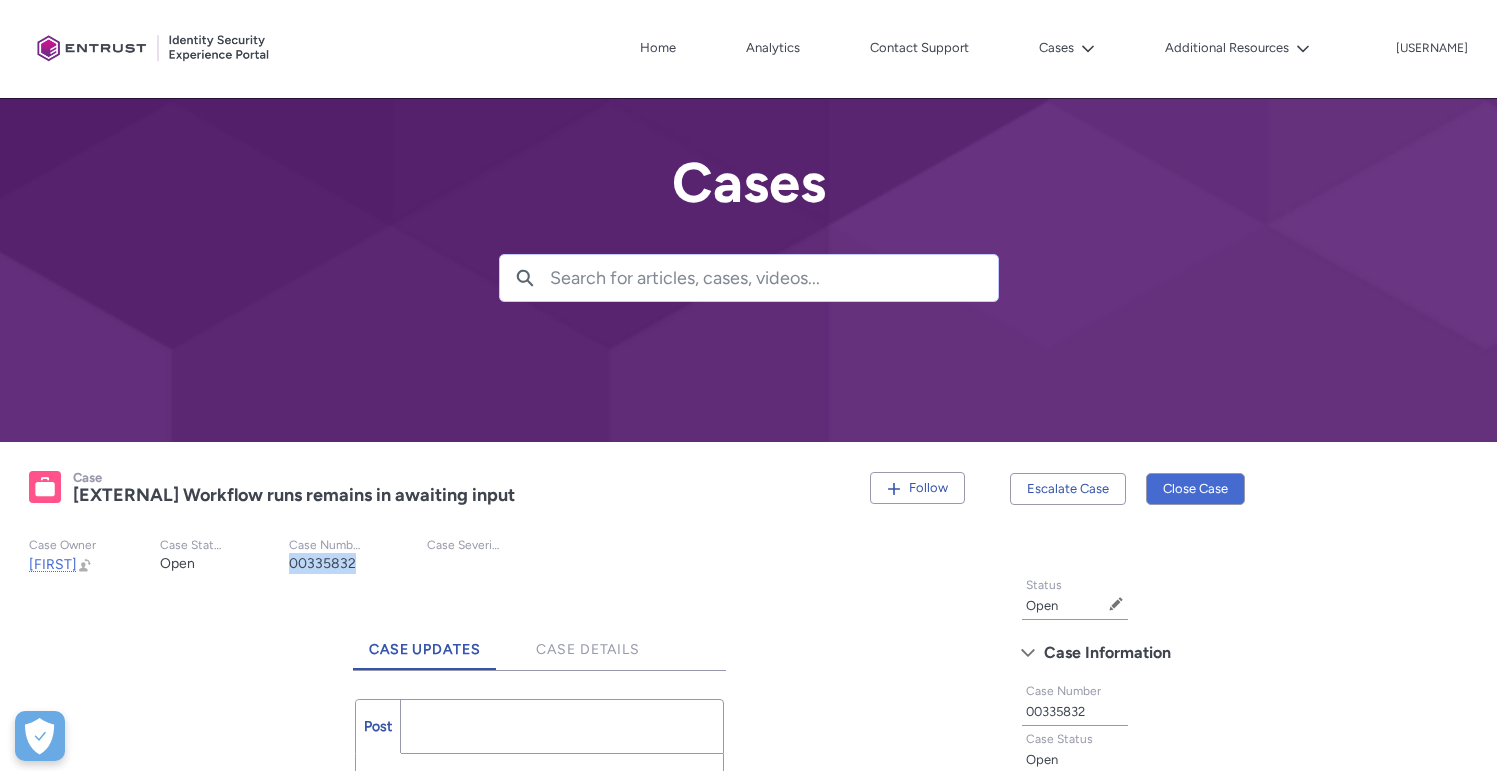click on "[NUMBER]" 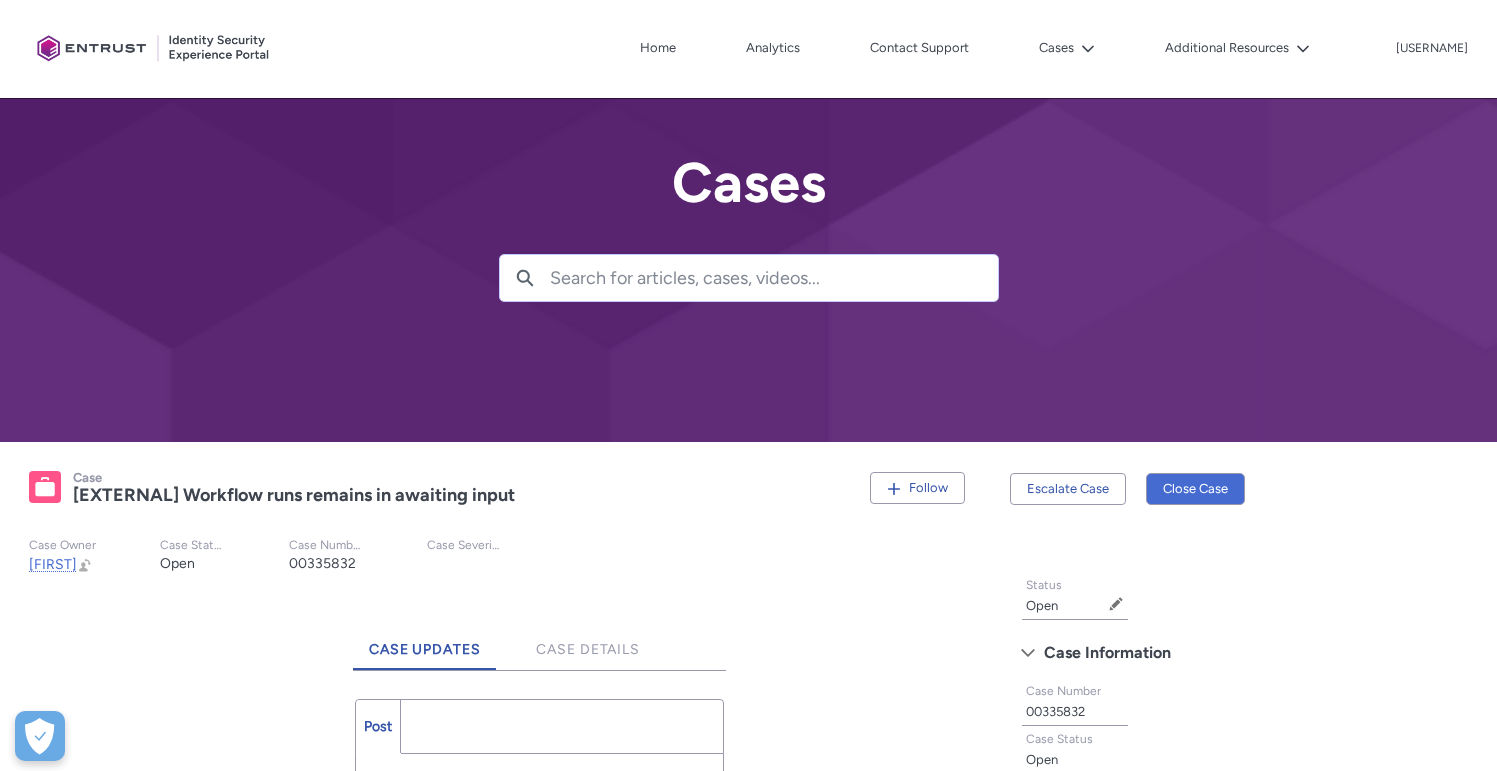 click at bounding box center (774, 278) 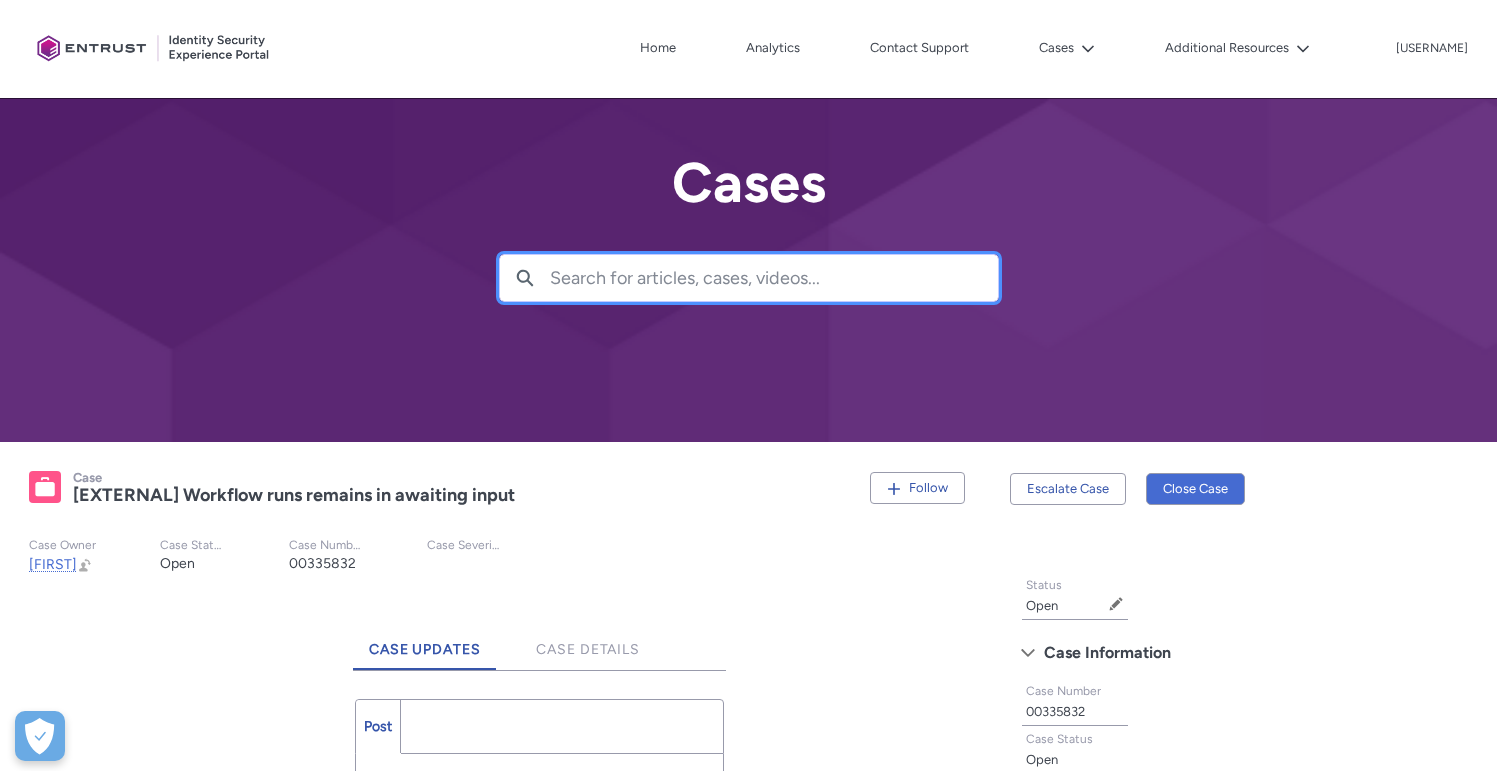 click at bounding box center [748, 221] 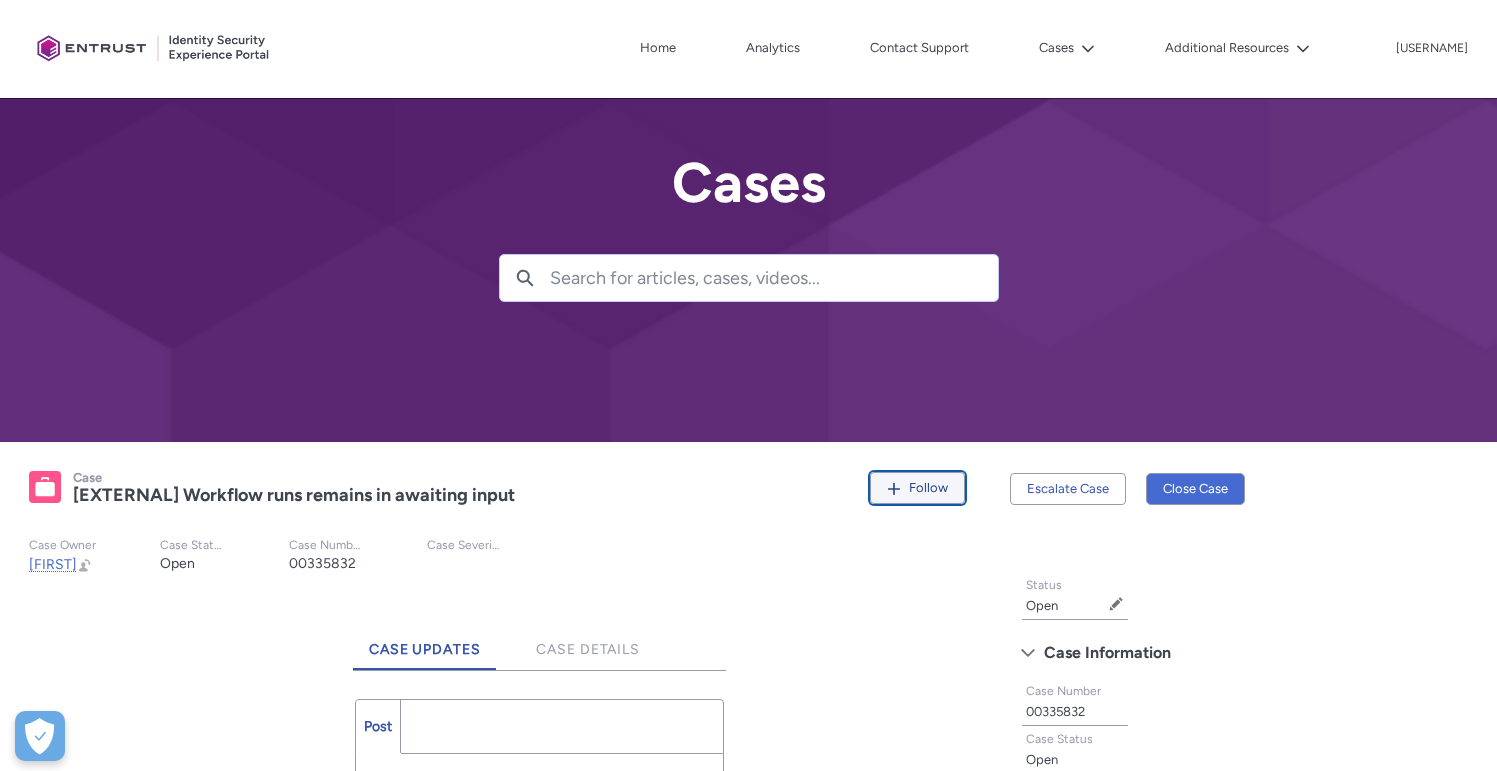 click on "Follow" 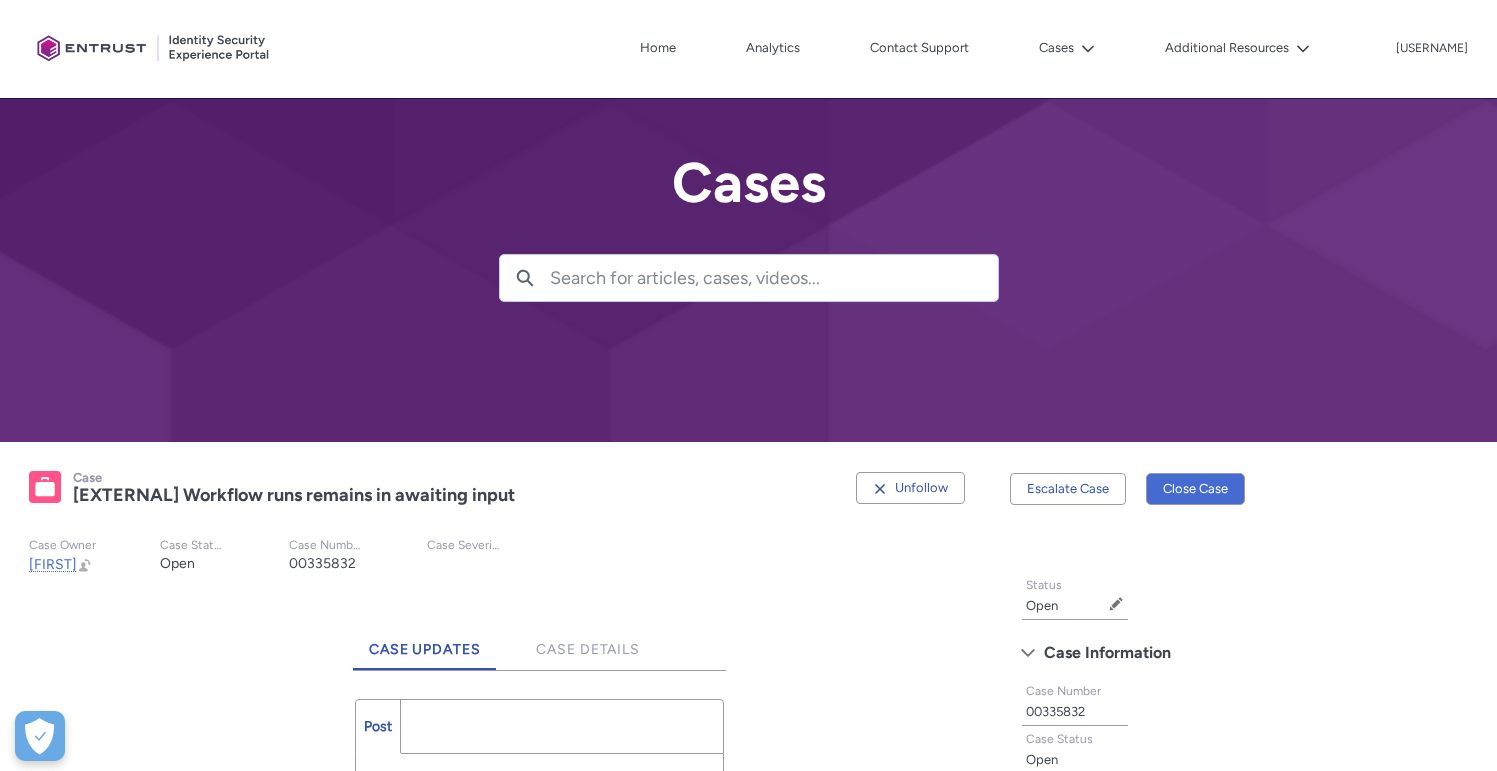click at bounding box center (774, 278) 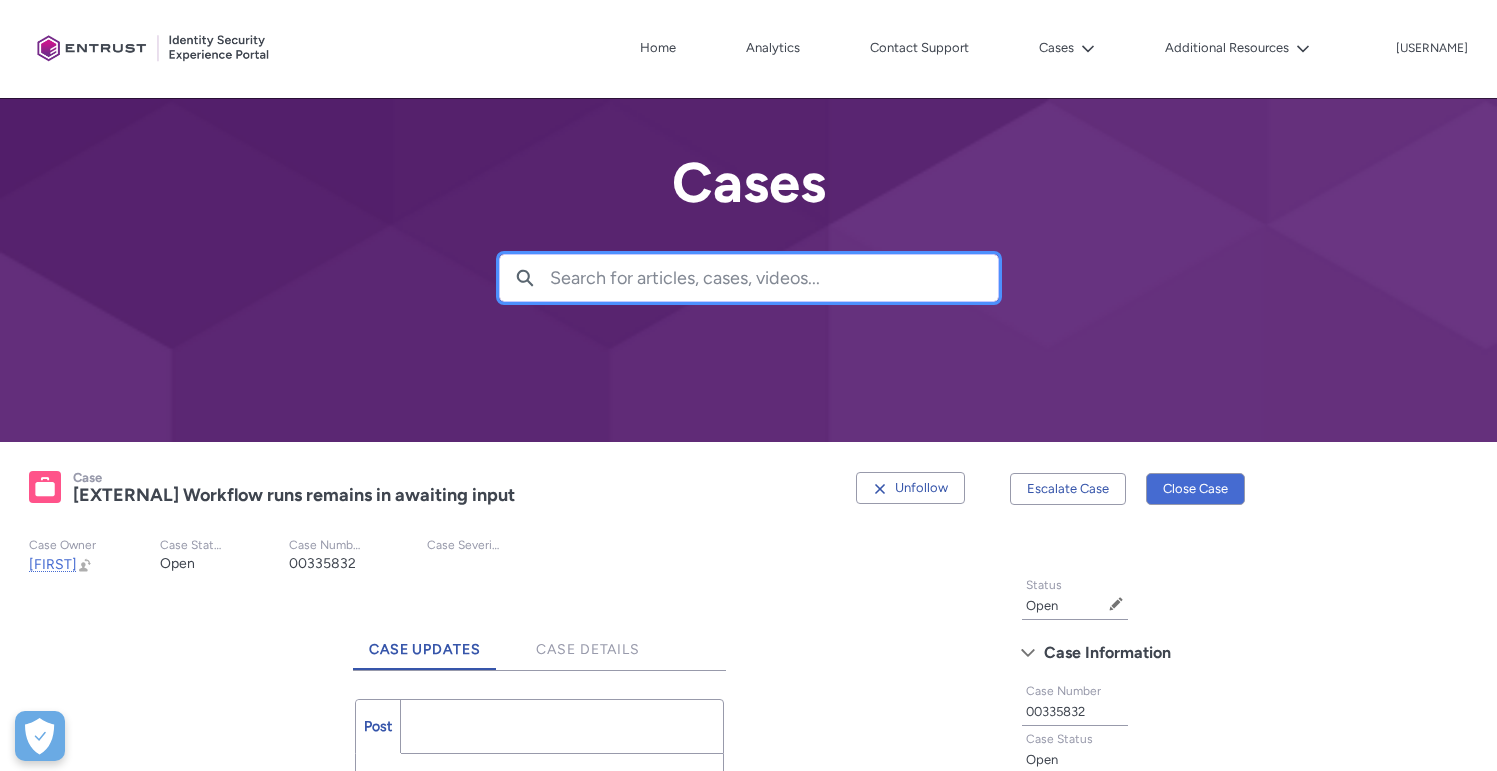 paste on "326733" 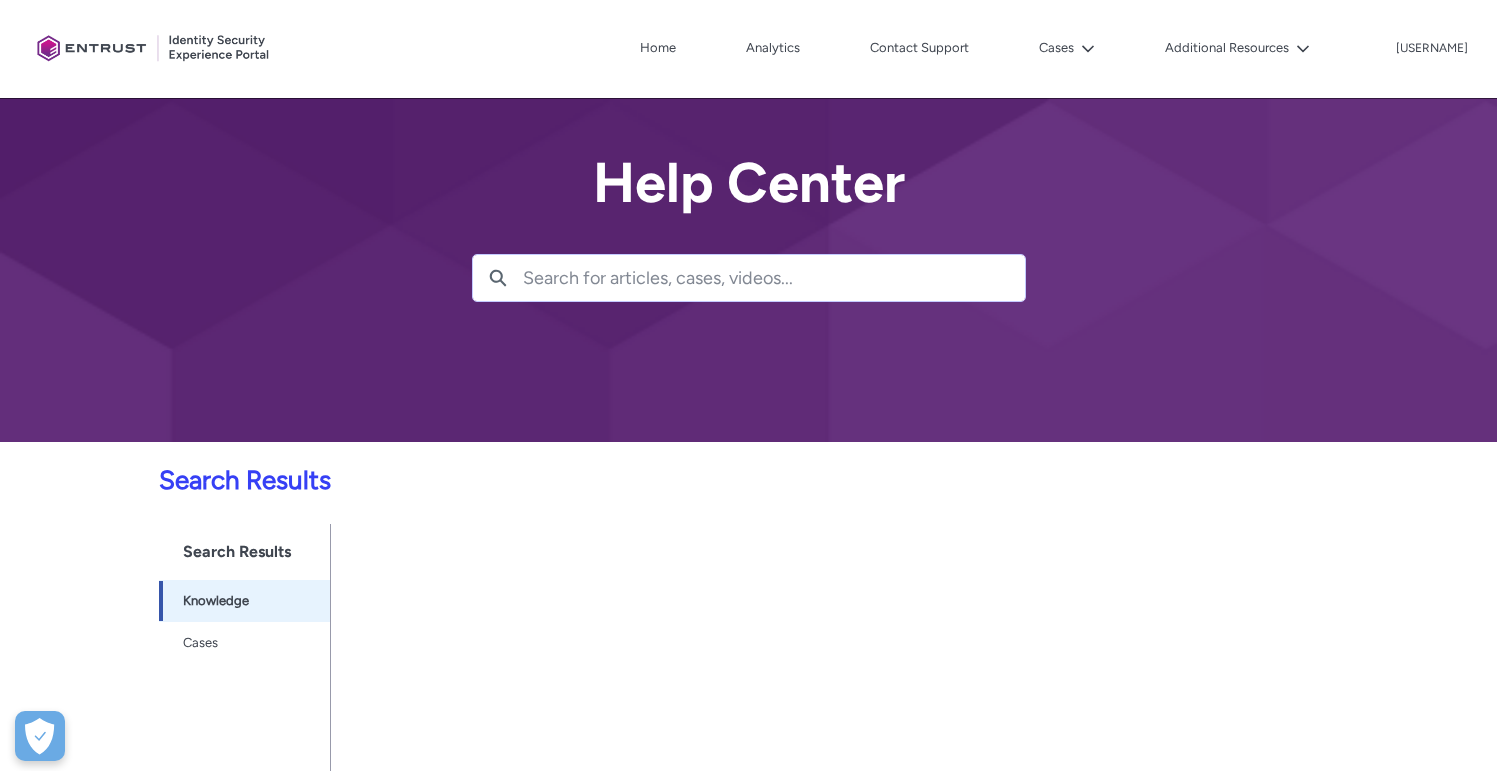 scroll, scrollTop: 152, scrollLeft: 0, axis: vertical 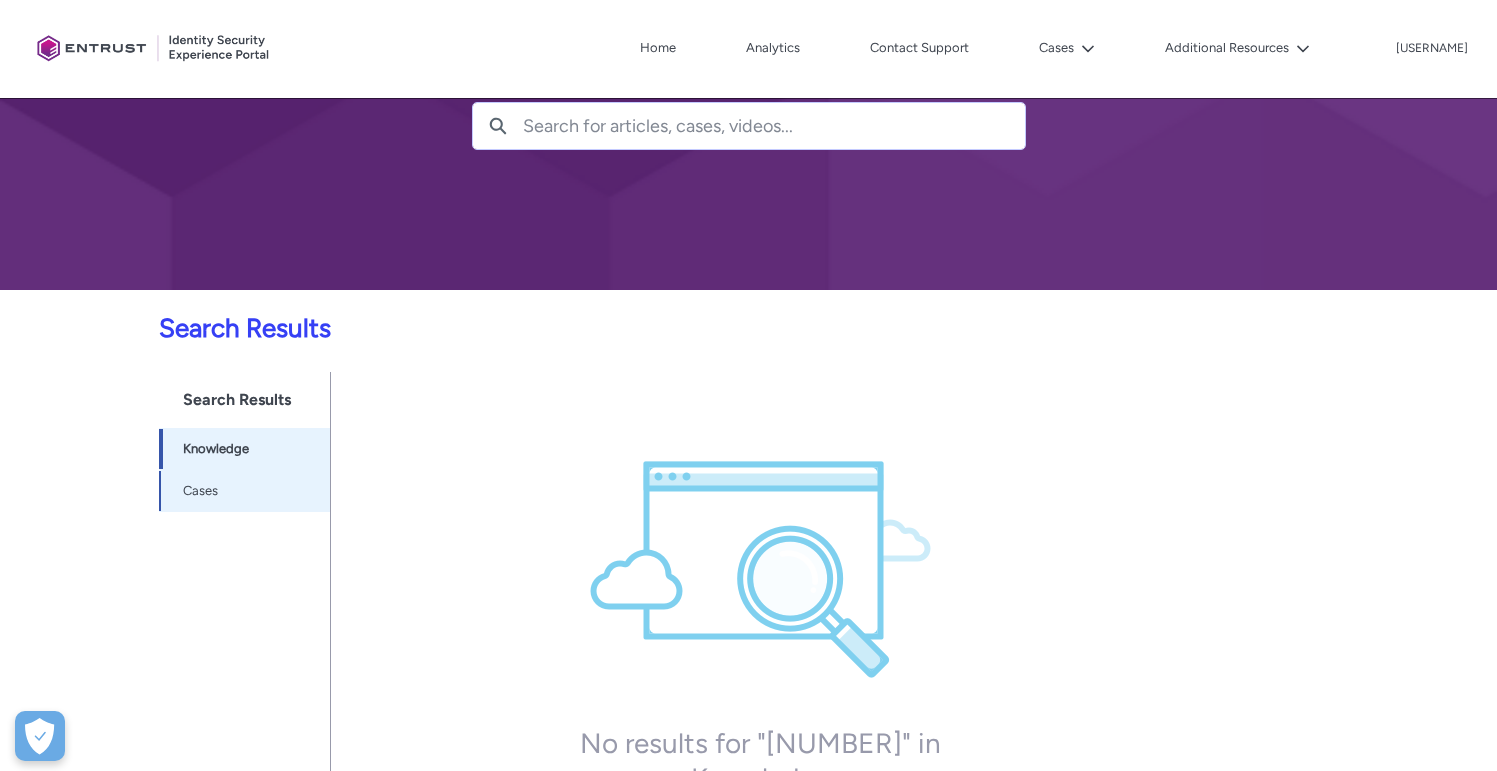 click on "Cases -1" at bounding box center [250, 491] 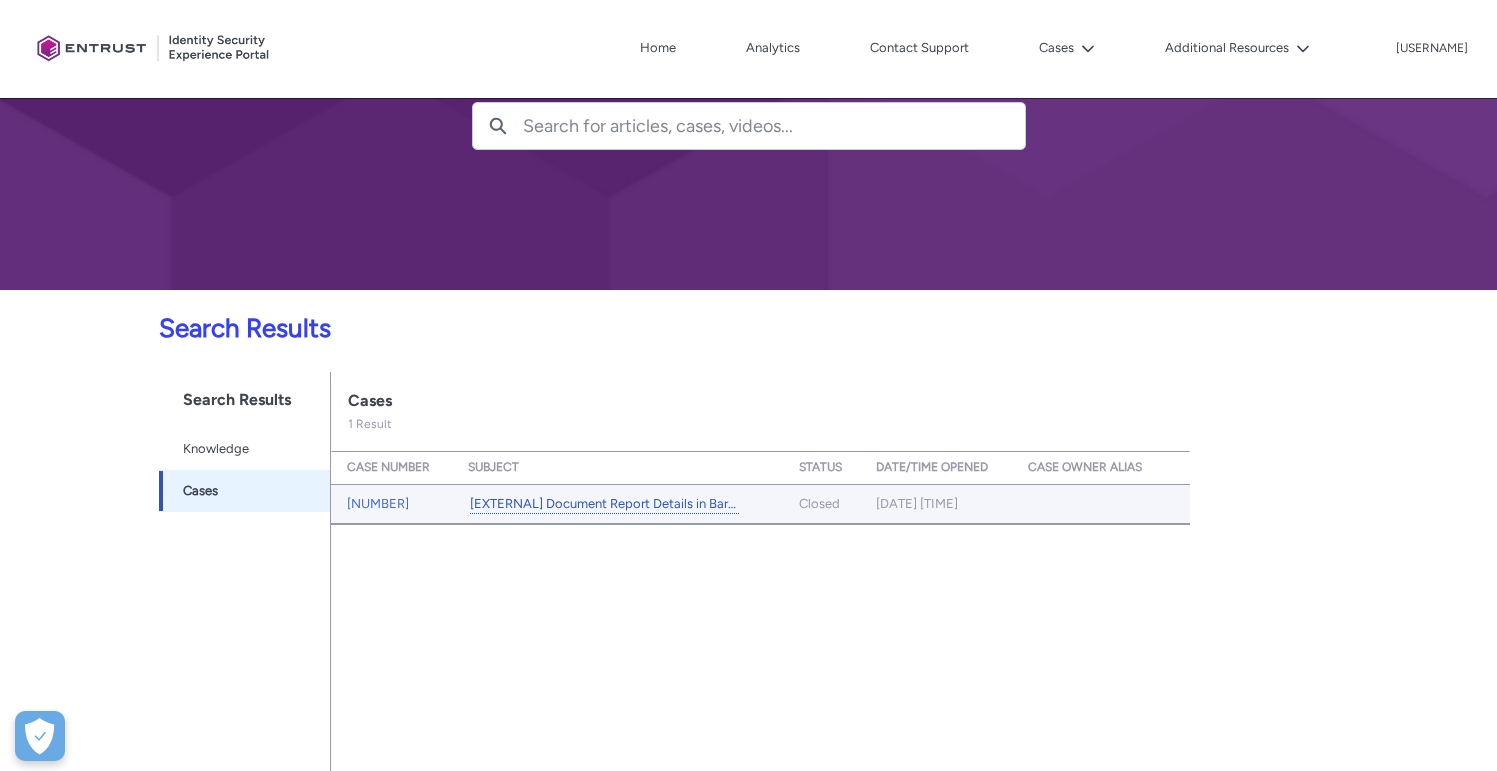 click on "[EXTERNAL] Document Report Details in Barcode" at bounding box center (604, 504) 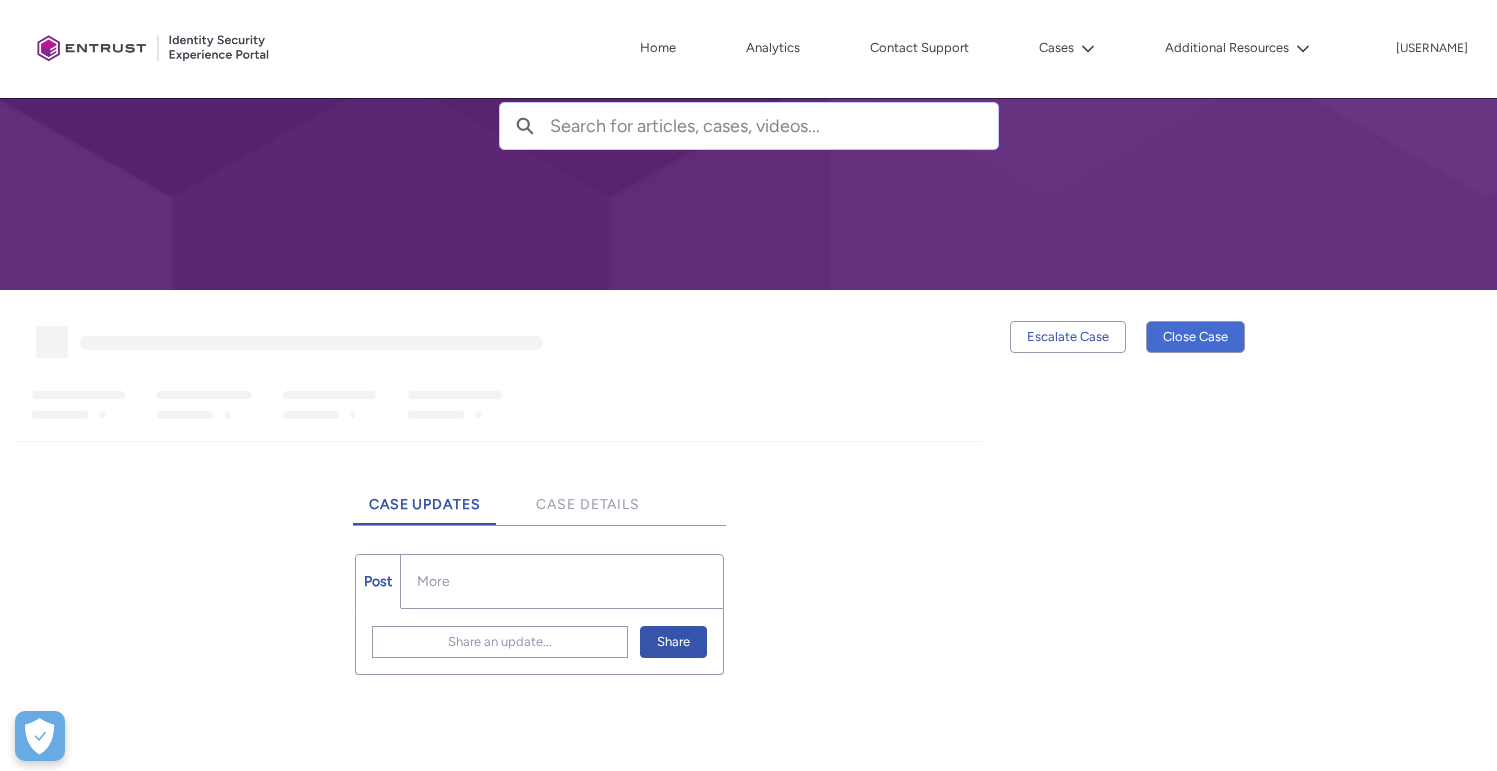 scroll, scrollTop: 0, scrollLeft: 0, axis: both 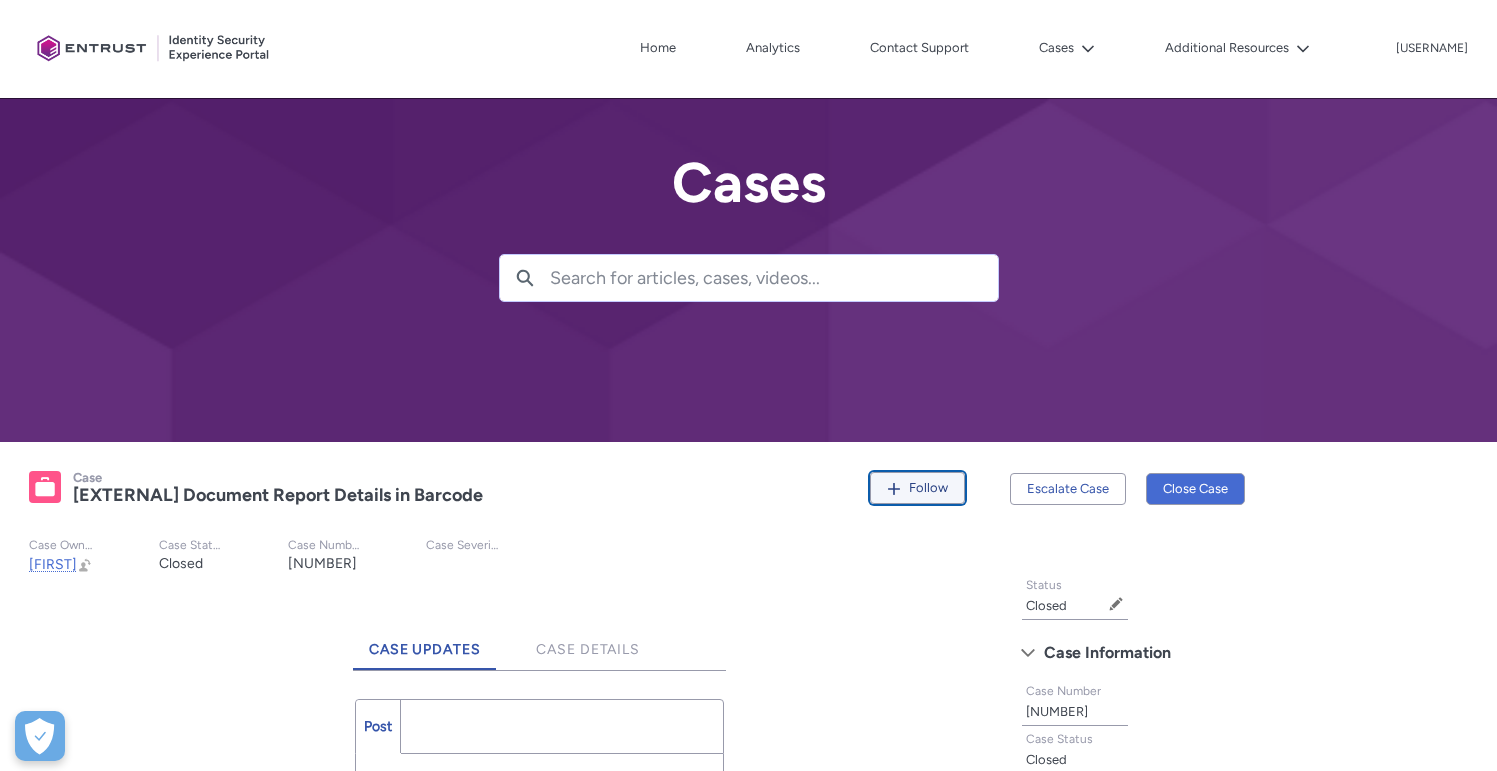 click on "Follow" 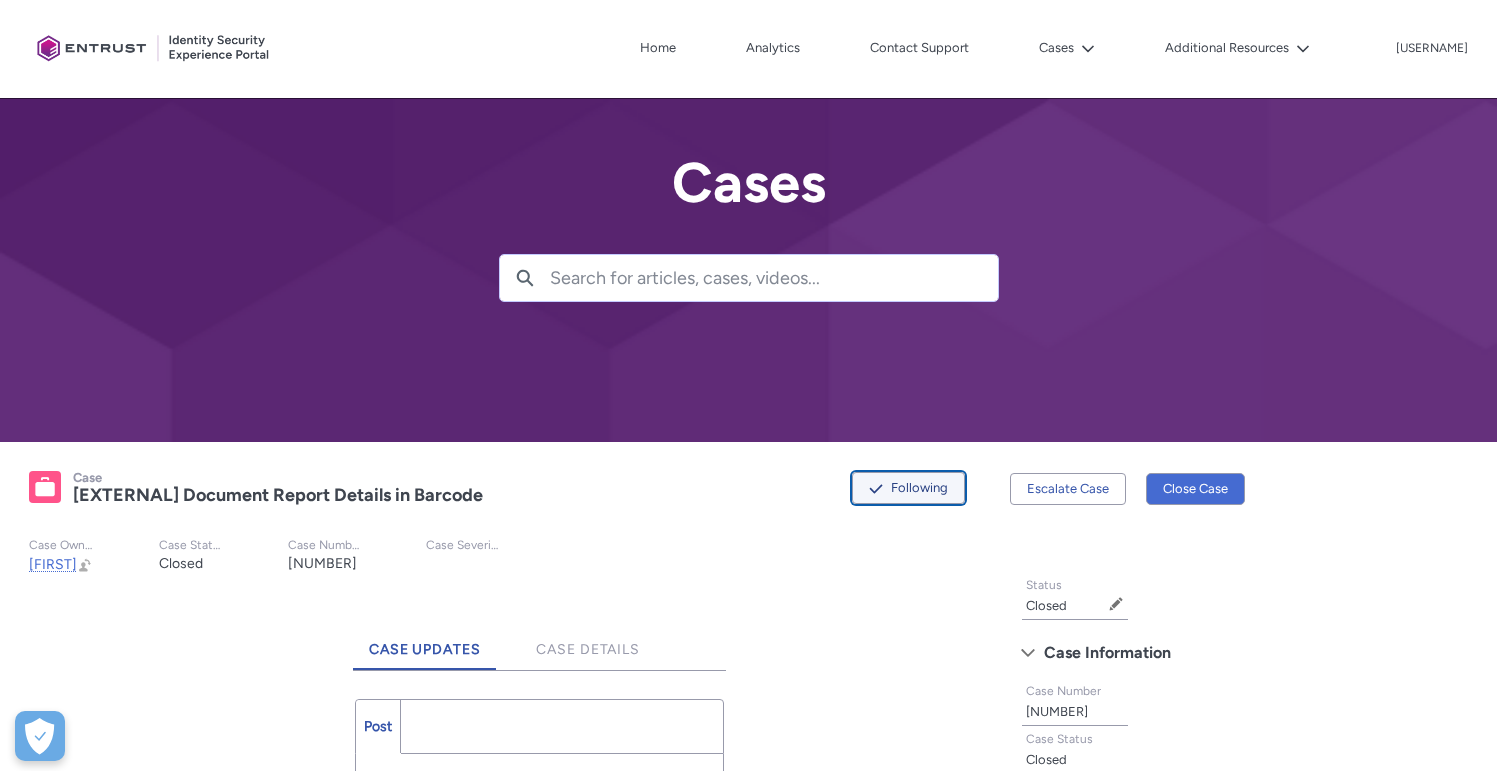 scroll, scrollTop: 0, scrollLeft: 0, axis: both 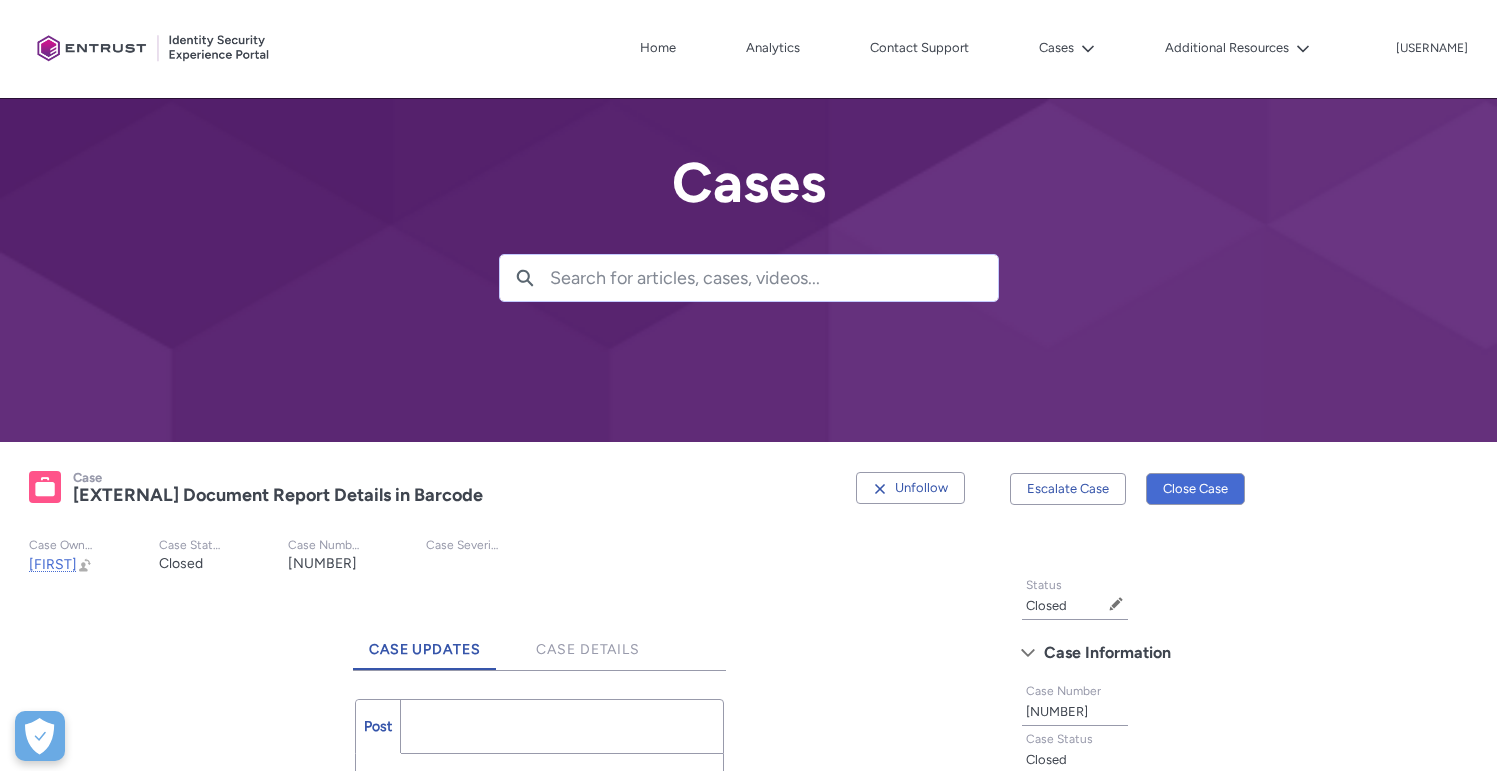 click at bounding box center [774, 278] 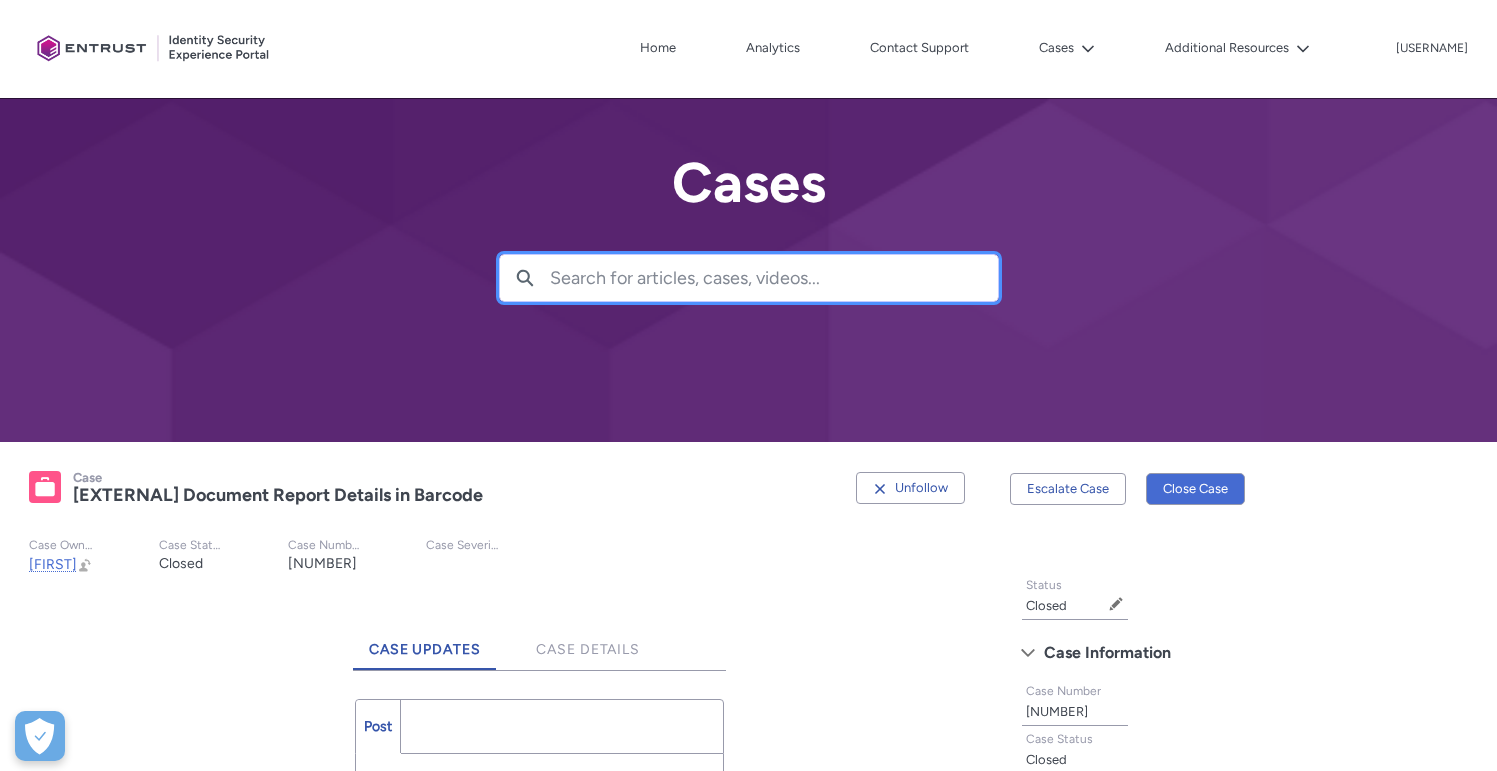 click at bounding box center (774, 278) 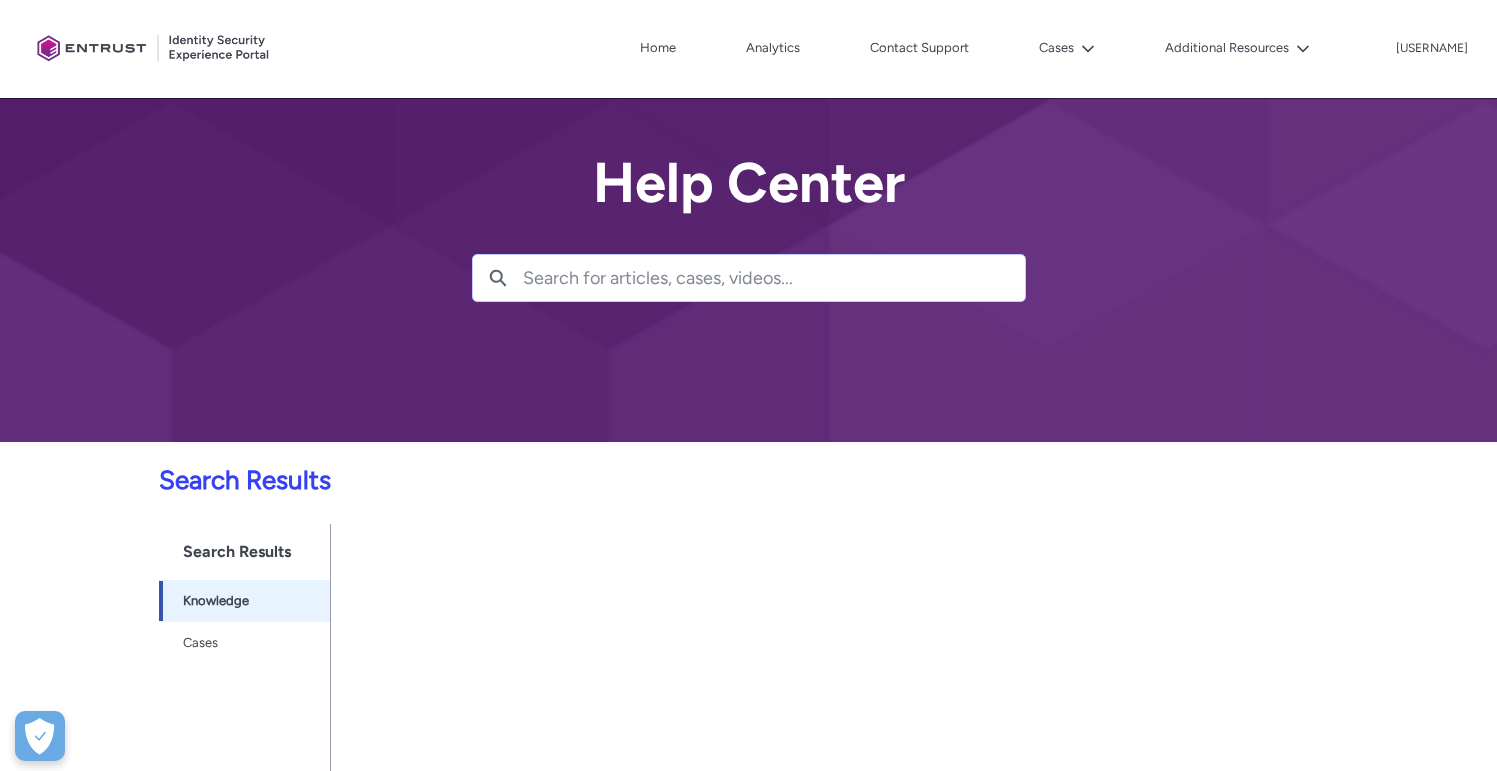 scroll, scrollTop: 152, scrollLeft: 0, axis: vertical 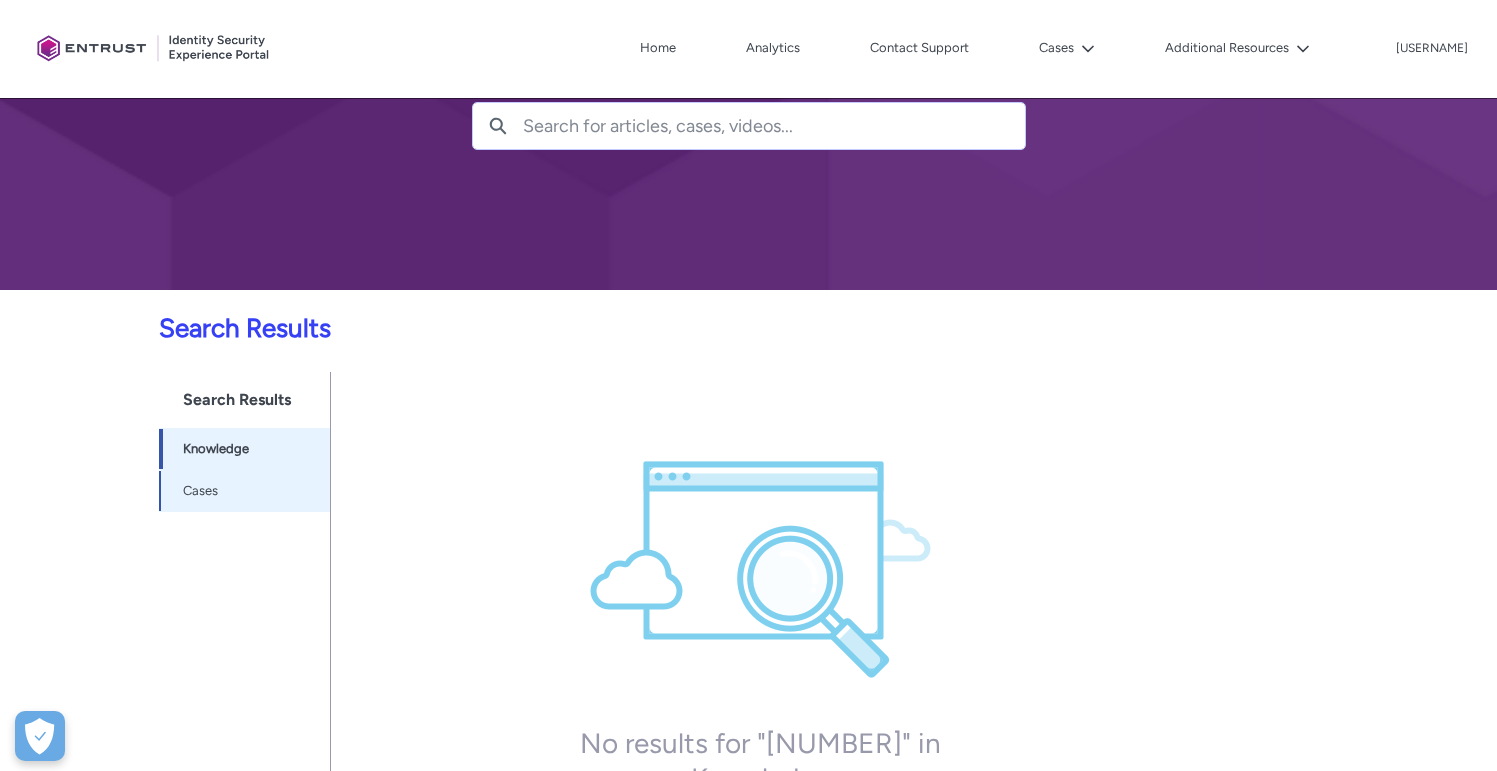 click on "Cases -1" at bounding box center (250, 491) 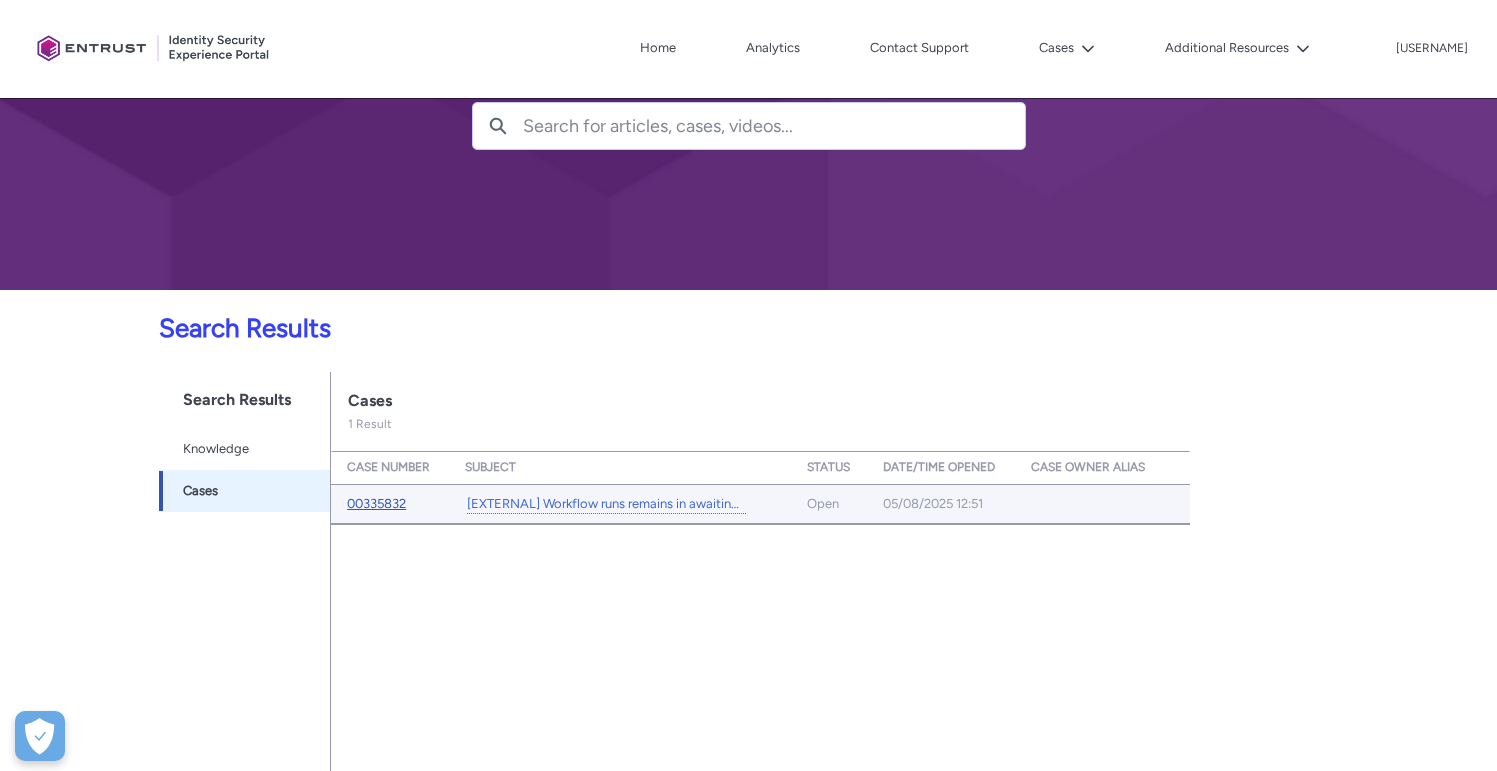 click on "[NUMBER]" at bounding box center [376, 503] 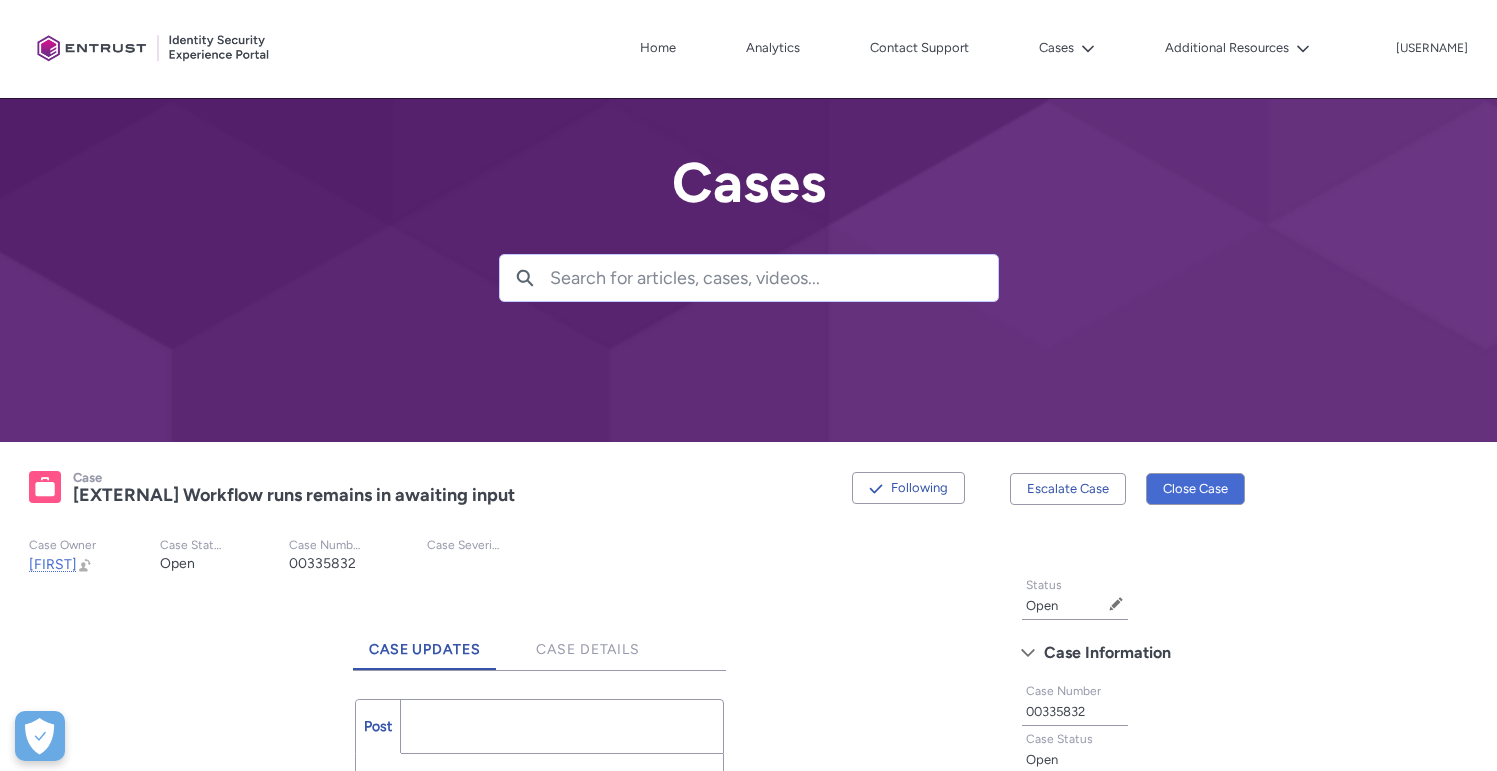 scroll, scrollTop: 0, scrollLeft: 0, axis: both 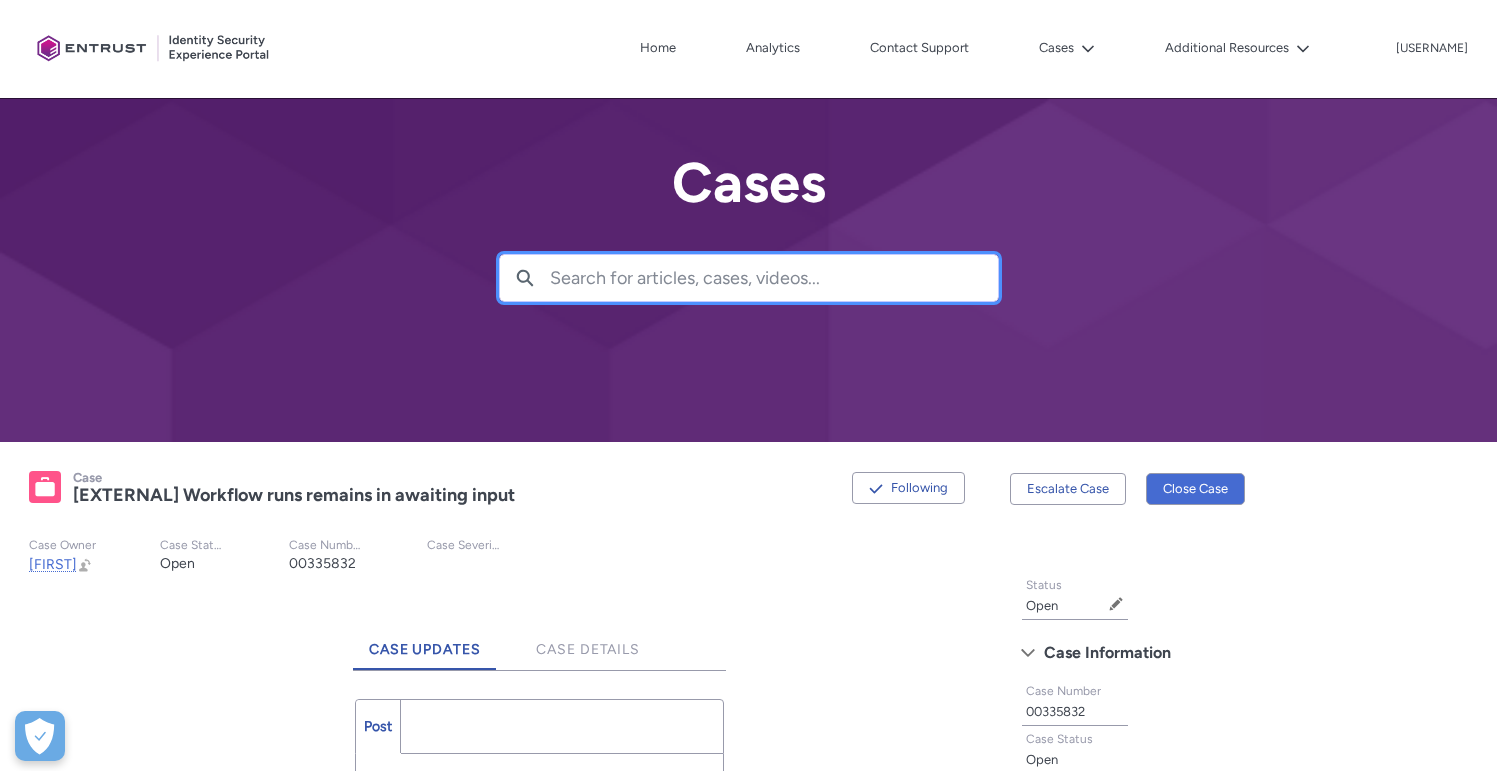 click at bounding box center [774, 278] 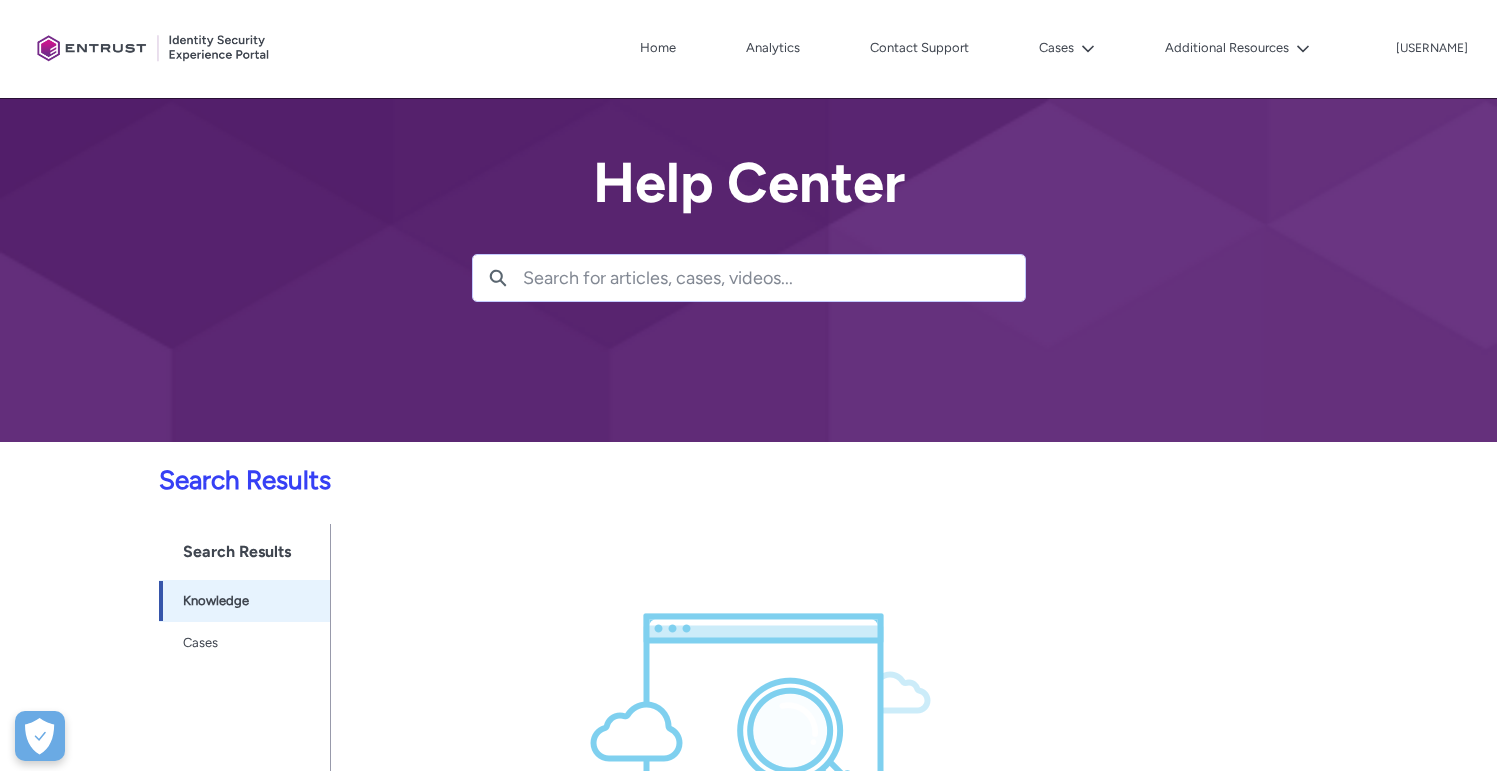 scroll, scrollTop: 152, scrollLeft: 0, axis: vertical 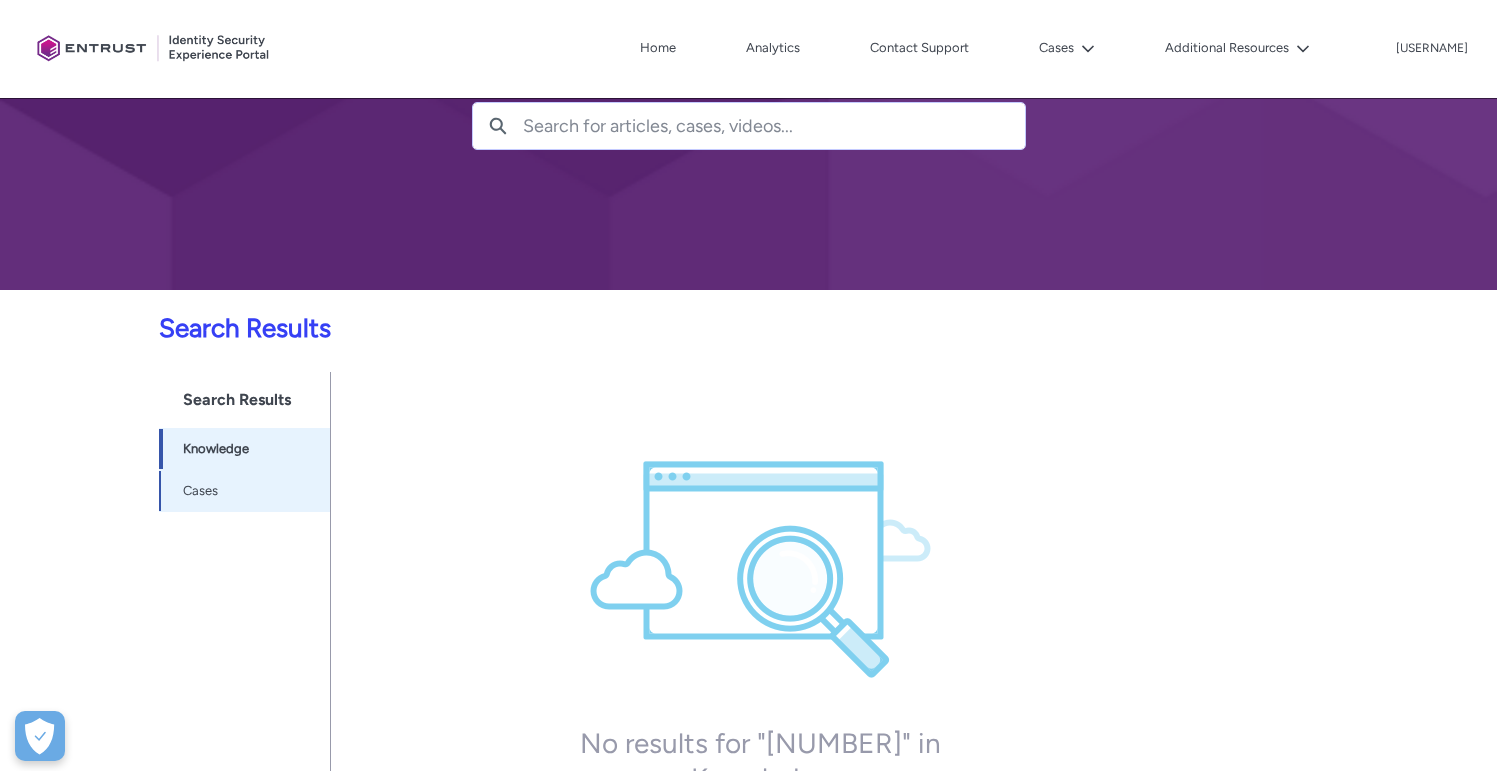click on "Cases" at bounding box center [200, 491] 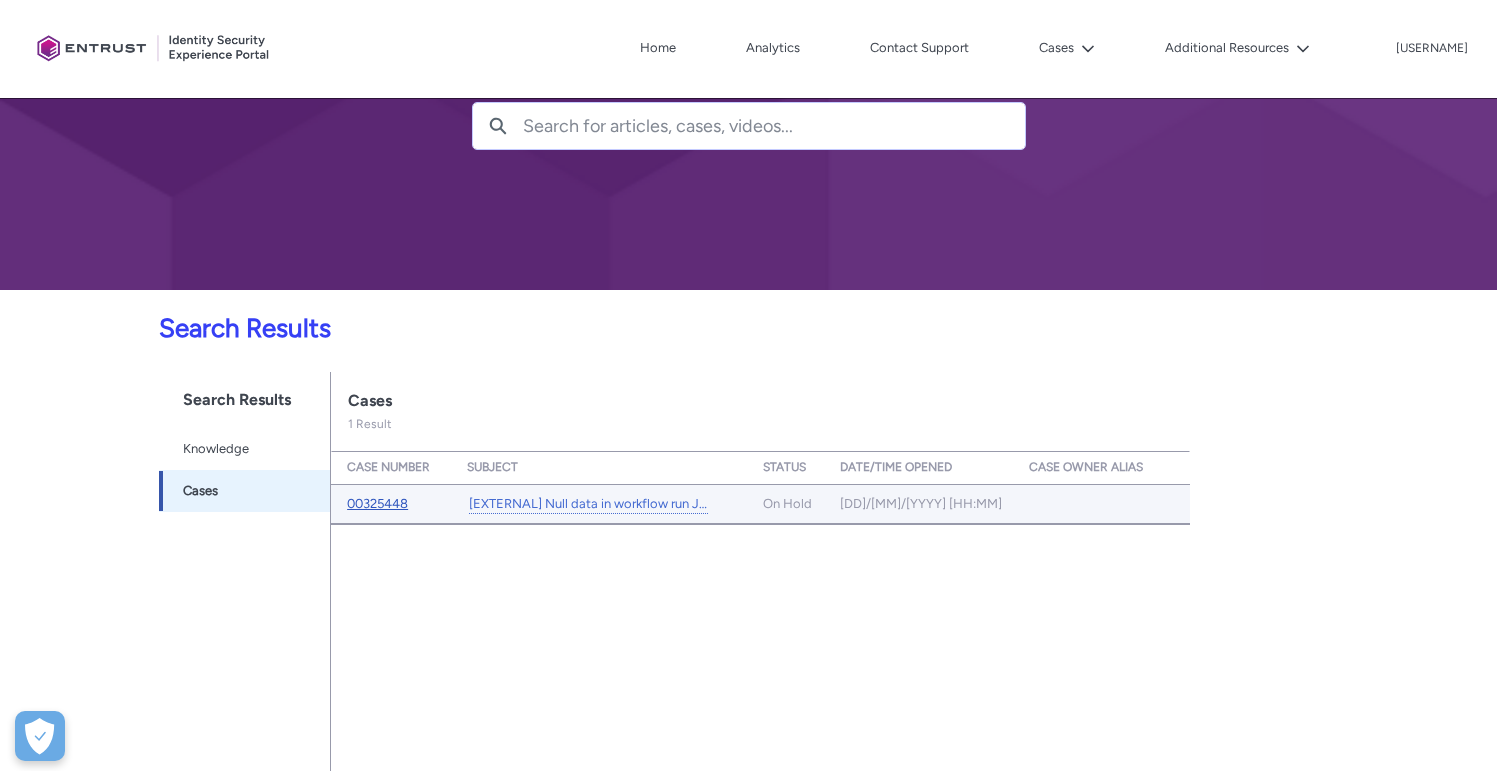 click on "[NUMBER]" at bounding box center (377, 503) 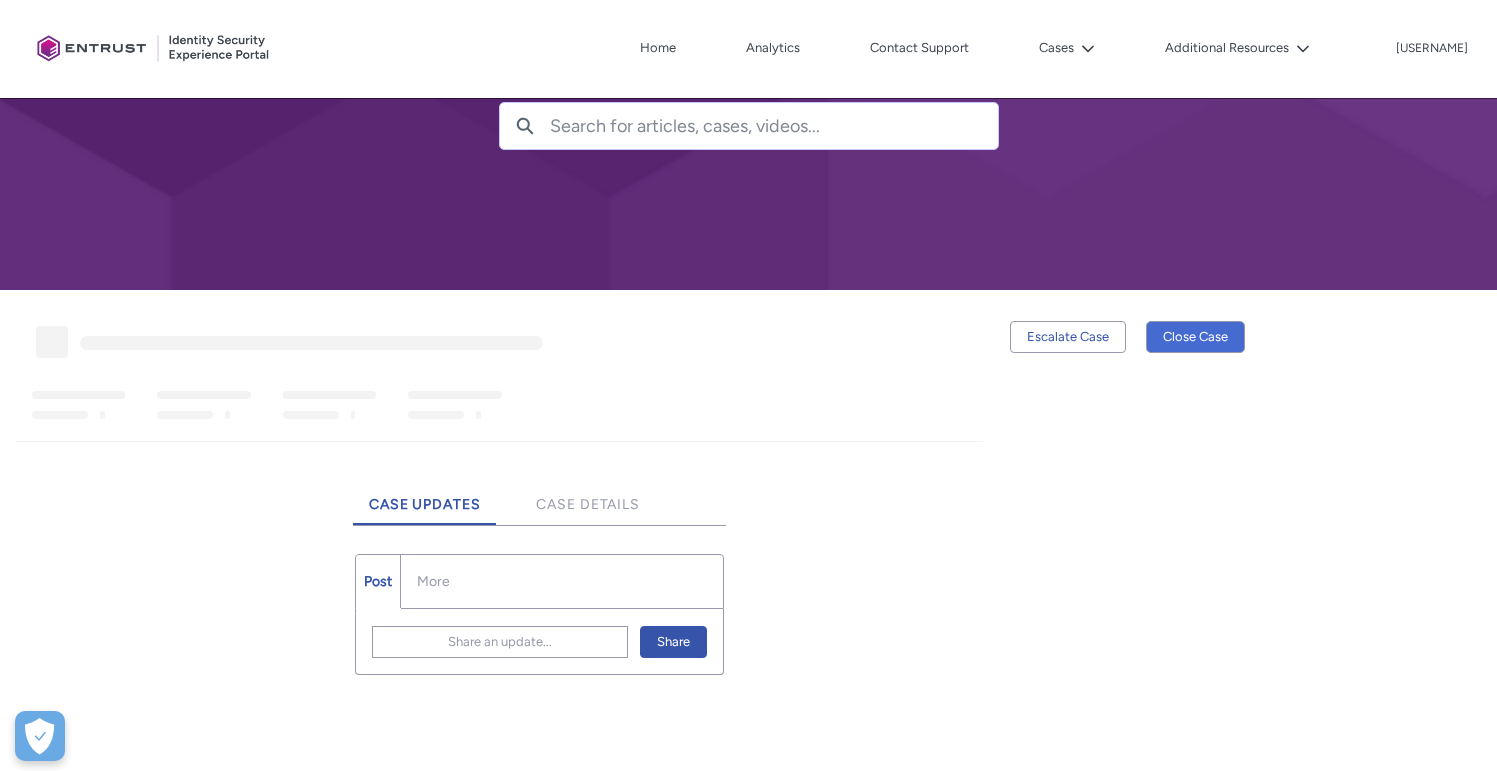 scroll, scrollTop: 0, scrollLeft: 0, axis: both 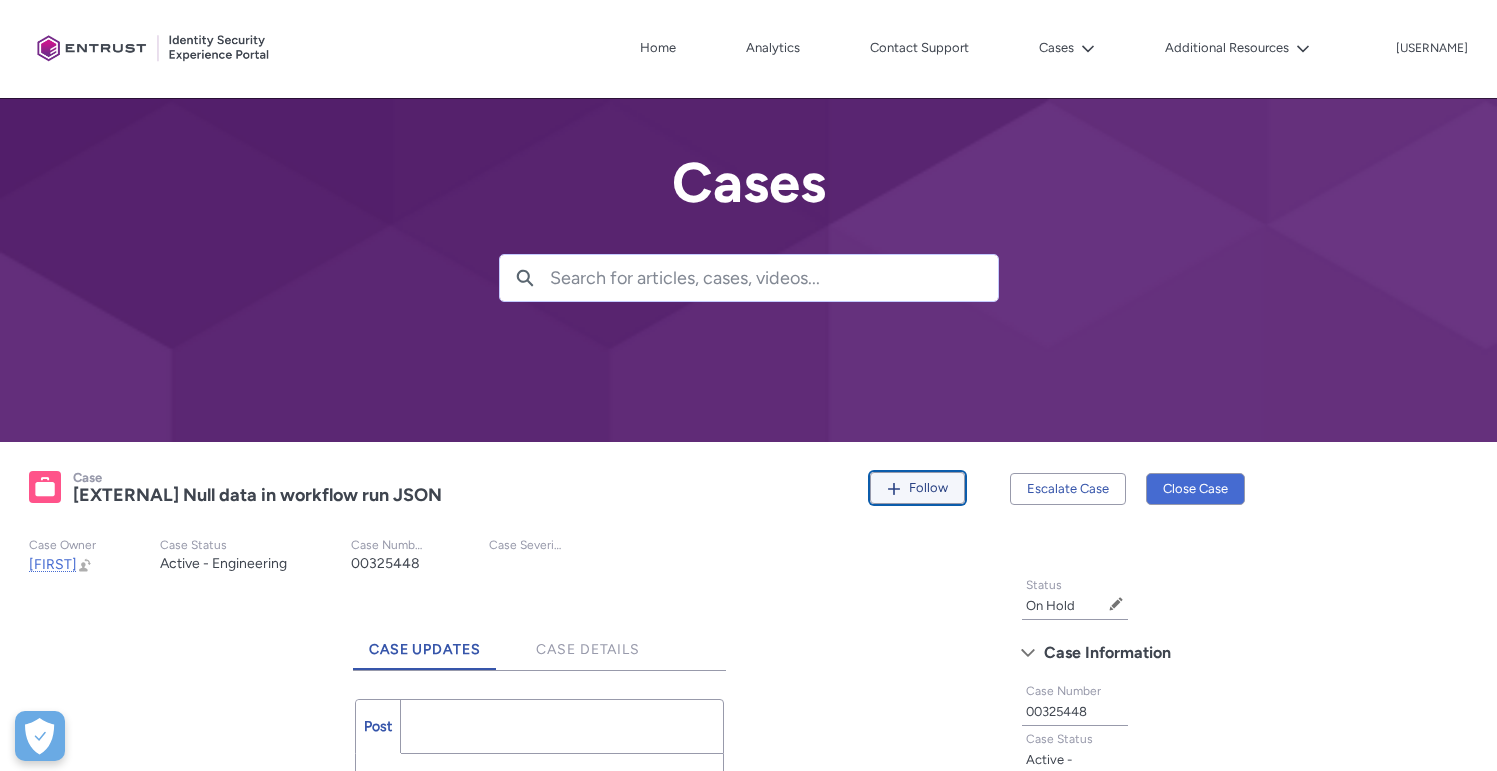 click on "Follow" 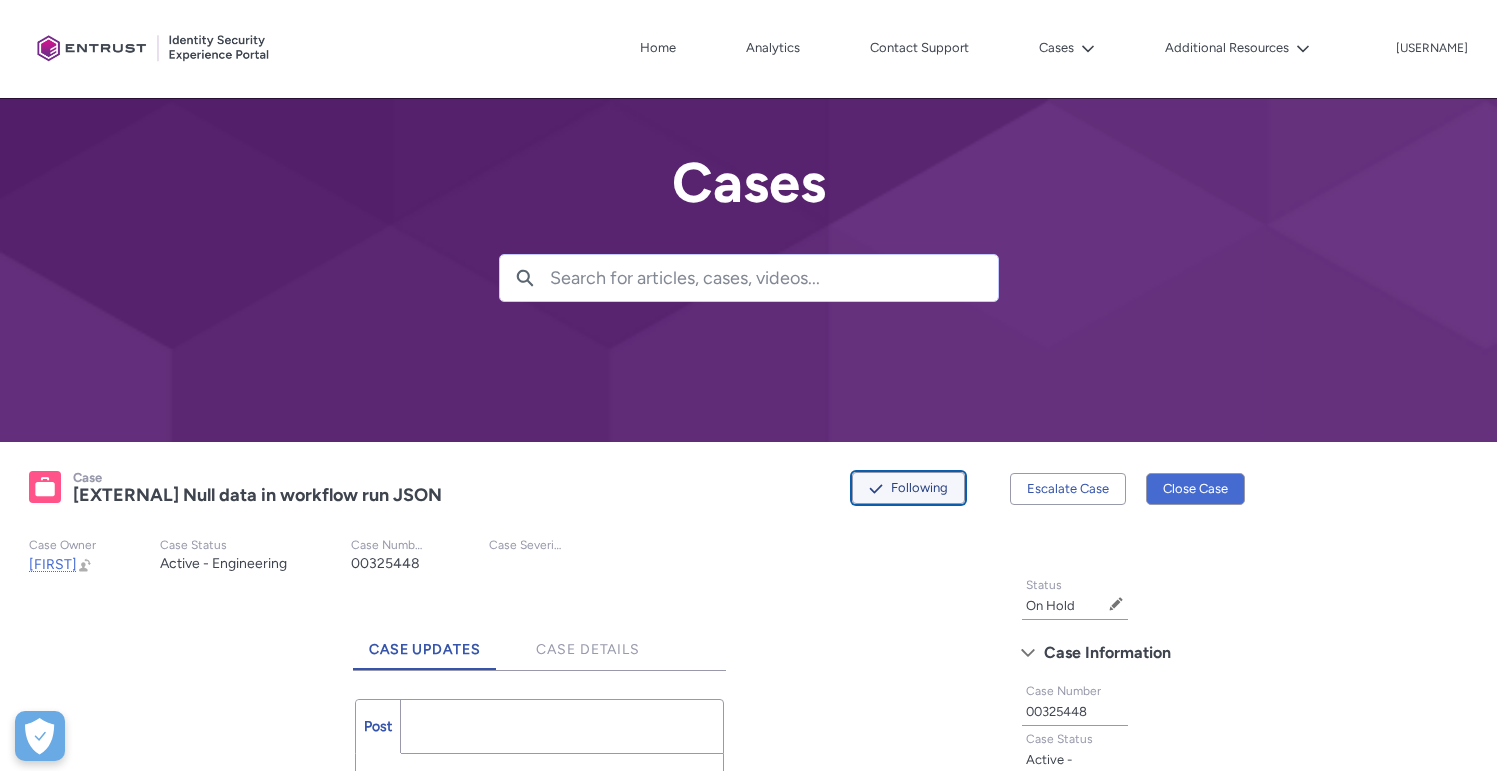 scroll, scrollTop: 0, scrollLeft: 0, axis: both 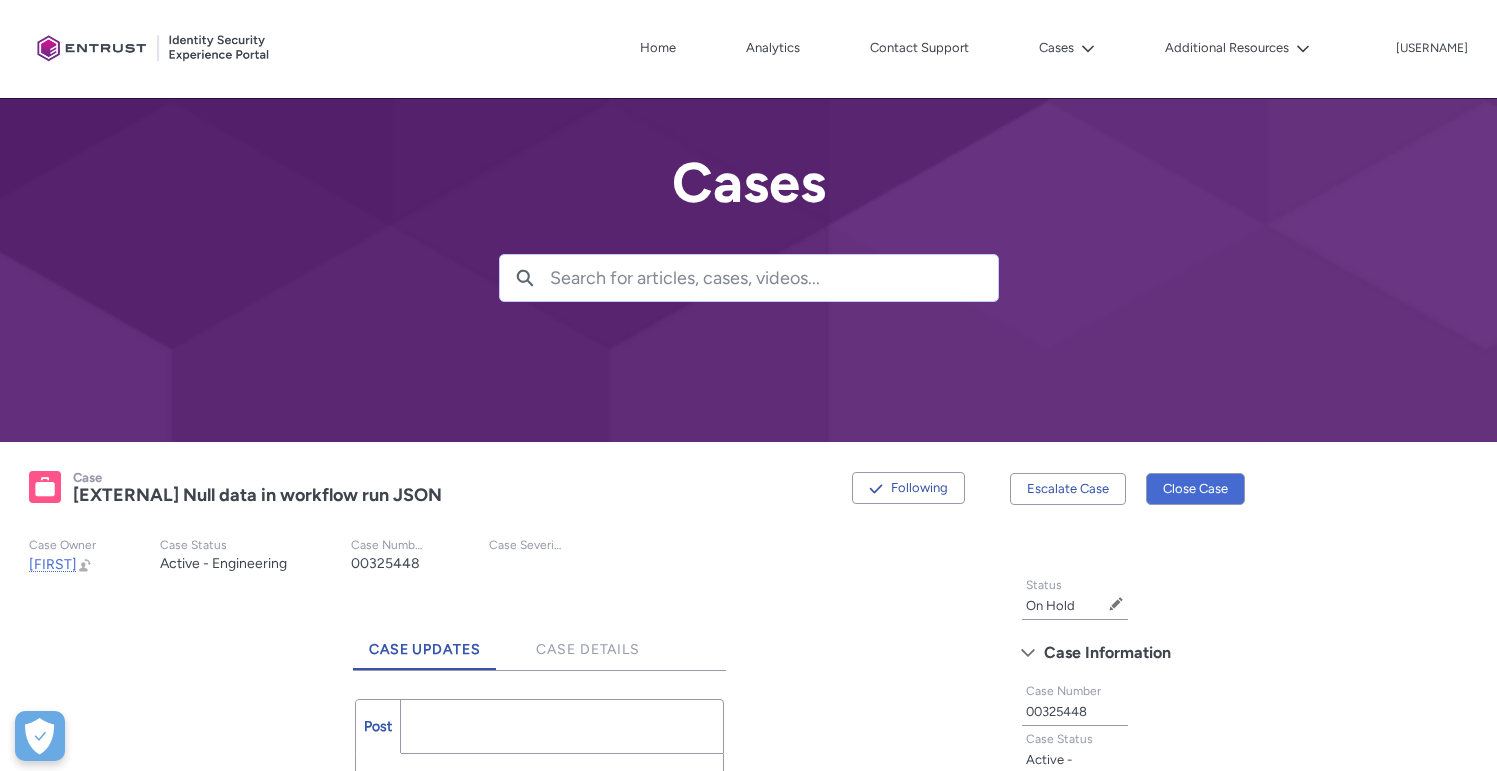 click on "Case" 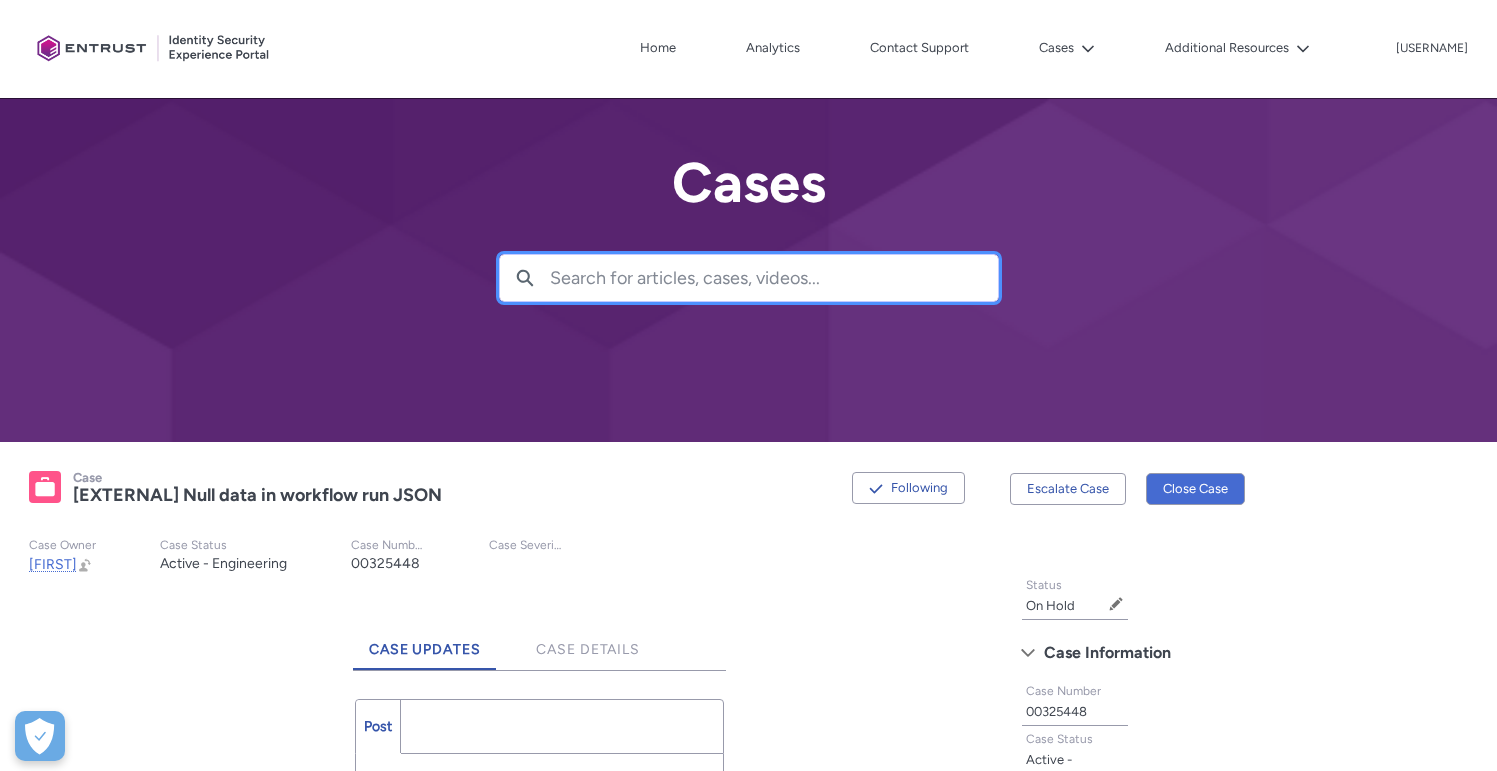 click at bounding box center (774, 278) 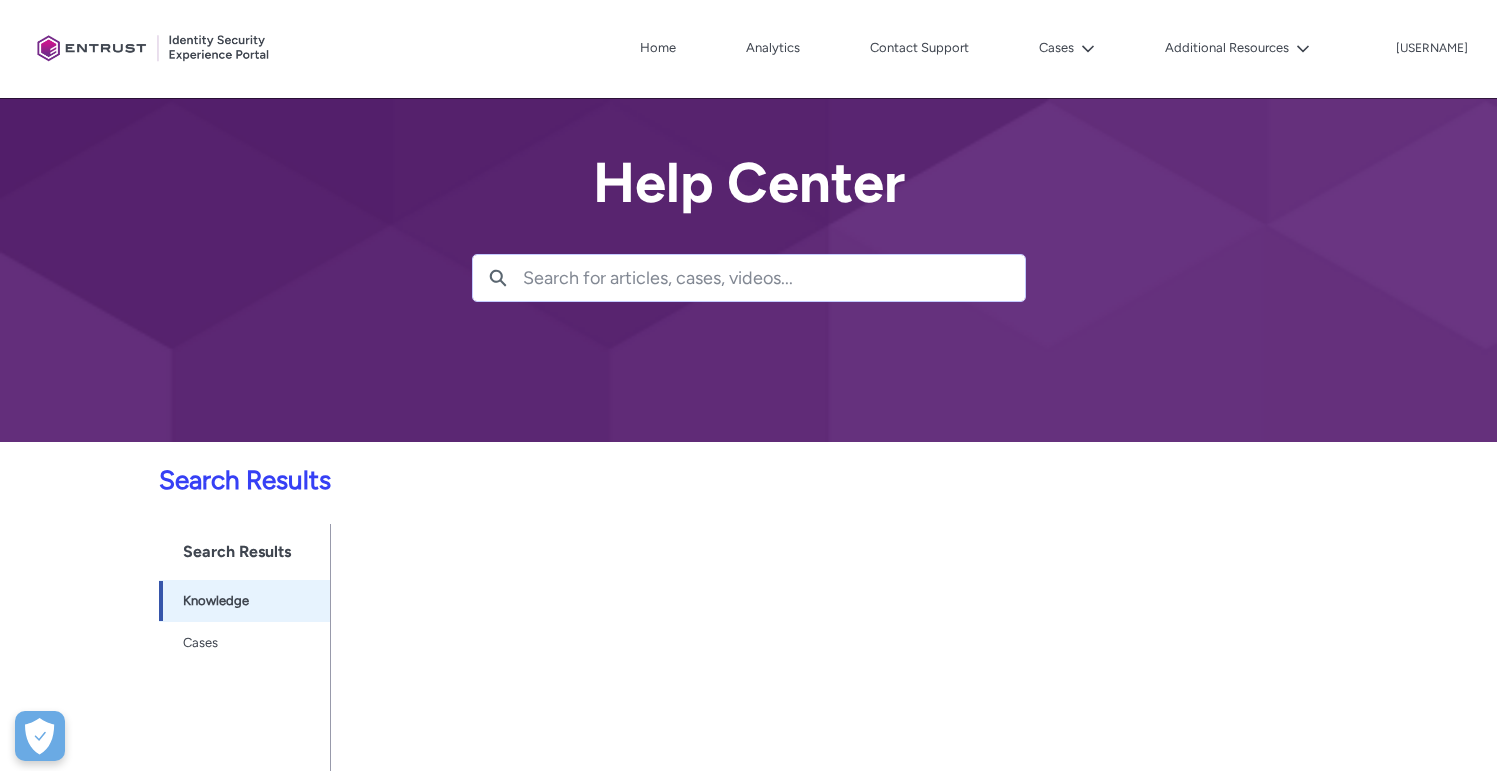 scroll, scrollTop: 152, scrollLeft: 0, axis: vertical 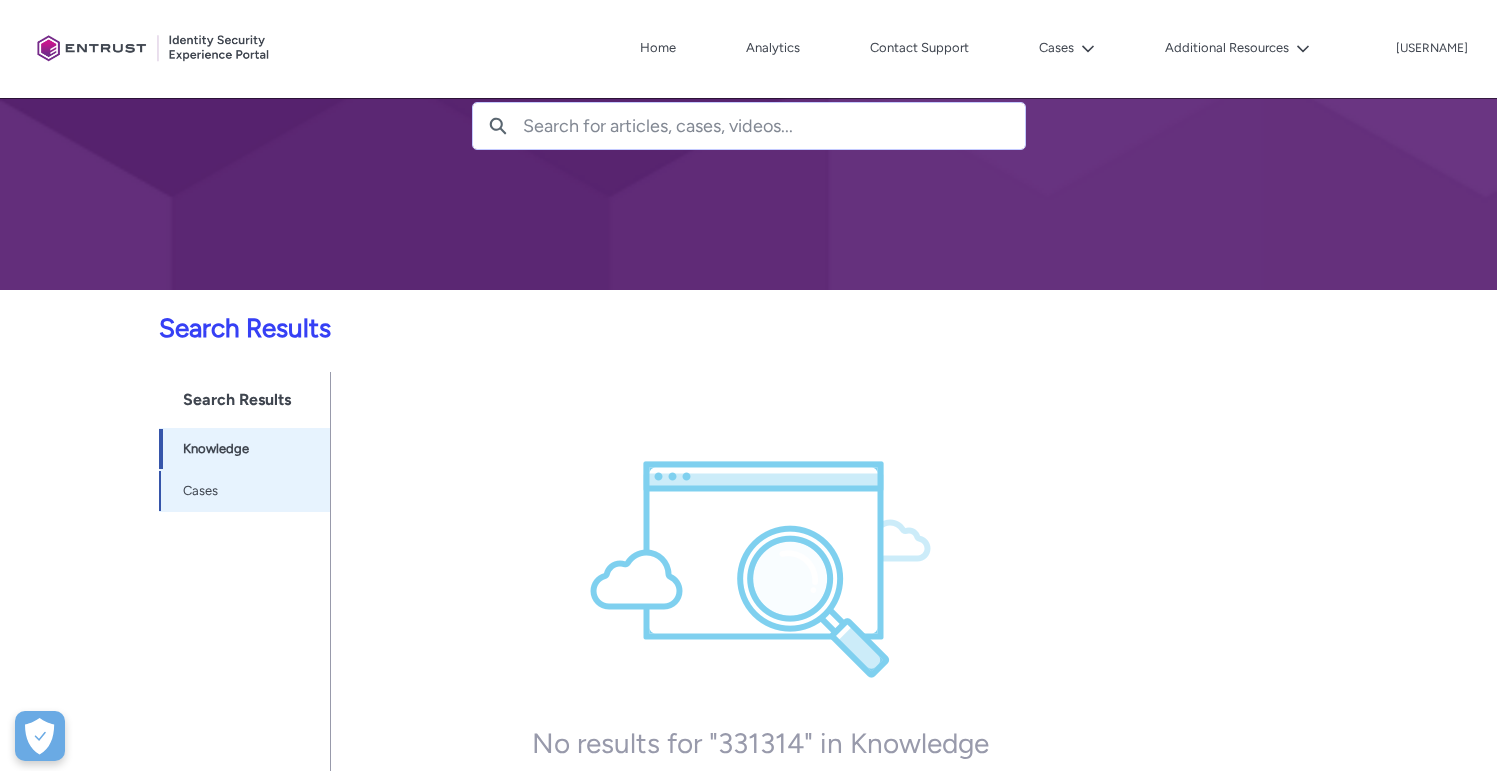 click on "Cases -1" at bounding box center (244, 491) 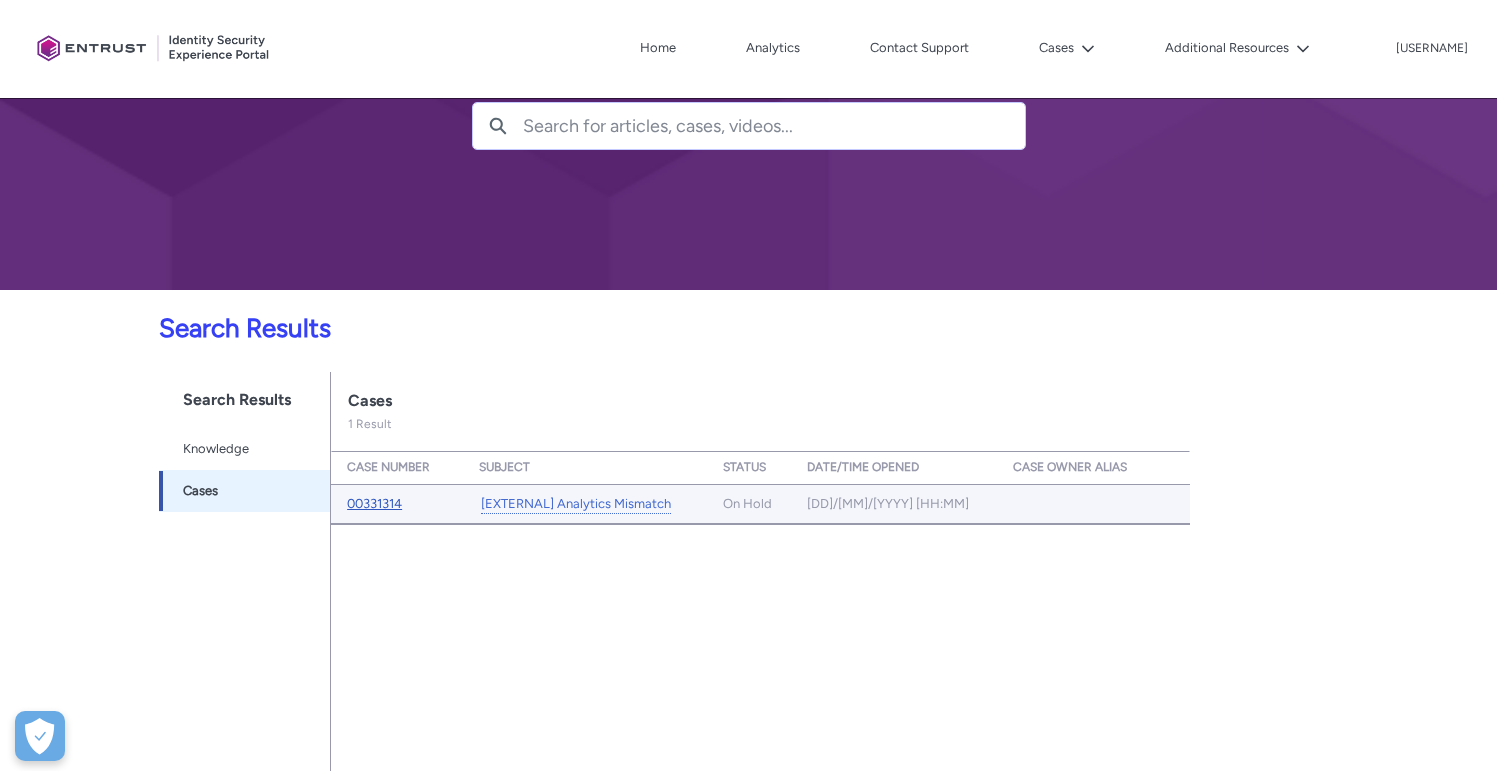 click on "00331314" at bounding box center (374, 503) 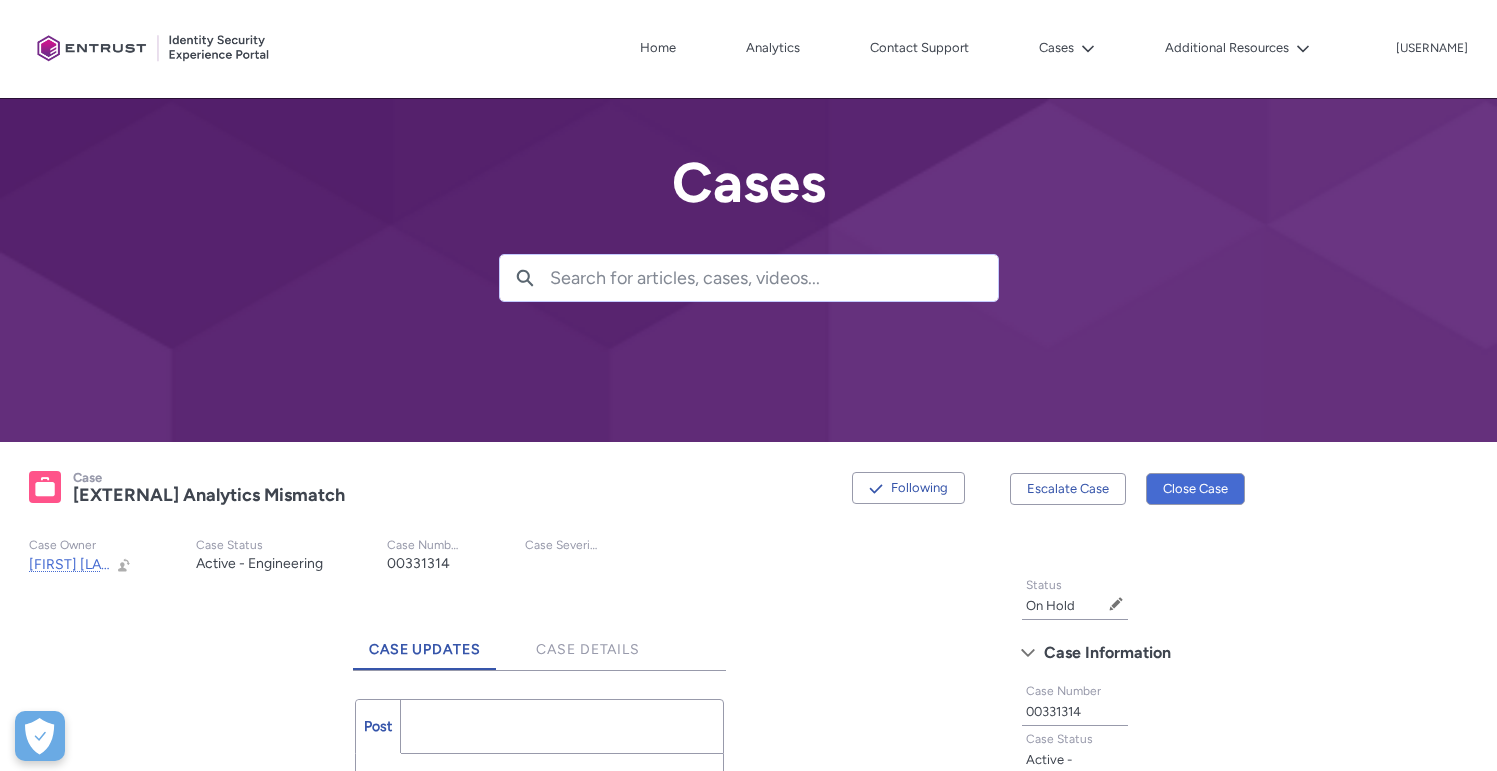 scroll, scrollTop: 147, scrollLeft: 0, axis: vertical 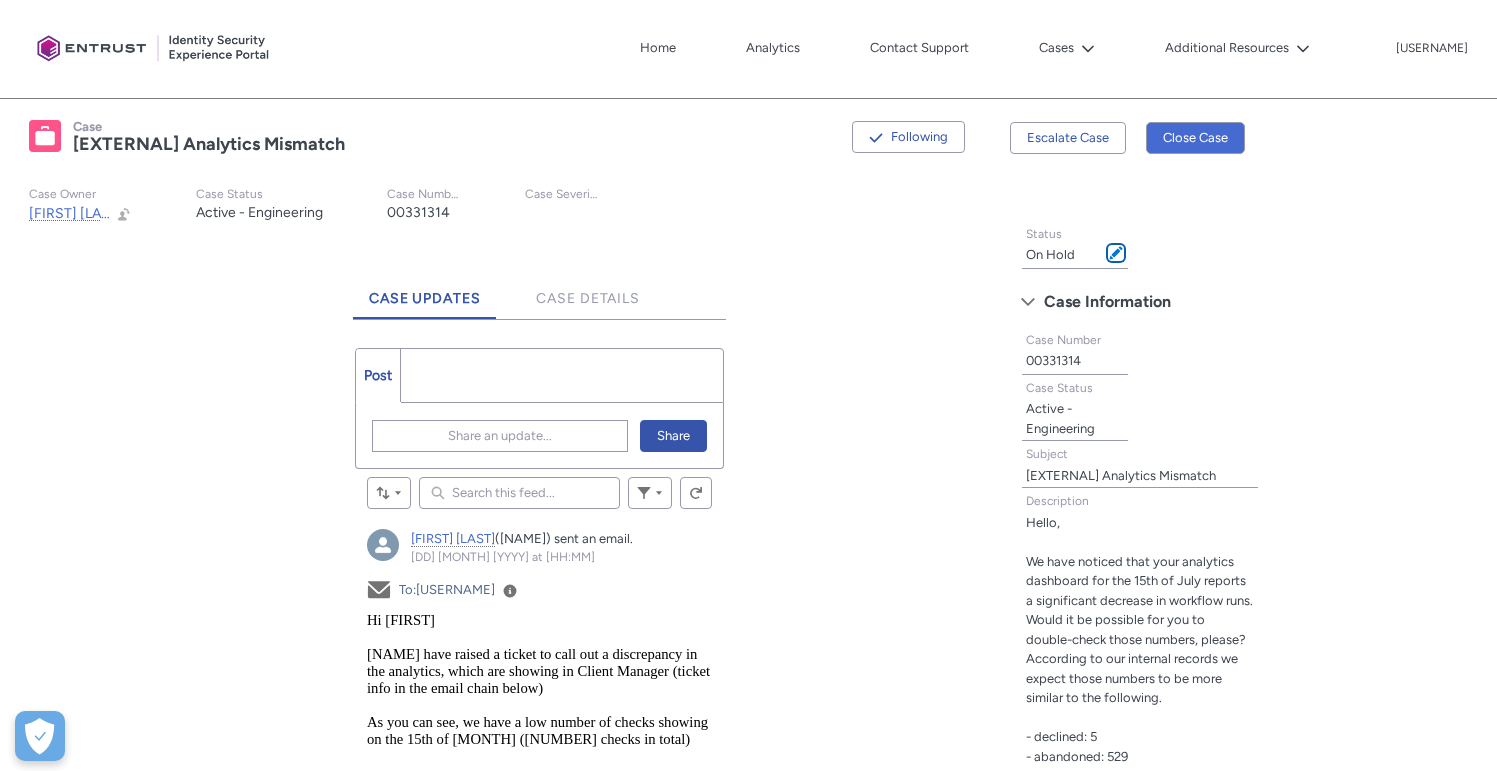 click at bounding box center (1116, 253) 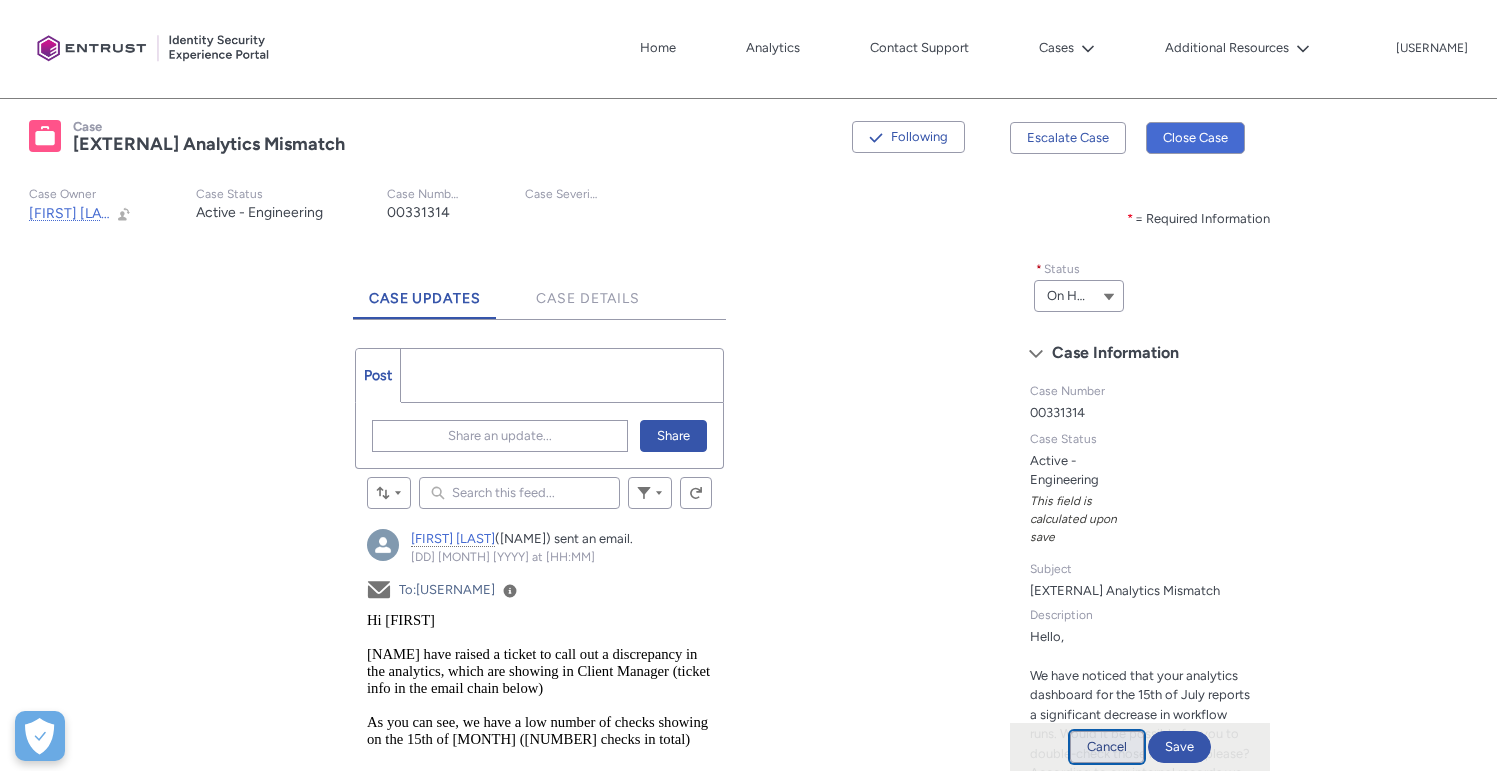 click on "Cancel" at bounding box center (1107, 747) 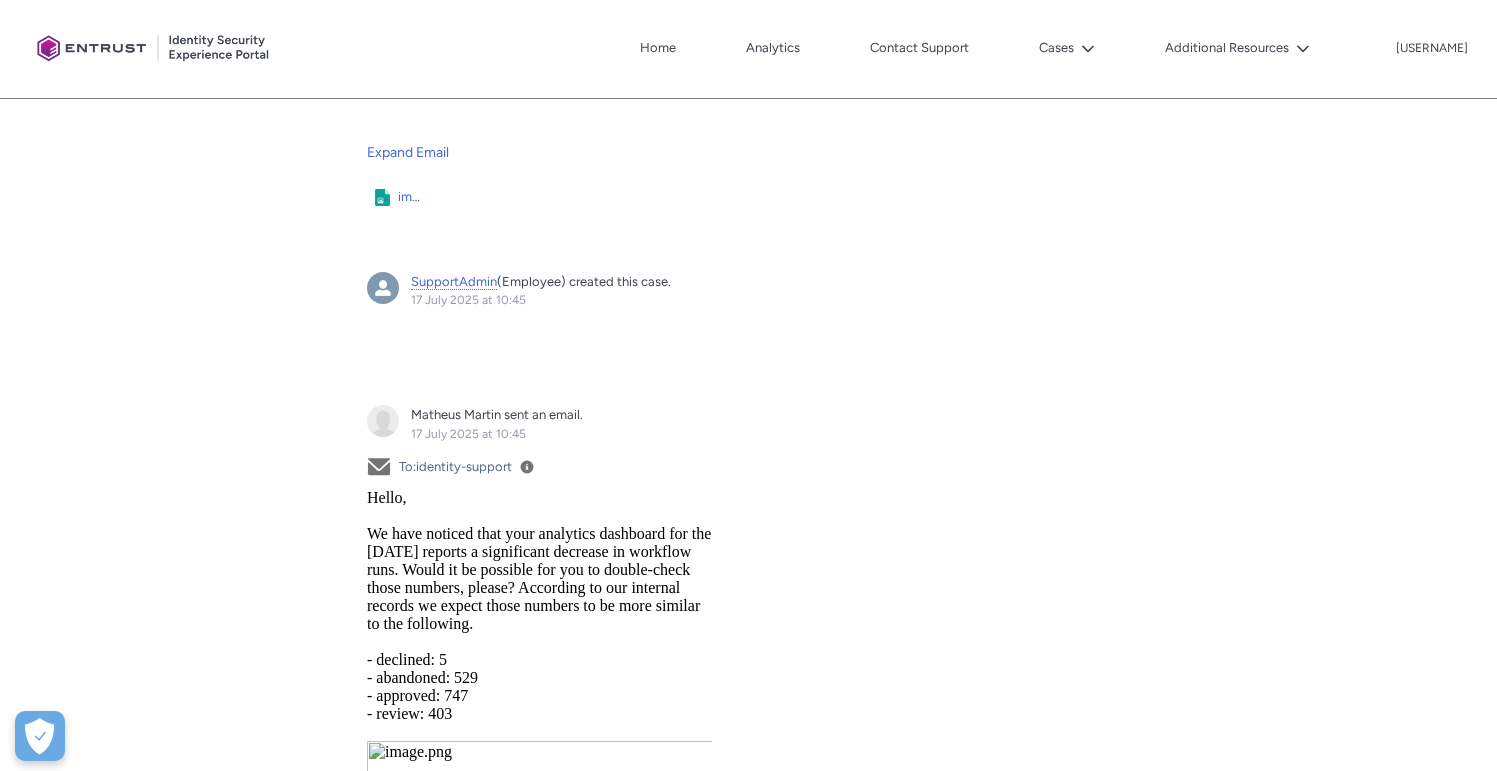 scroll, scrollTop: 1176, scrollLeft: 0, axis: vertical 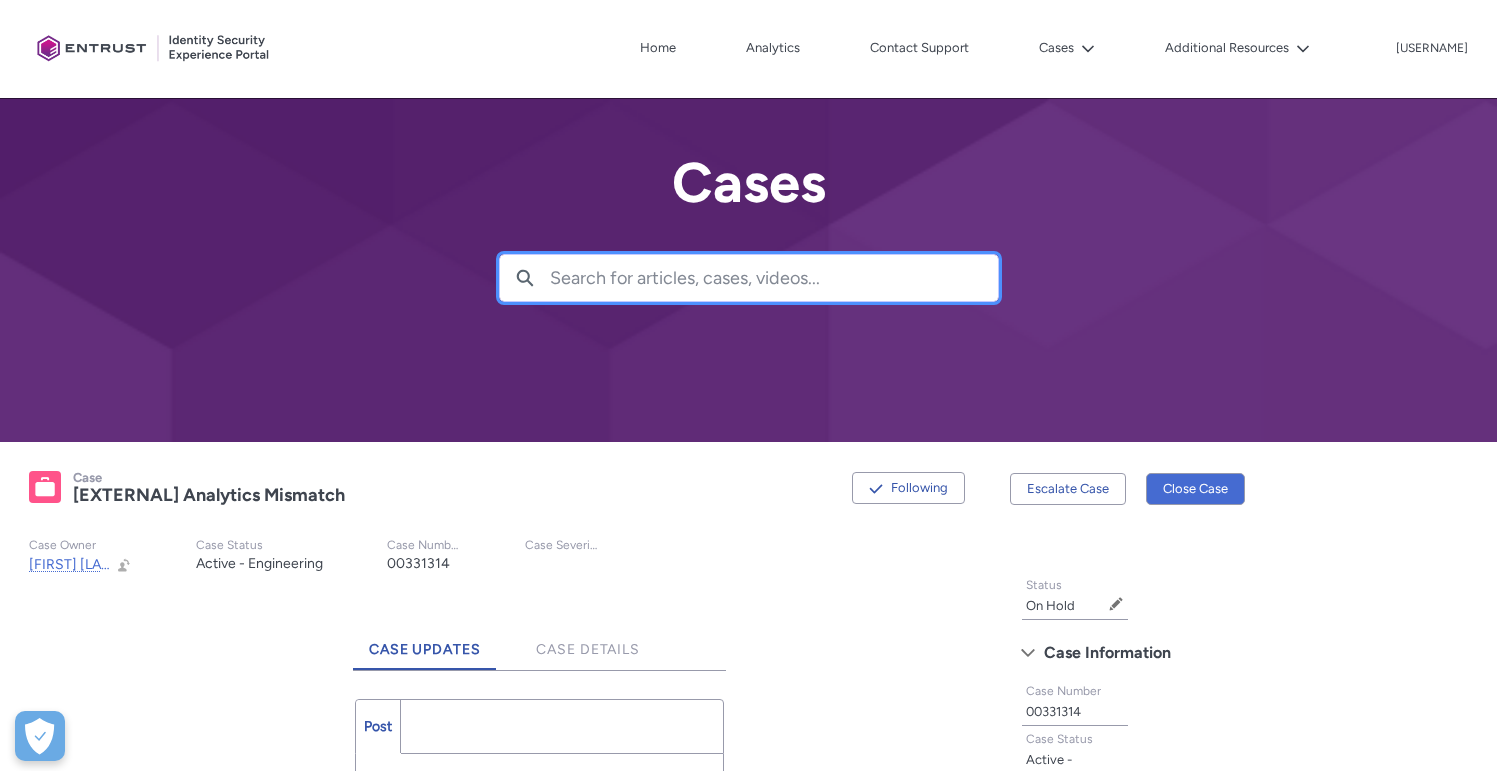 click at bounding box center [774, 278] 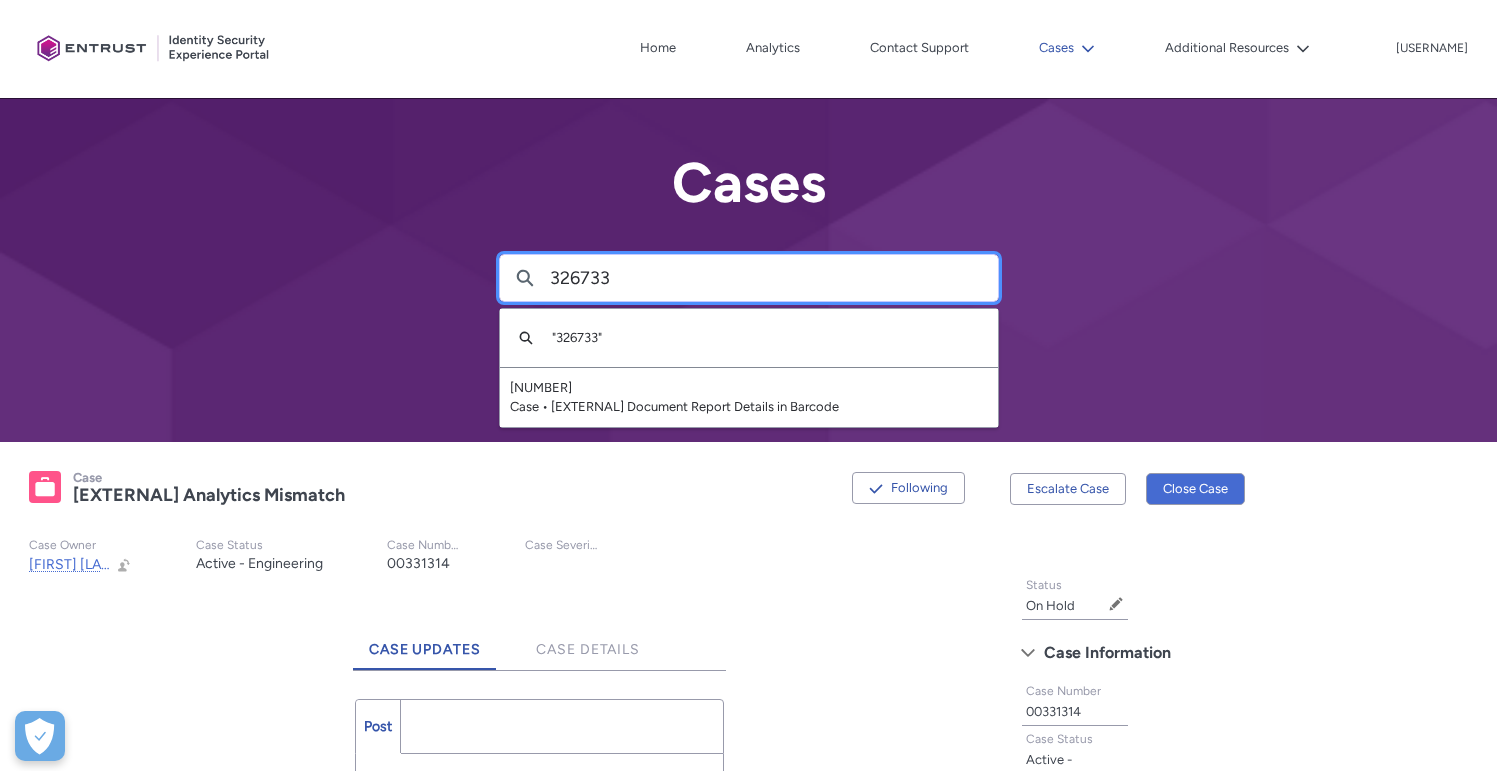 type on "326733" 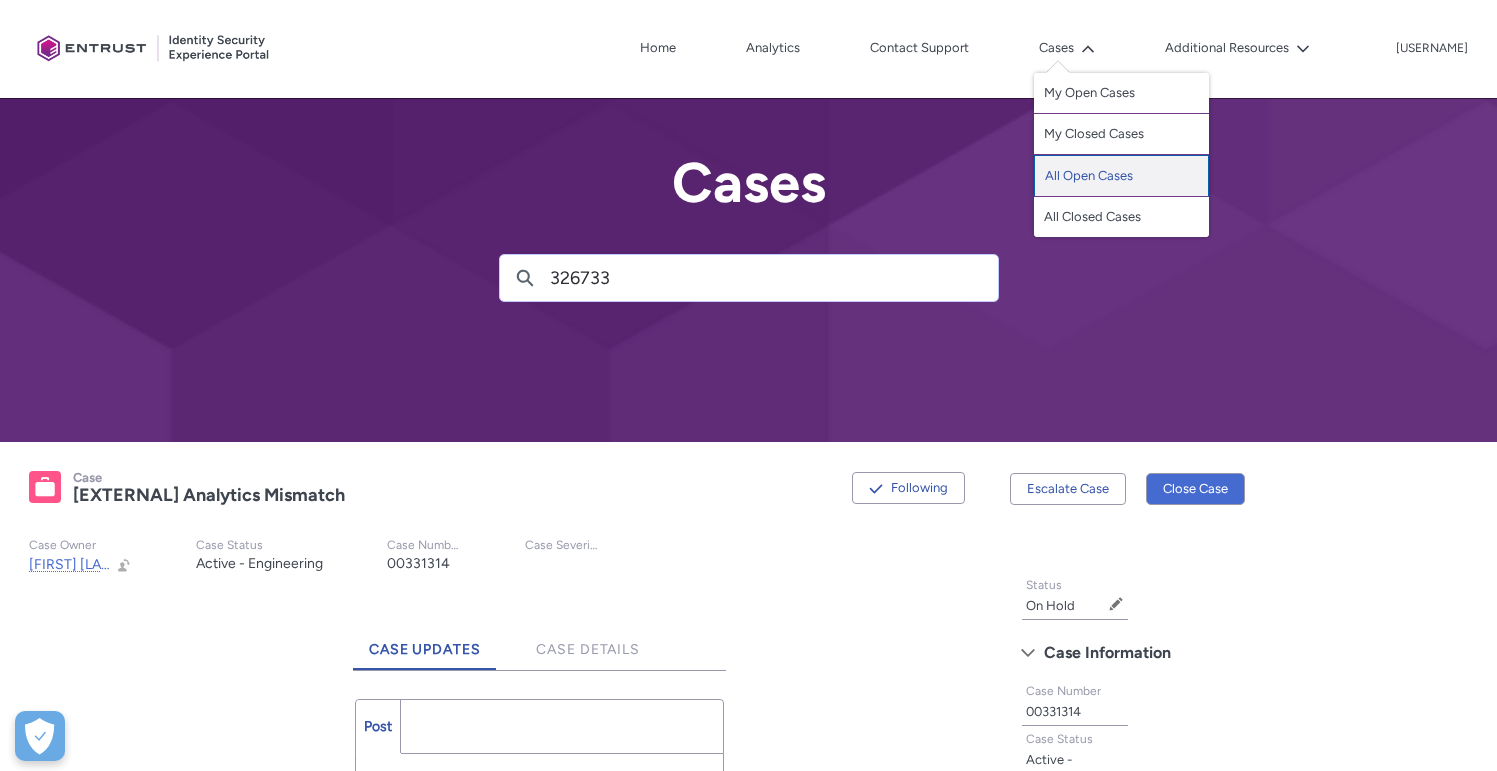 click on "All Open Cases" at bounding box center (1121, 176) 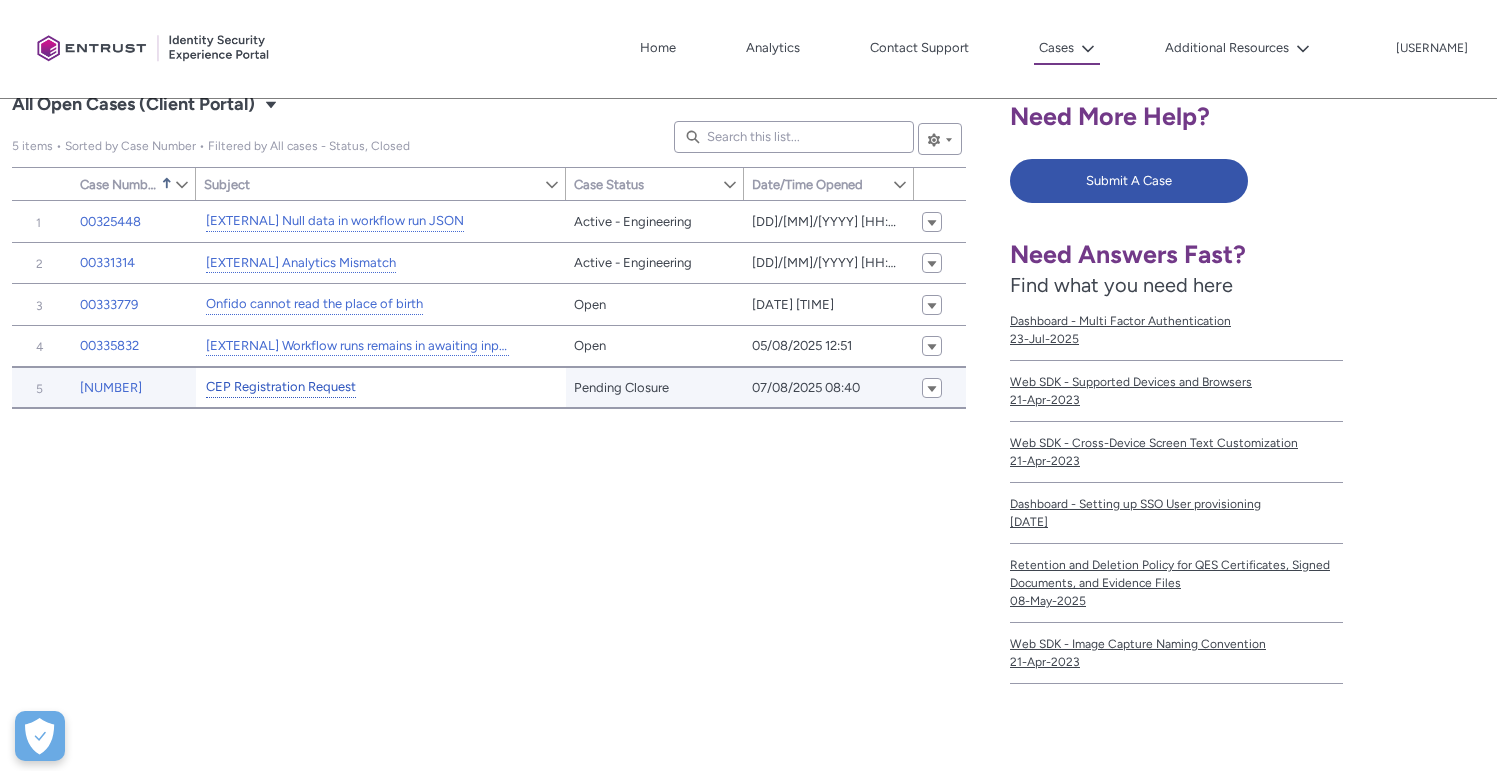 scroll, scrollTop: 384, scrollLeft: 0, axis: vertical 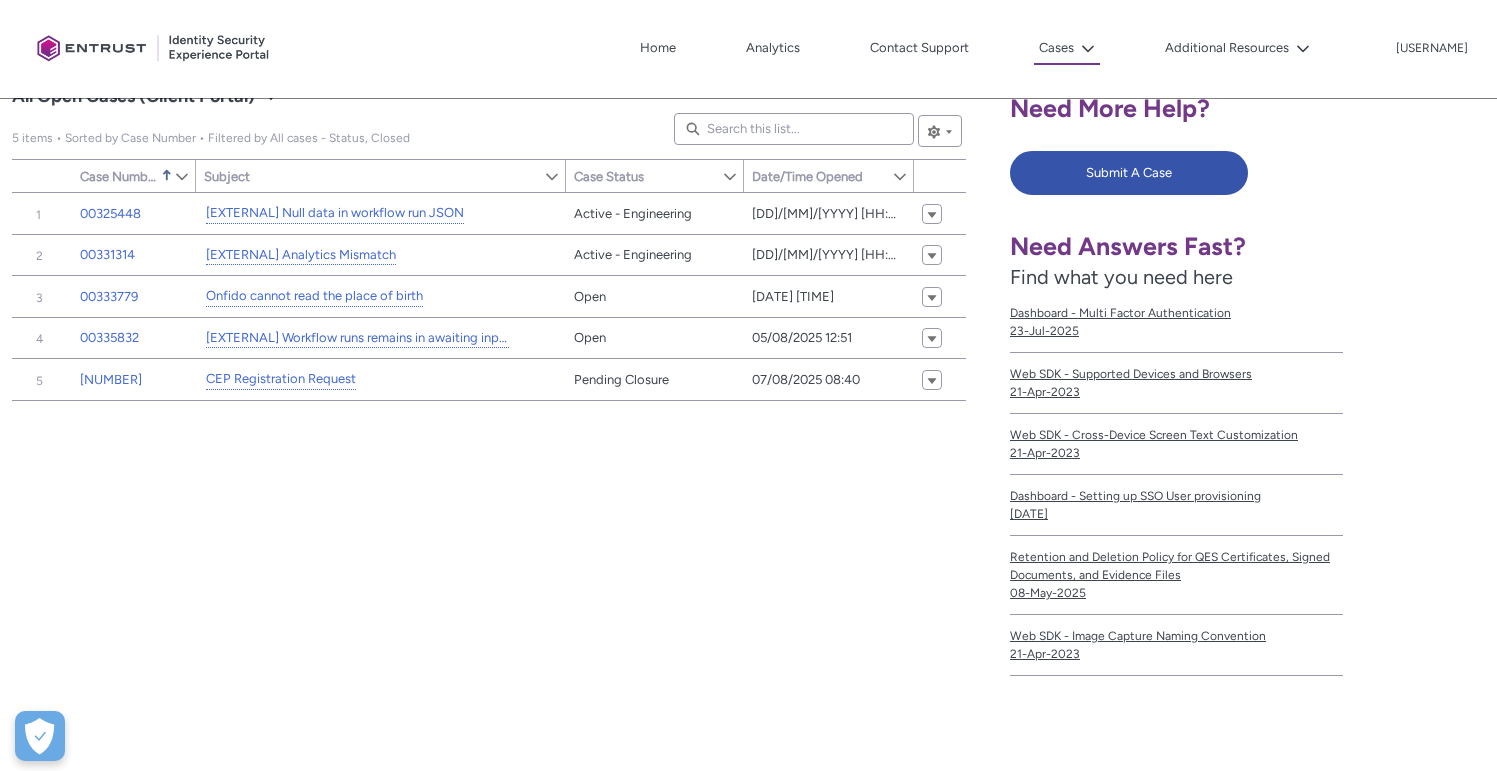 click on "Item Number Sort Case Number Sorted Ascending Show Case Number Column Actions Sort Subject Show Subject Column Actions Sort Case Status Show Case Status Column Actions Sort Date/Time Opened Show Date/Time Opened Column Actions Action 00325448 [EXTERNAL] Null data in workflow run JSON Active - Engineering 20/06/2025 18:56
Show Actions 00331314 [EXTERNAL] Analytics Mismatch Active - Engineering 17/07/2025 10:45
Show Actions 00333779 Onfido cannot read the place of birth Open 29/07/2025 07:25
Show Actions 00335832 [EXTERNAL] Workflow runs remains in awaiting input Open 05/08/2025 12:51
Show Actions 00336376 CEP Registration Request Pending Closure 07/08/2025 08:40
Show Actions" at bounding box center [489, 477] 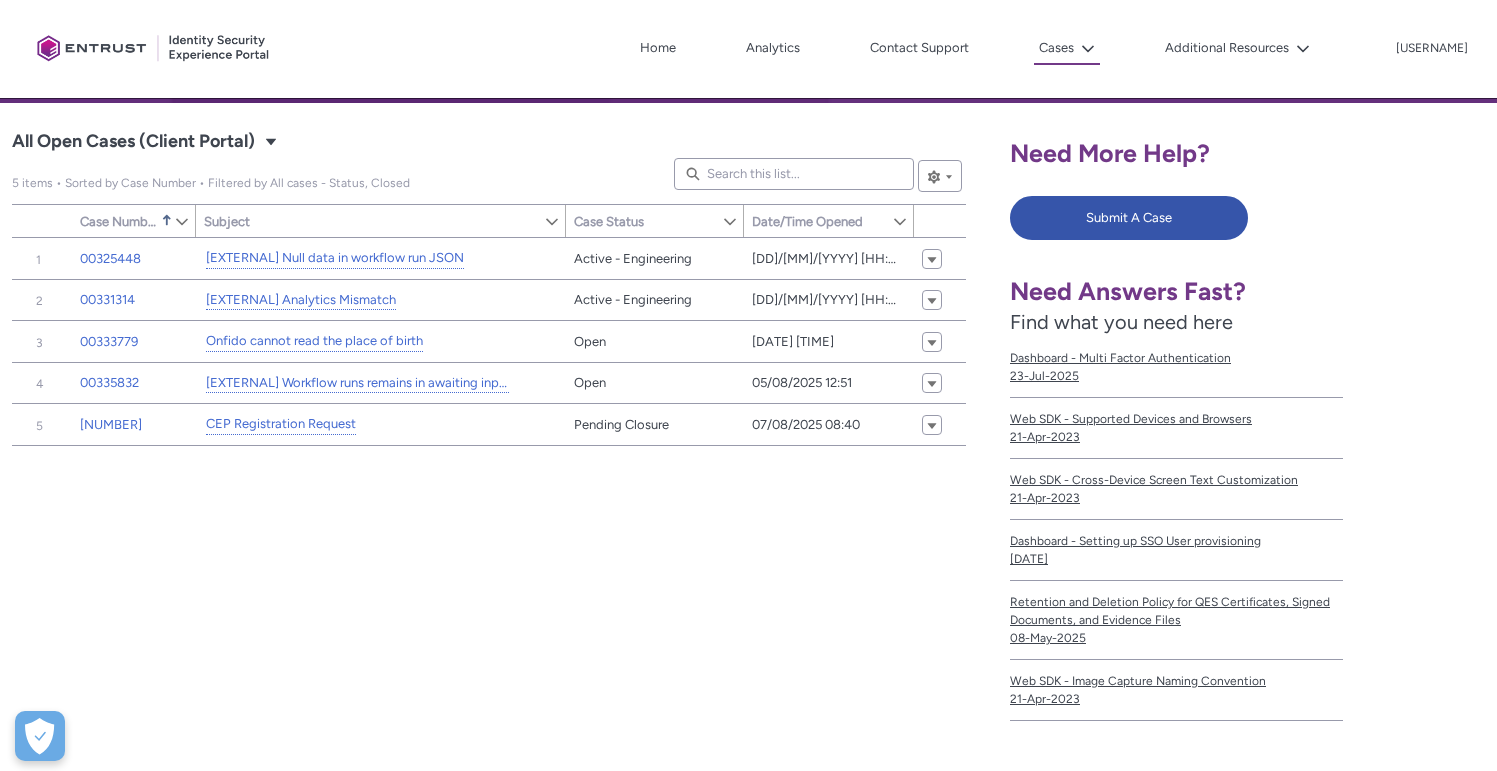 scroll, scrollTop: 336, scrollLeft: 0, axis: vertical 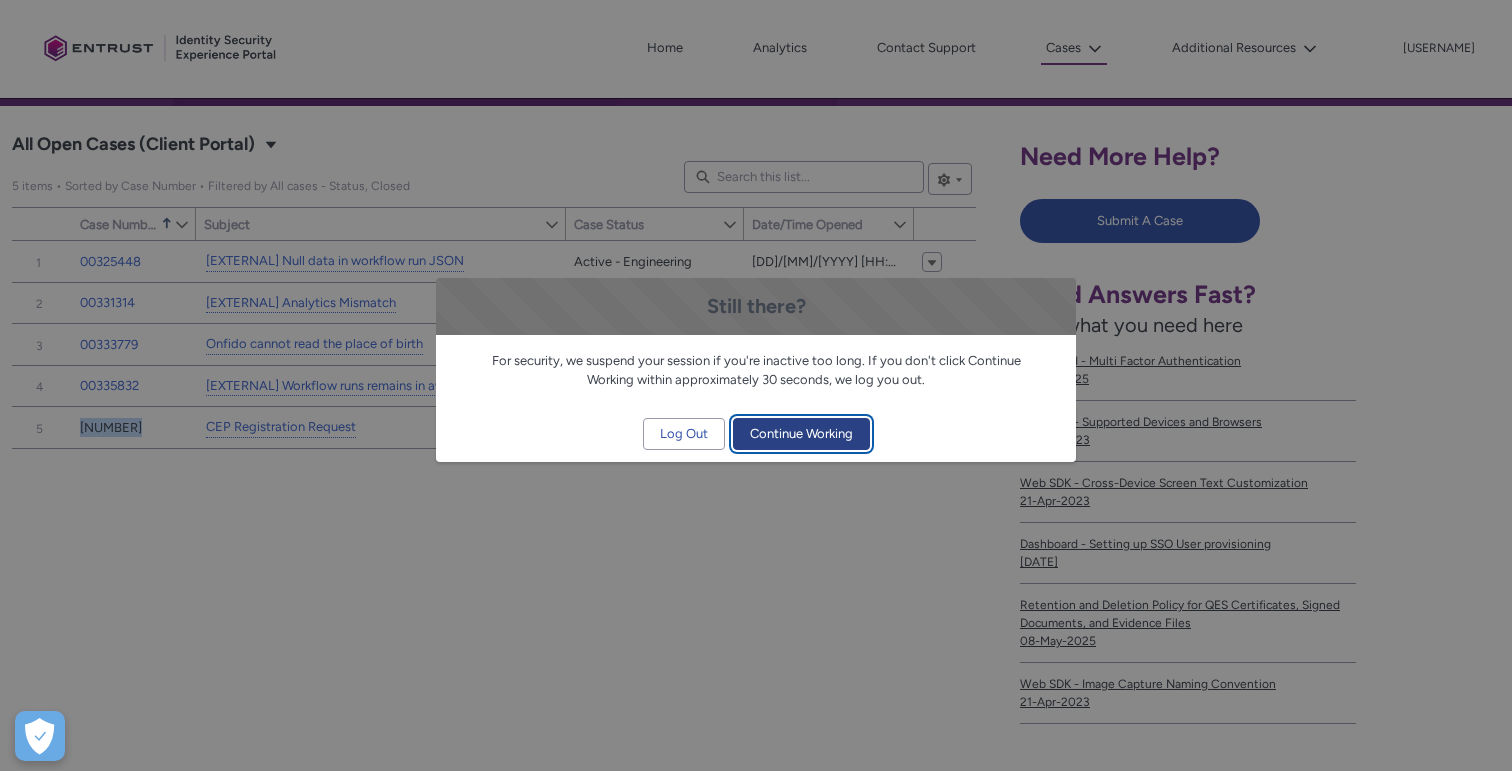 click on "Continue Working" at bounding box center [801, 434] 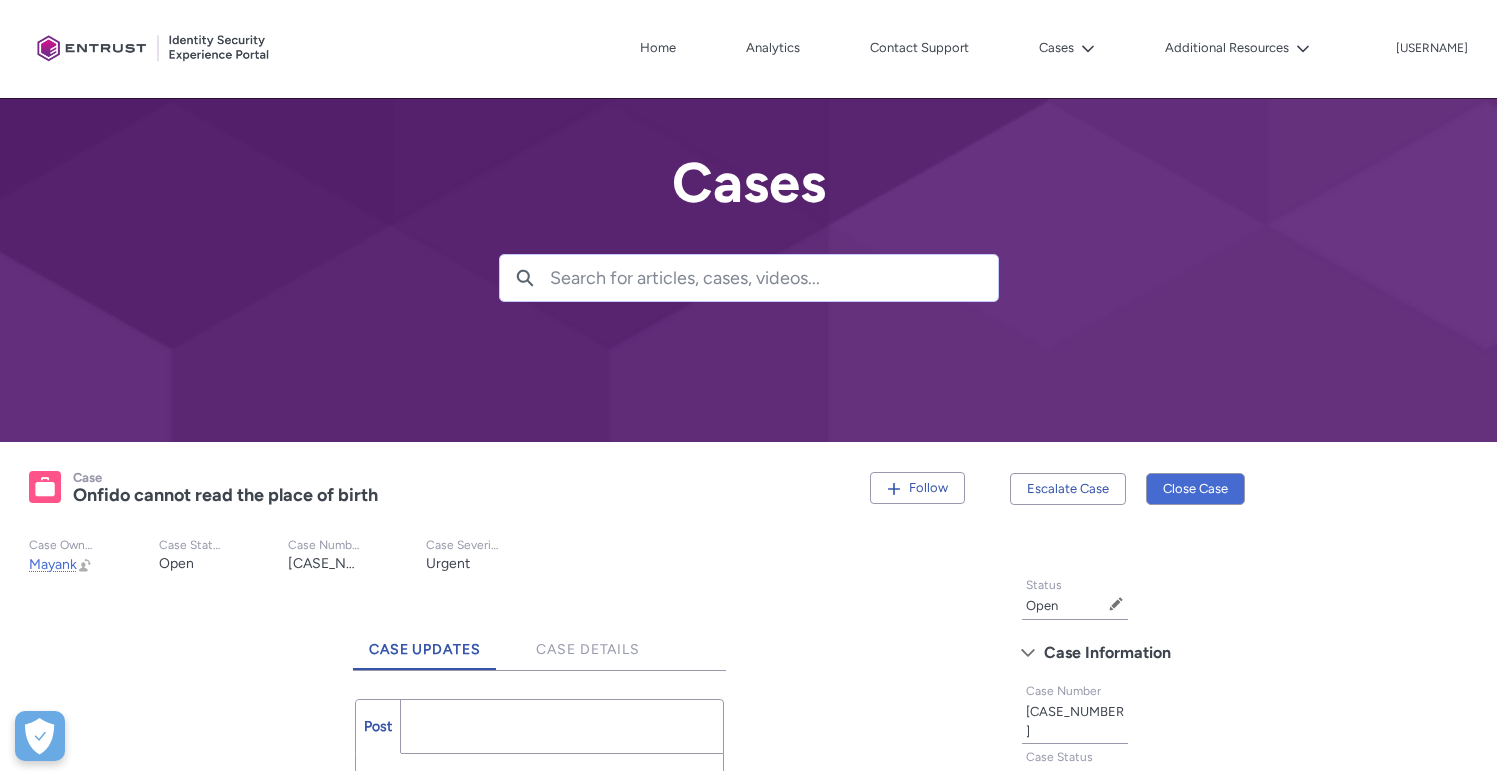 scroll, scrollTop: 0, scrollLeft: 0, axis: both 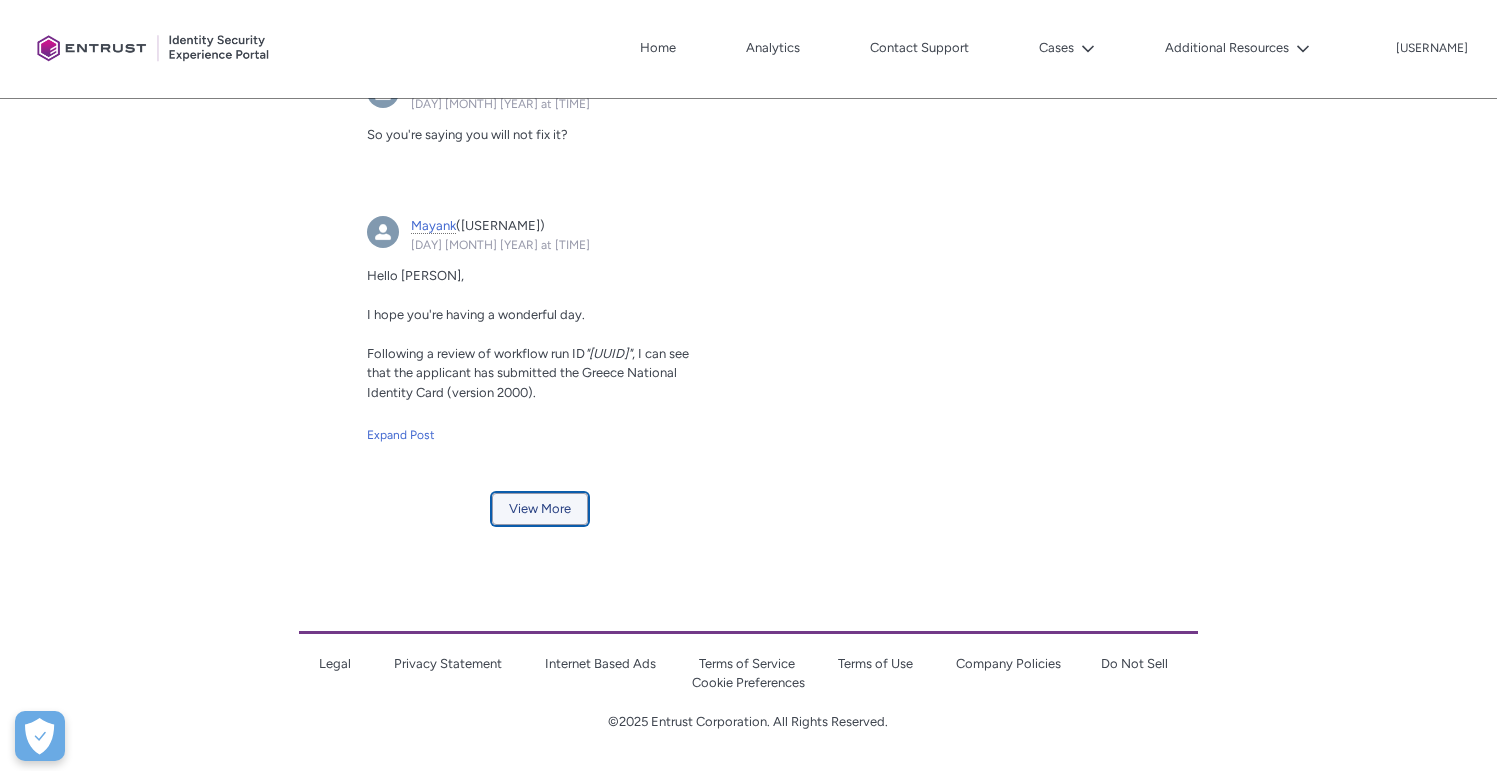 click on "View More" at bounding box center (540, 509) 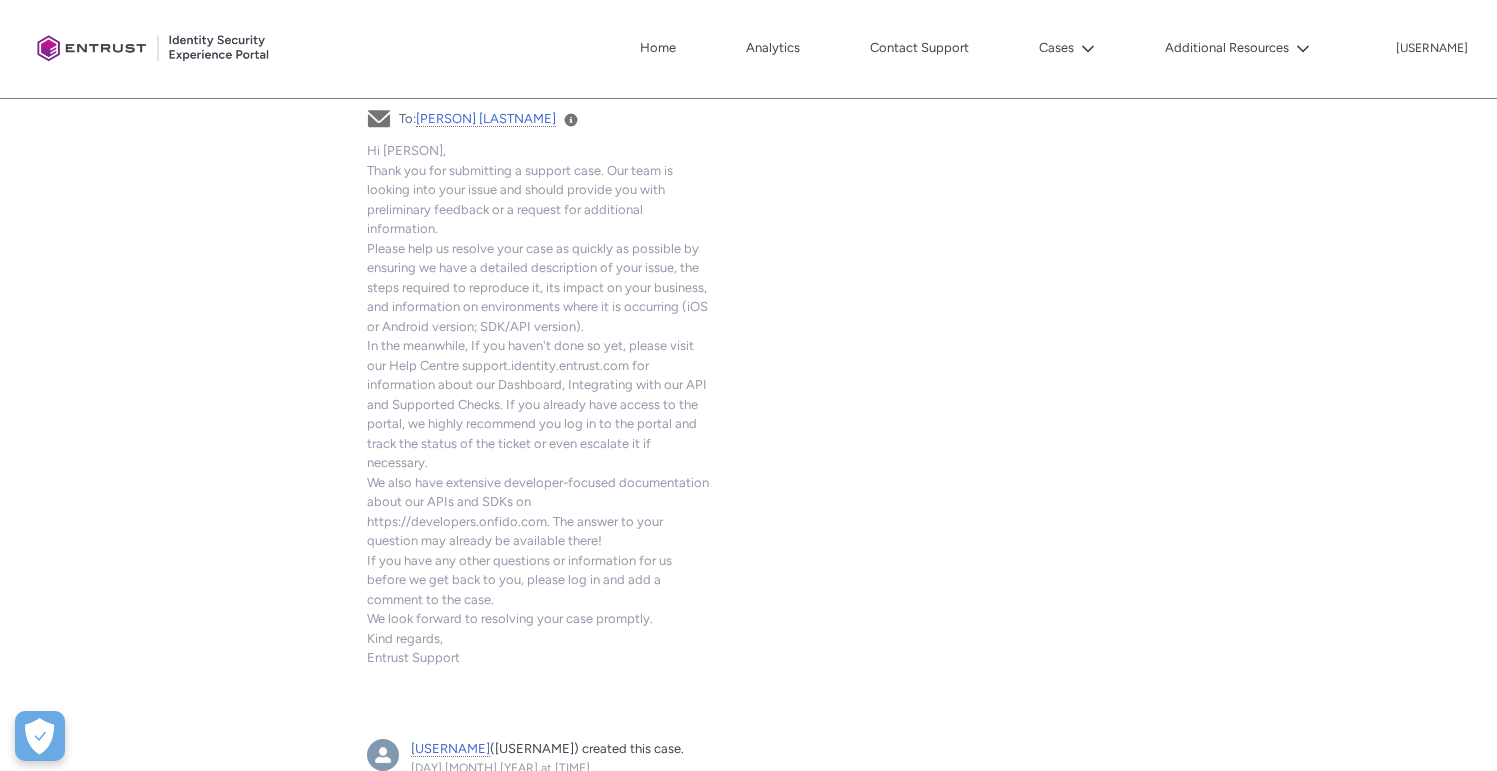 scroll, scrollTop: 2777, scrollLeft: 0, axis: vertical 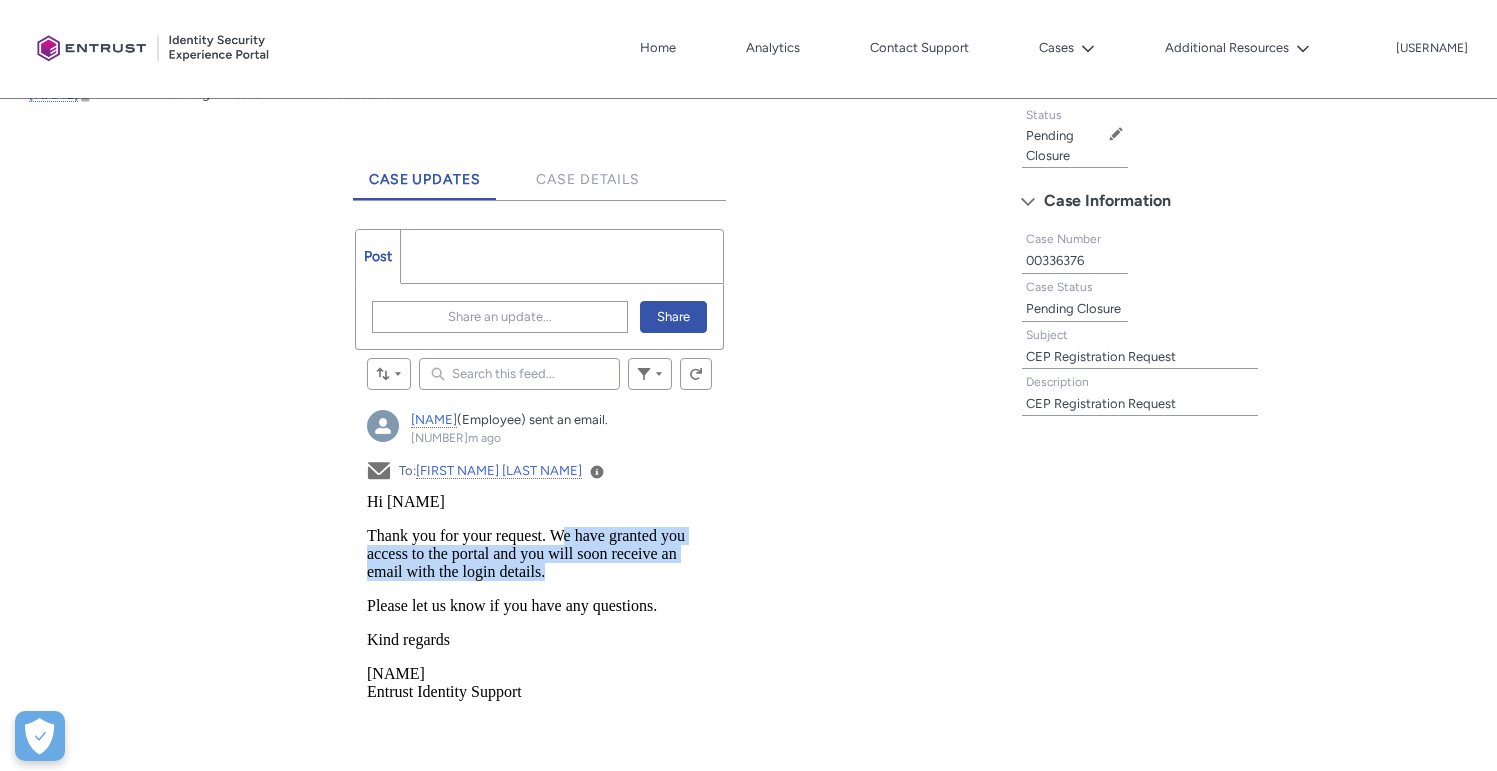 drag, startPoint x: 556, startPoint y: 538, endPoint x: 616, endPoint y: 566, distance: 66.211784 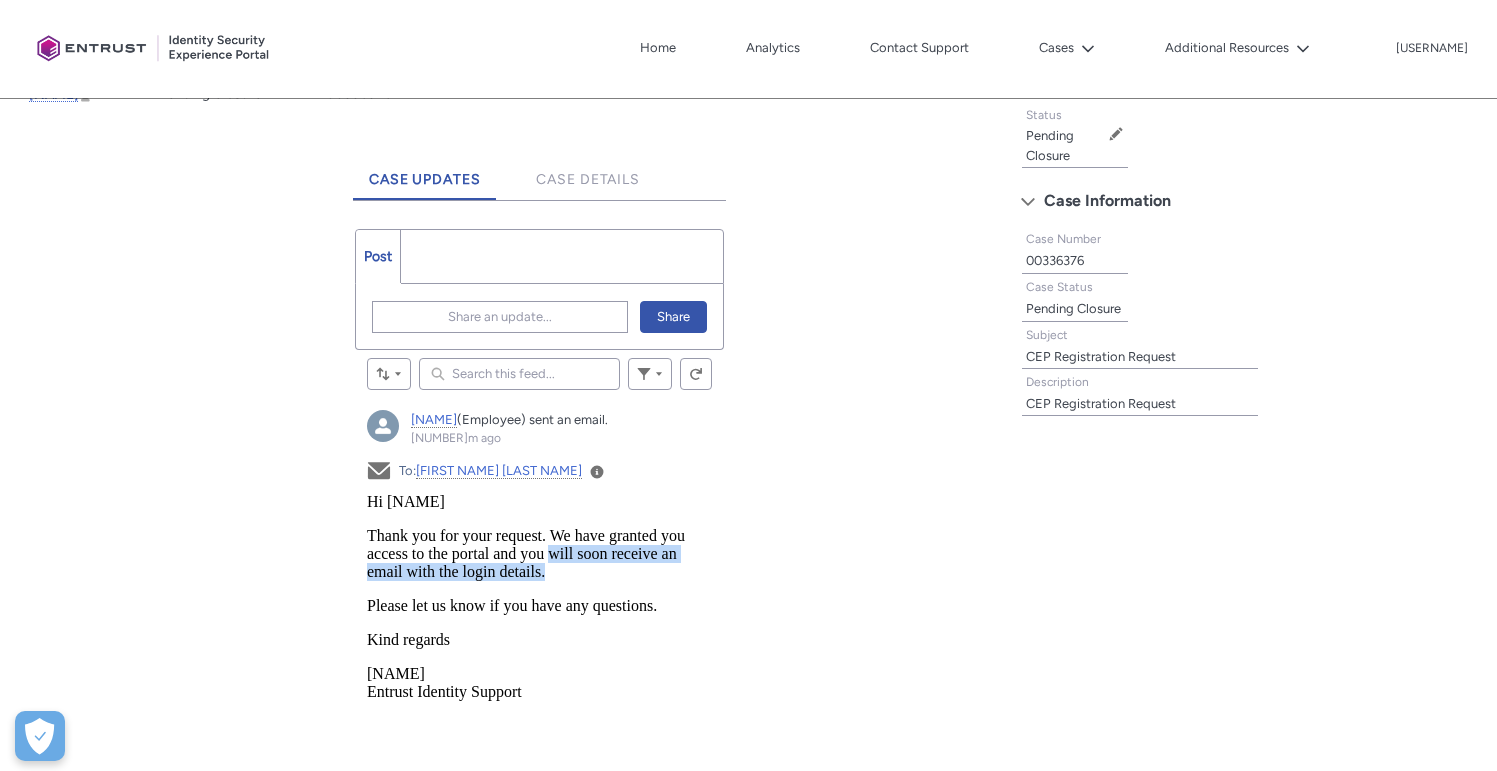 drag, startPoint x: 550, startPoint y: 555, endPoint x: 589, endPoint y: 575, distance: 43.829212 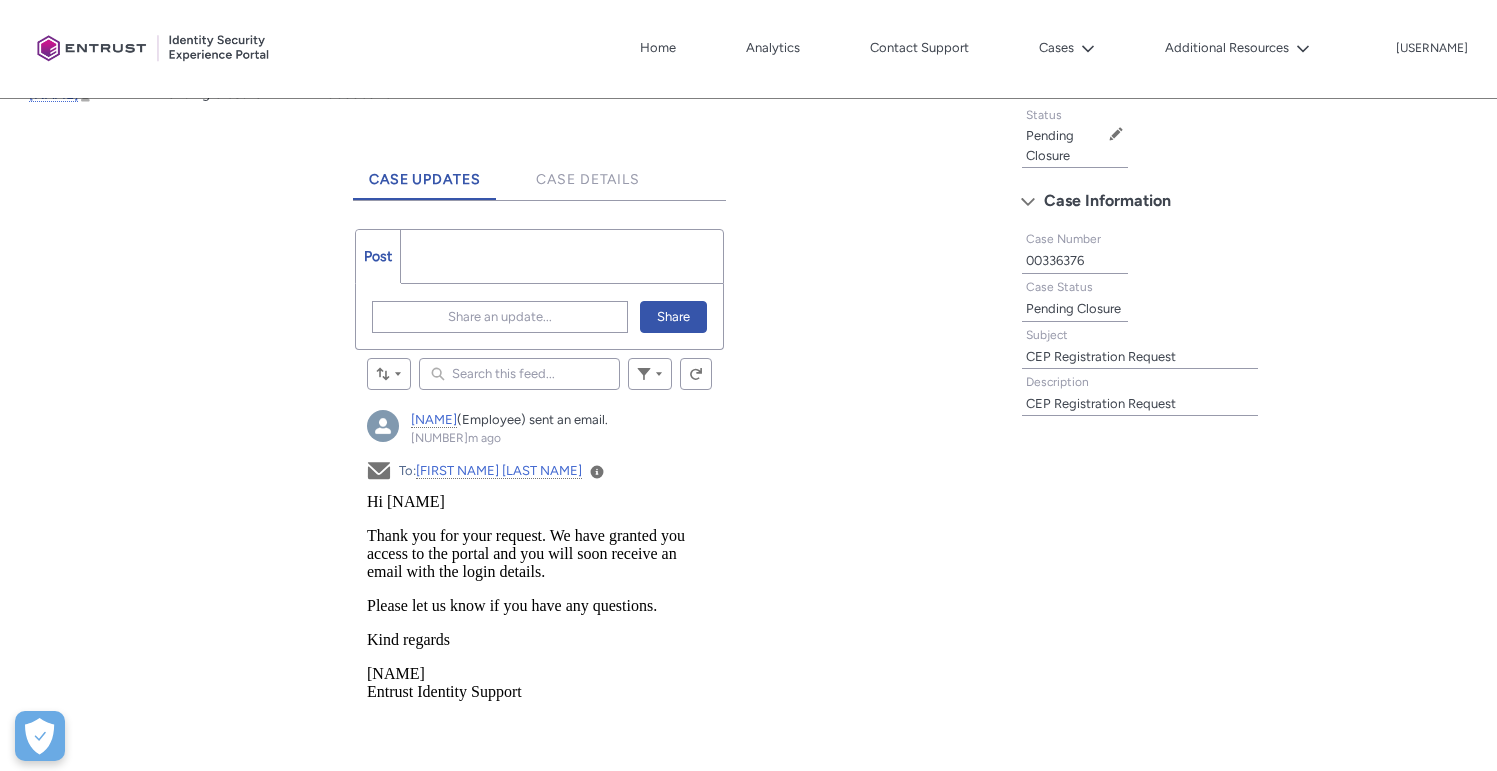 click on "Hi [NAME],
Thank you for your request. We have granted you access to the portal and you will soon receive an email with the login details.
Please let us know if you have any questions.
Kind regards
[NAME]
[COMPANY] Support" 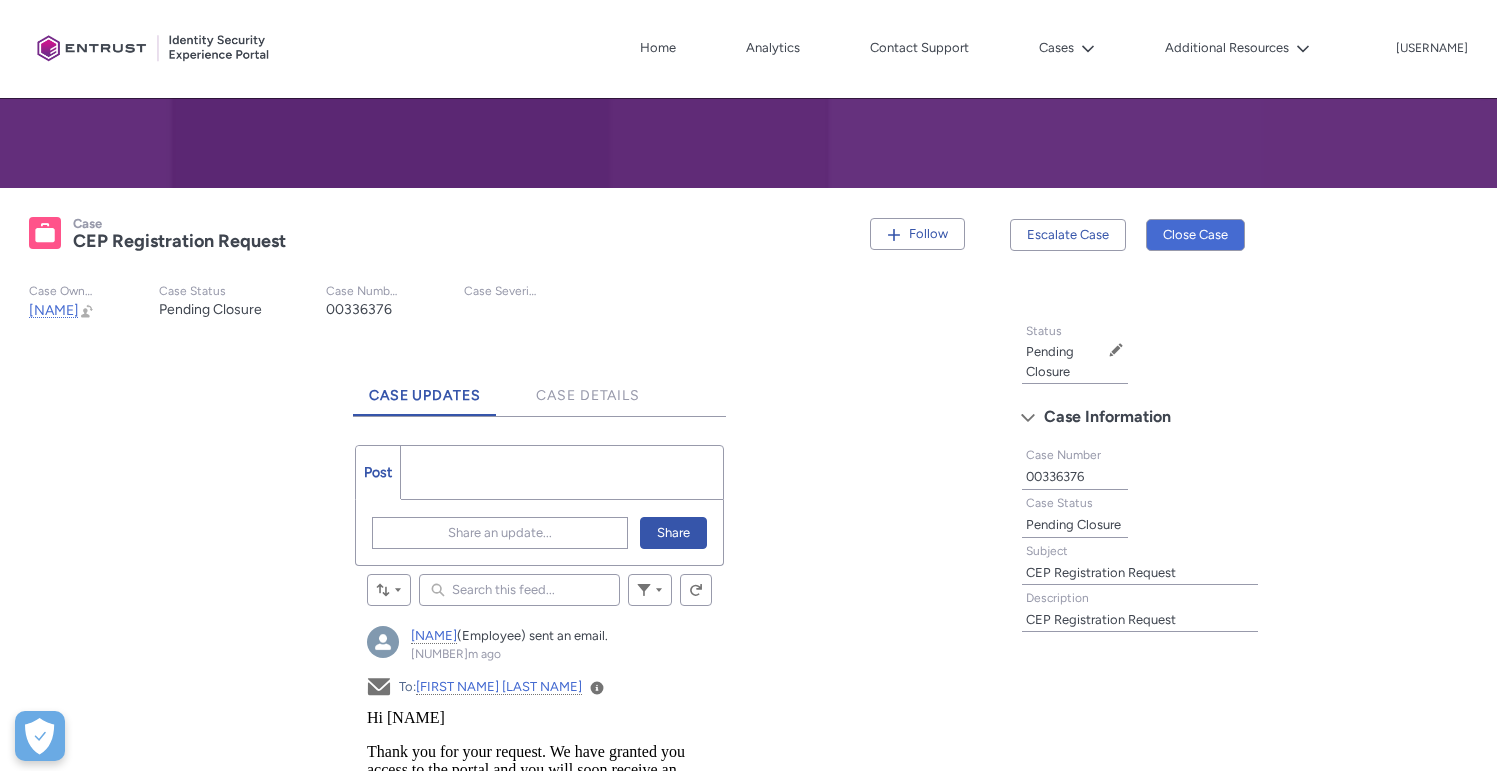 scroll, scrollTop: 0, scrollLeft: 0, axis: both 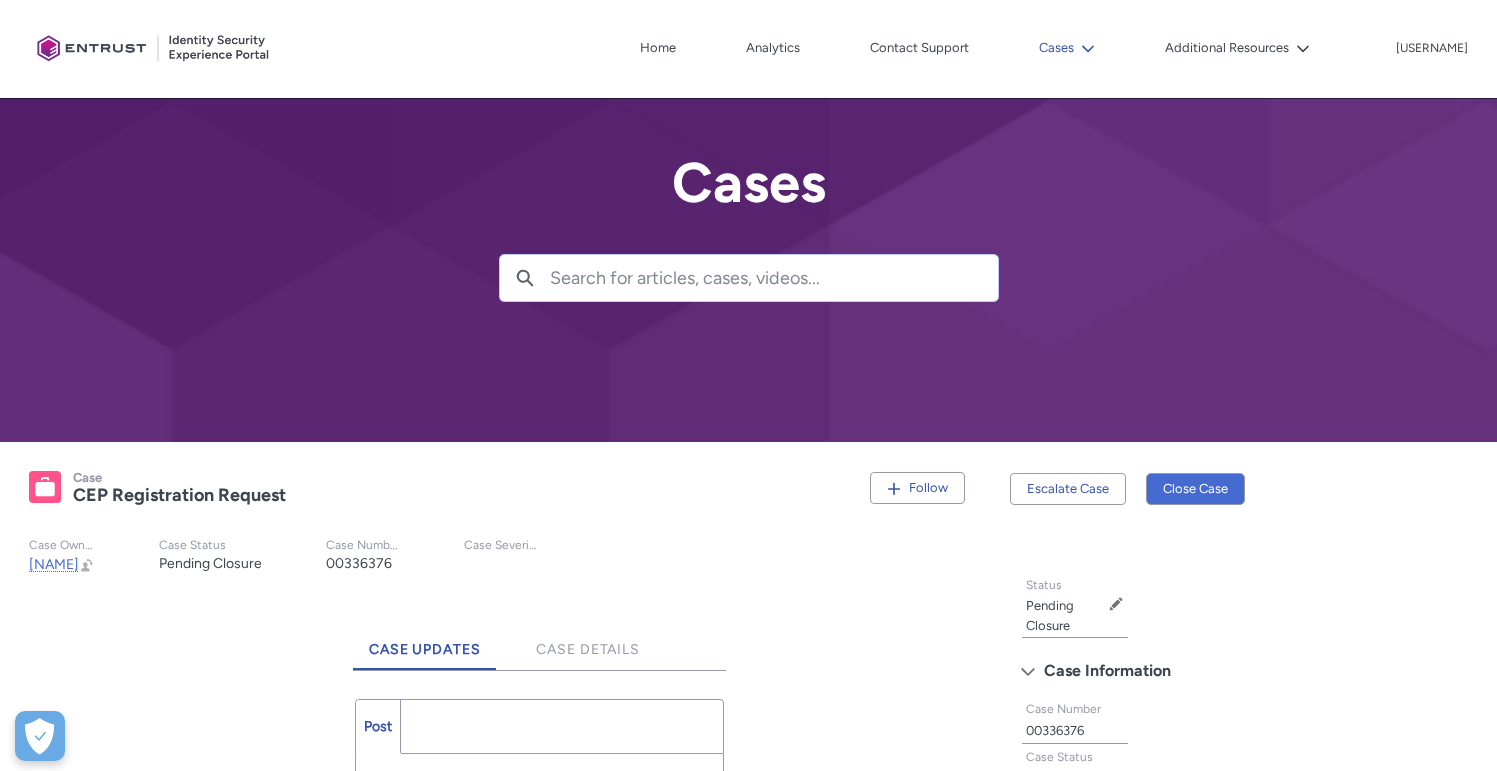 click 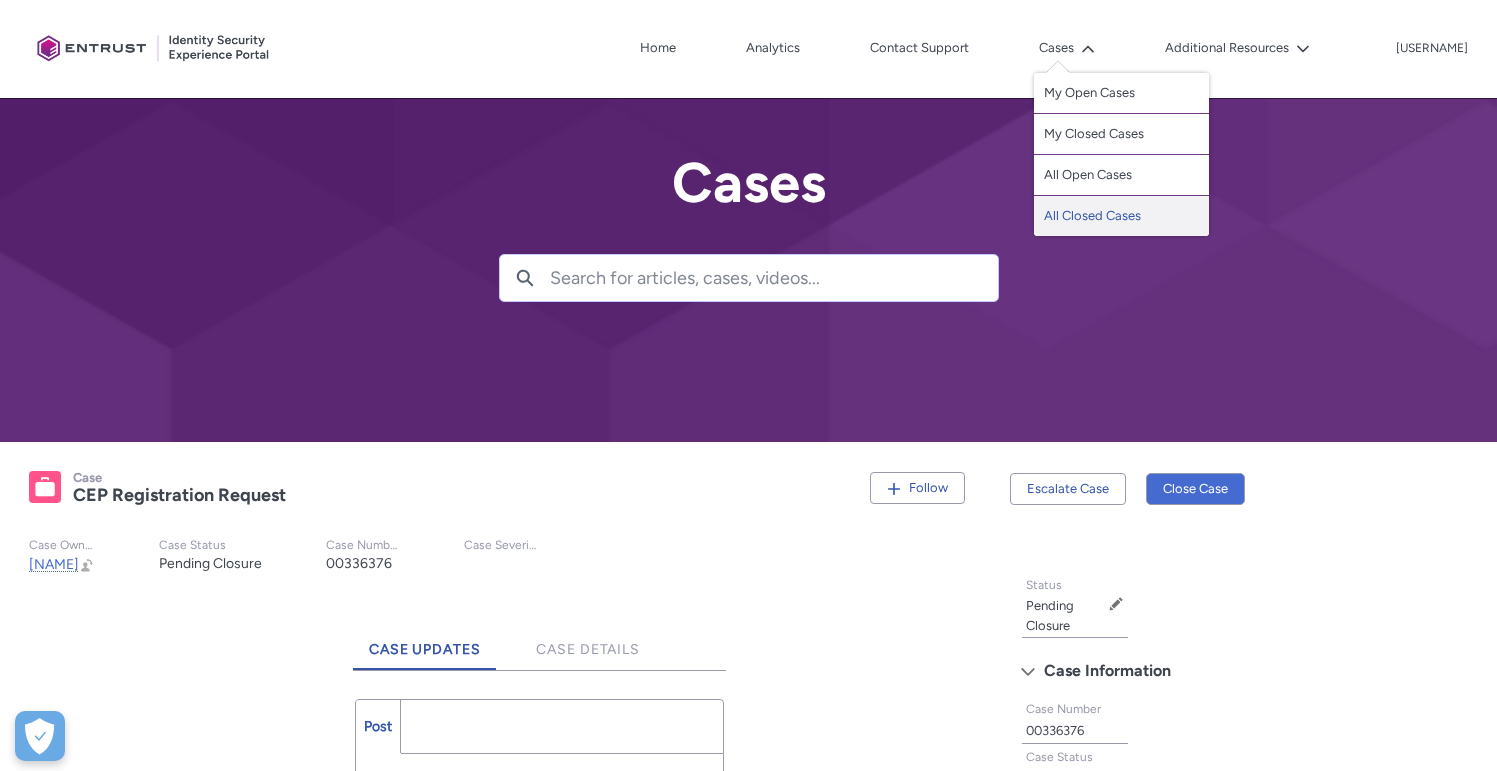 click on "All Closed Cases" at bounding box center [1121, 216] 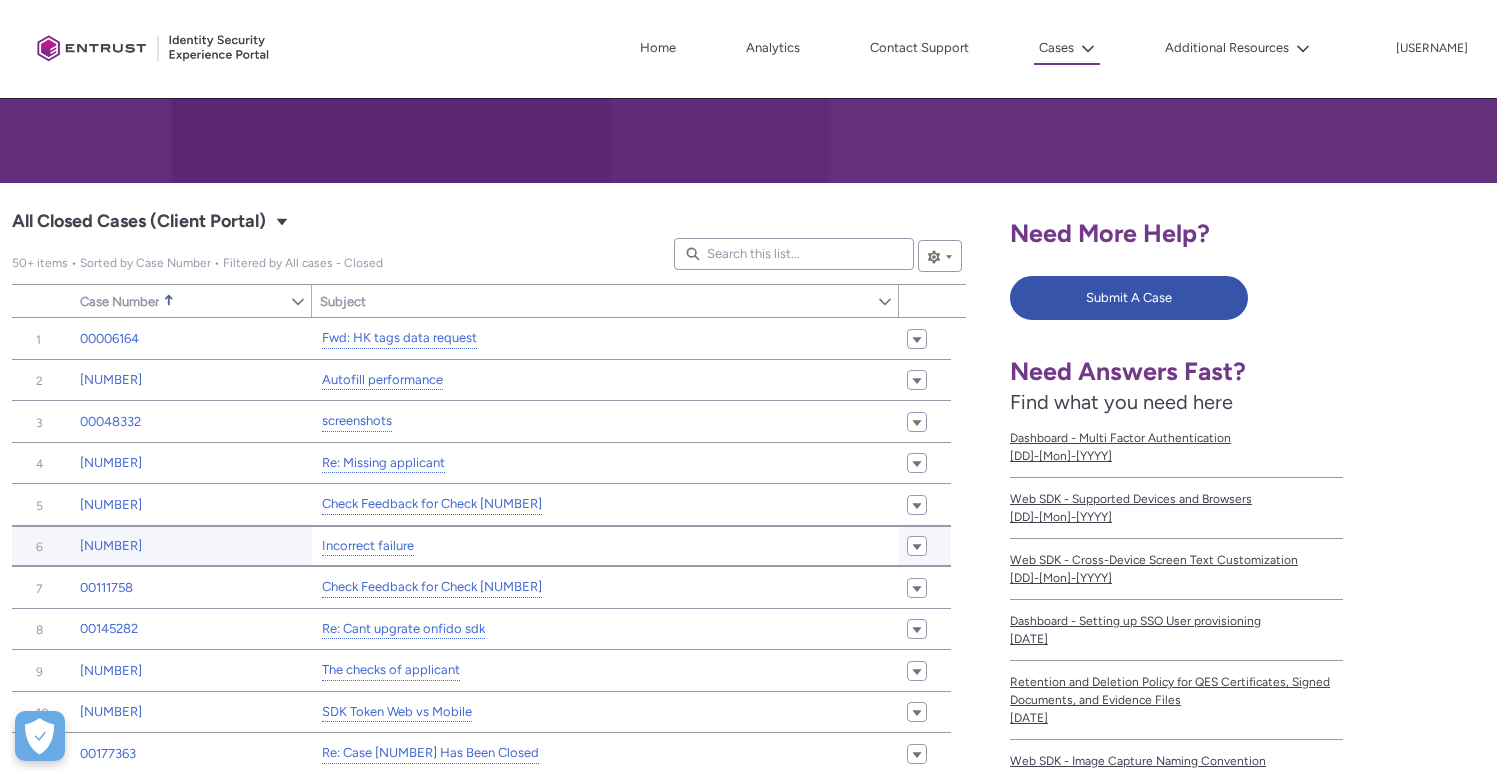 scroll, scrollTop: 0, scrollLeft: 0, axis: both 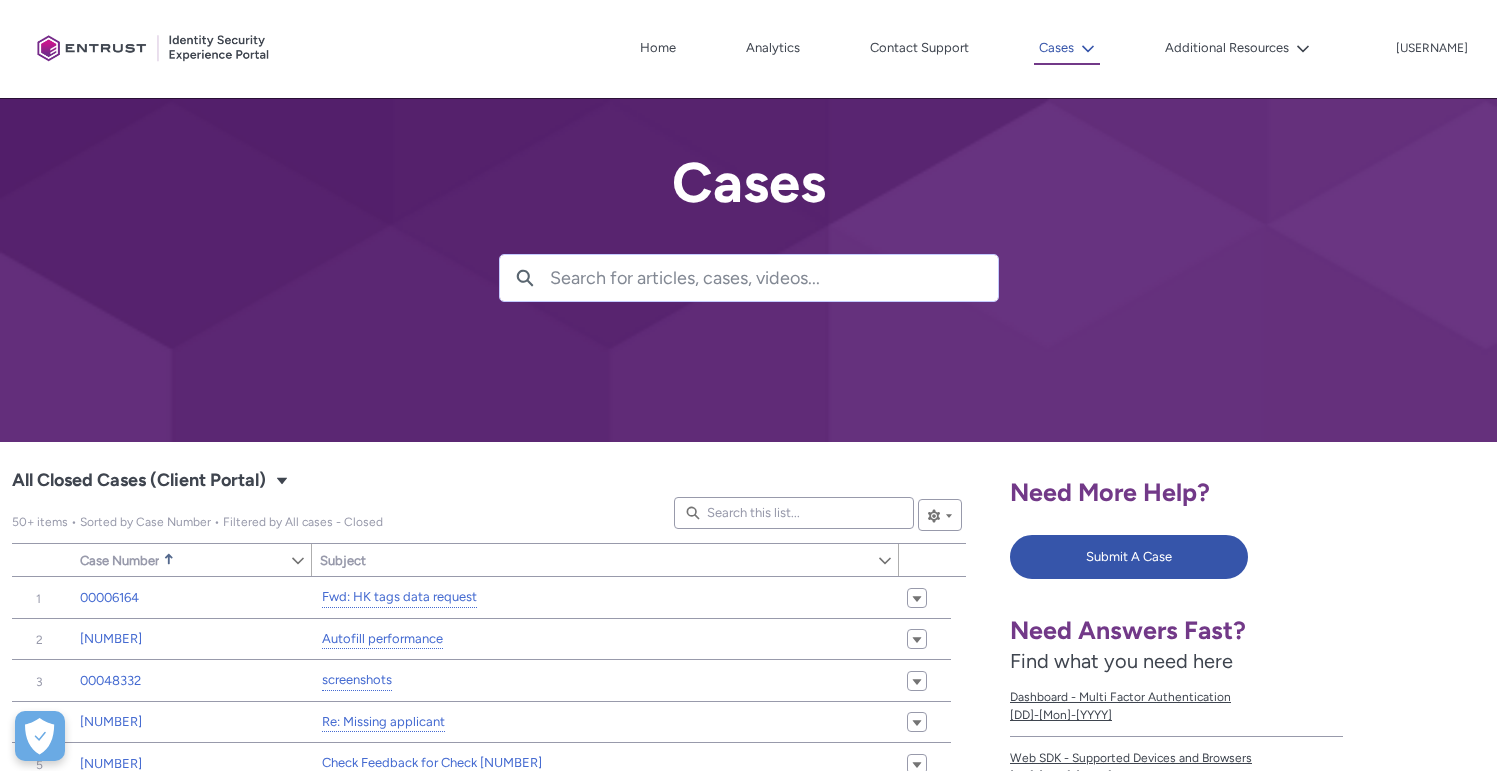 click on "Cases" at bounding box center (1067, 49) 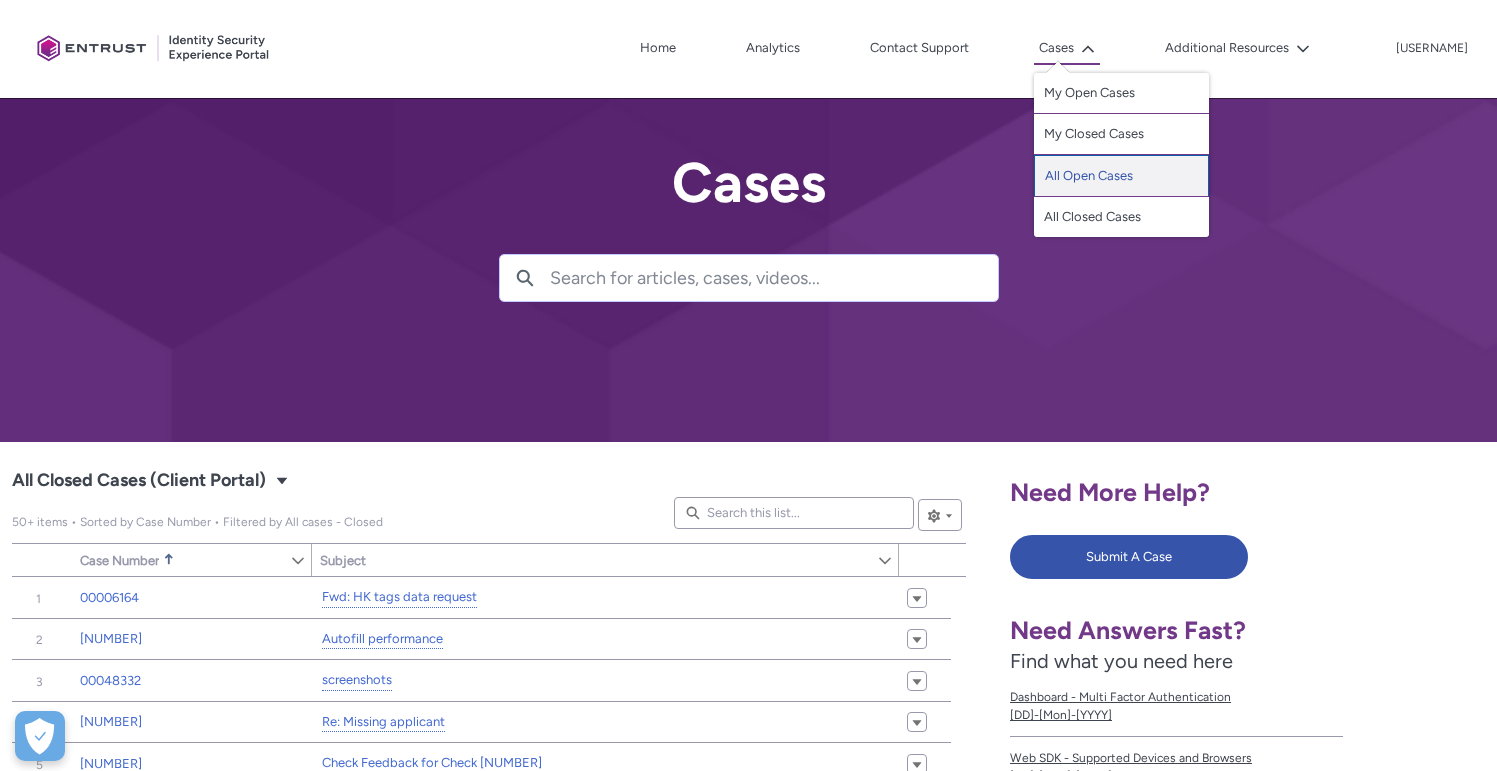 click on "All Open Cases" at bounding box center (1121, 176) 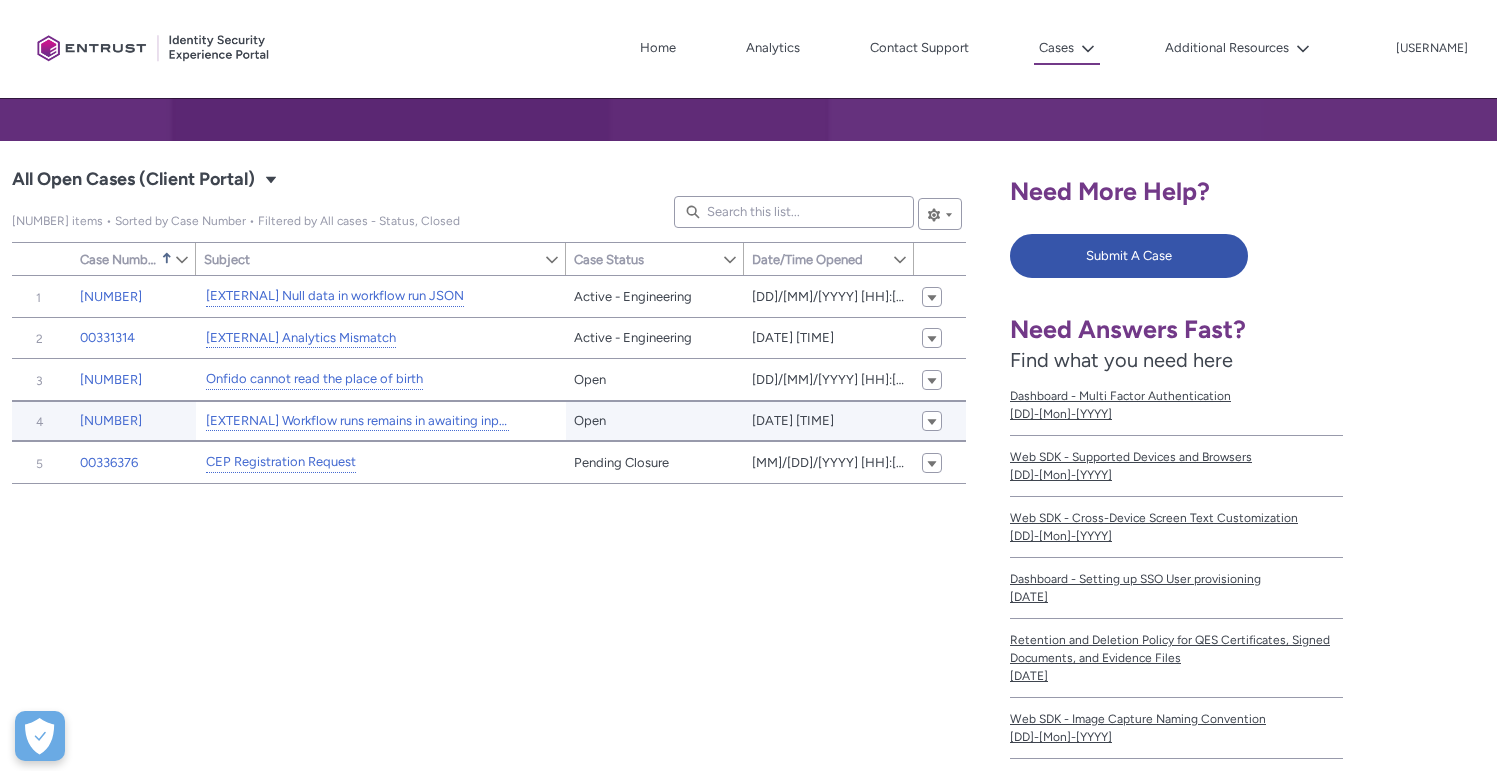 scroll, scrollTop: 366, scrollLeft: 0, axis: vertical 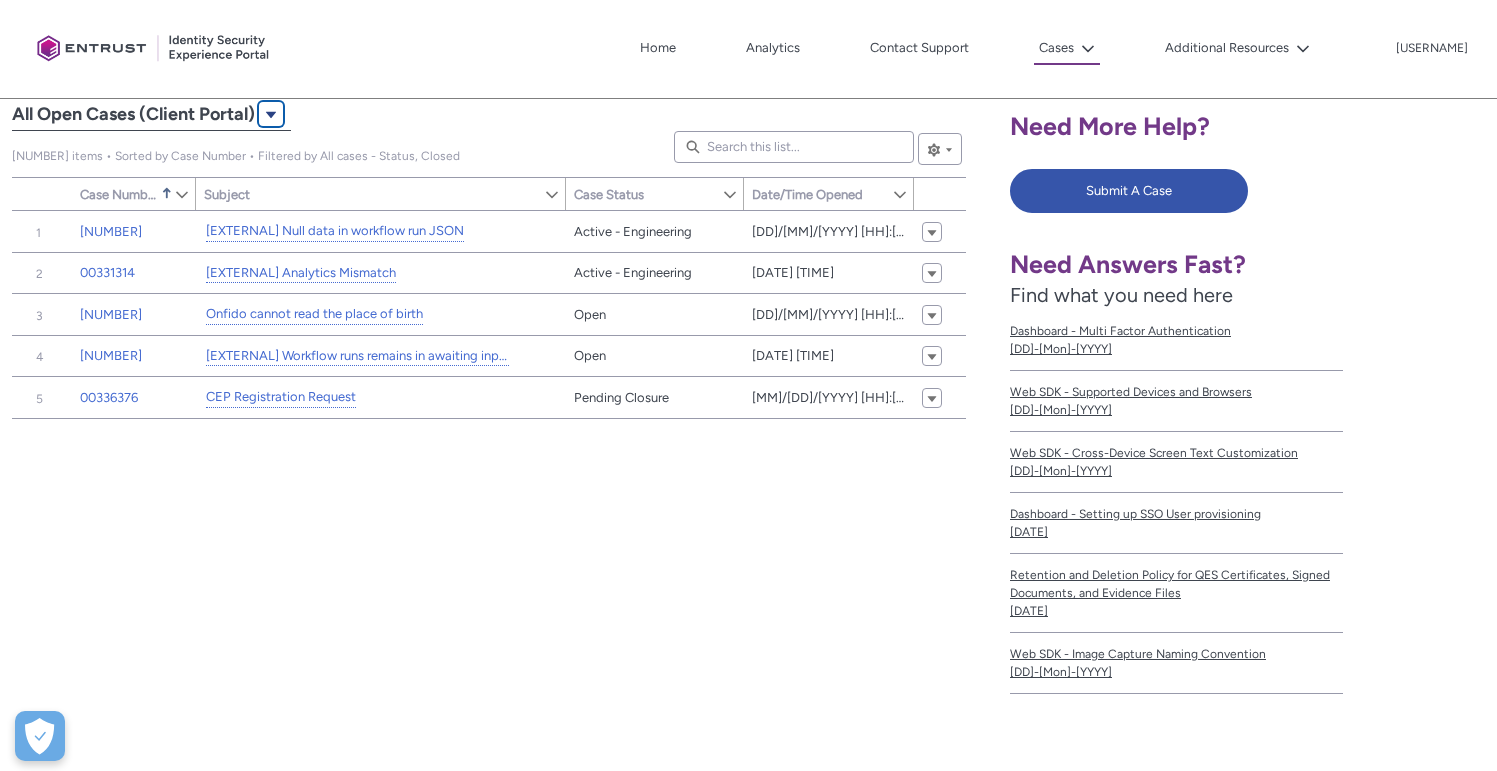 click at bounding box center [271, 114] 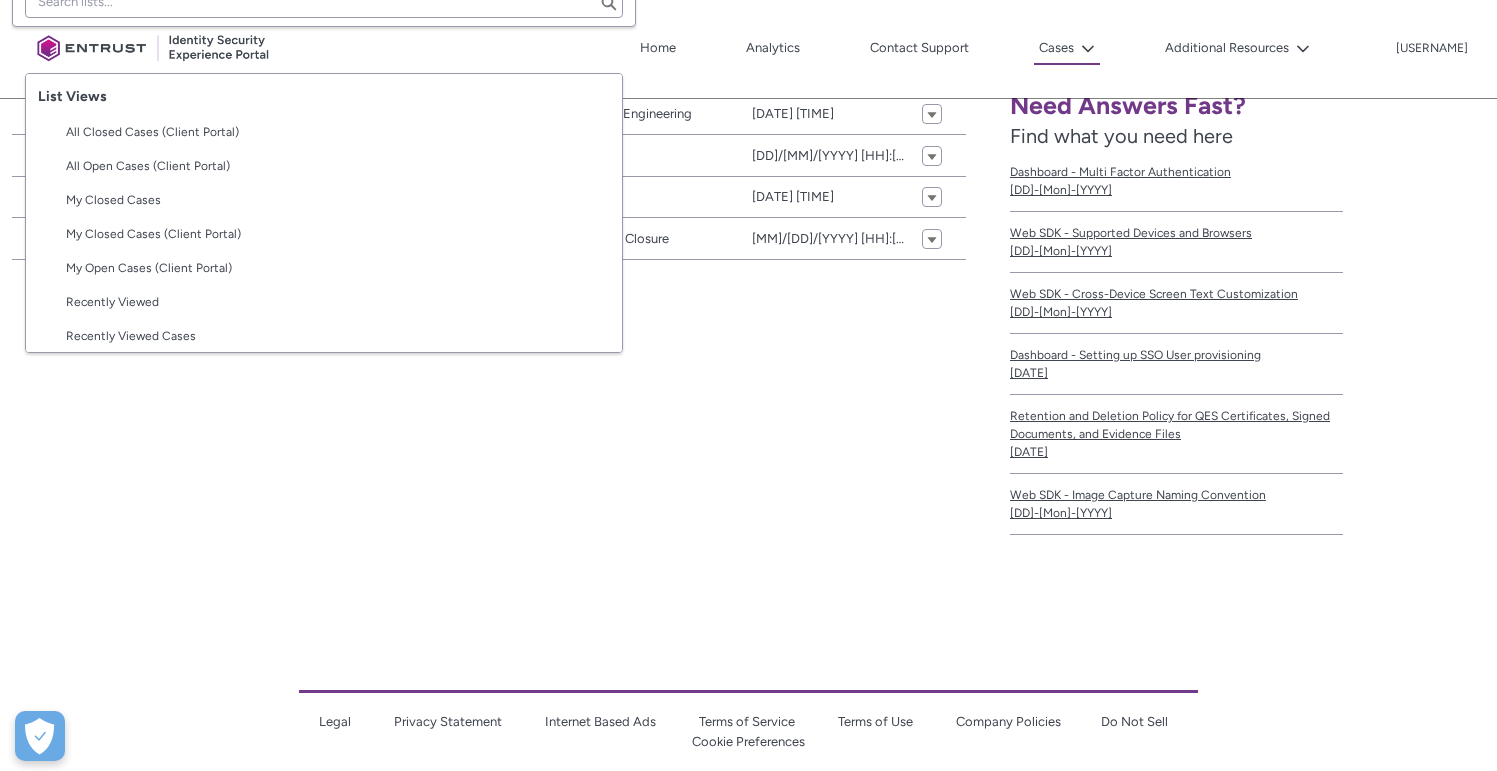 scroll, scrollTop: 583, scrollLeft: 0, axis: vertical 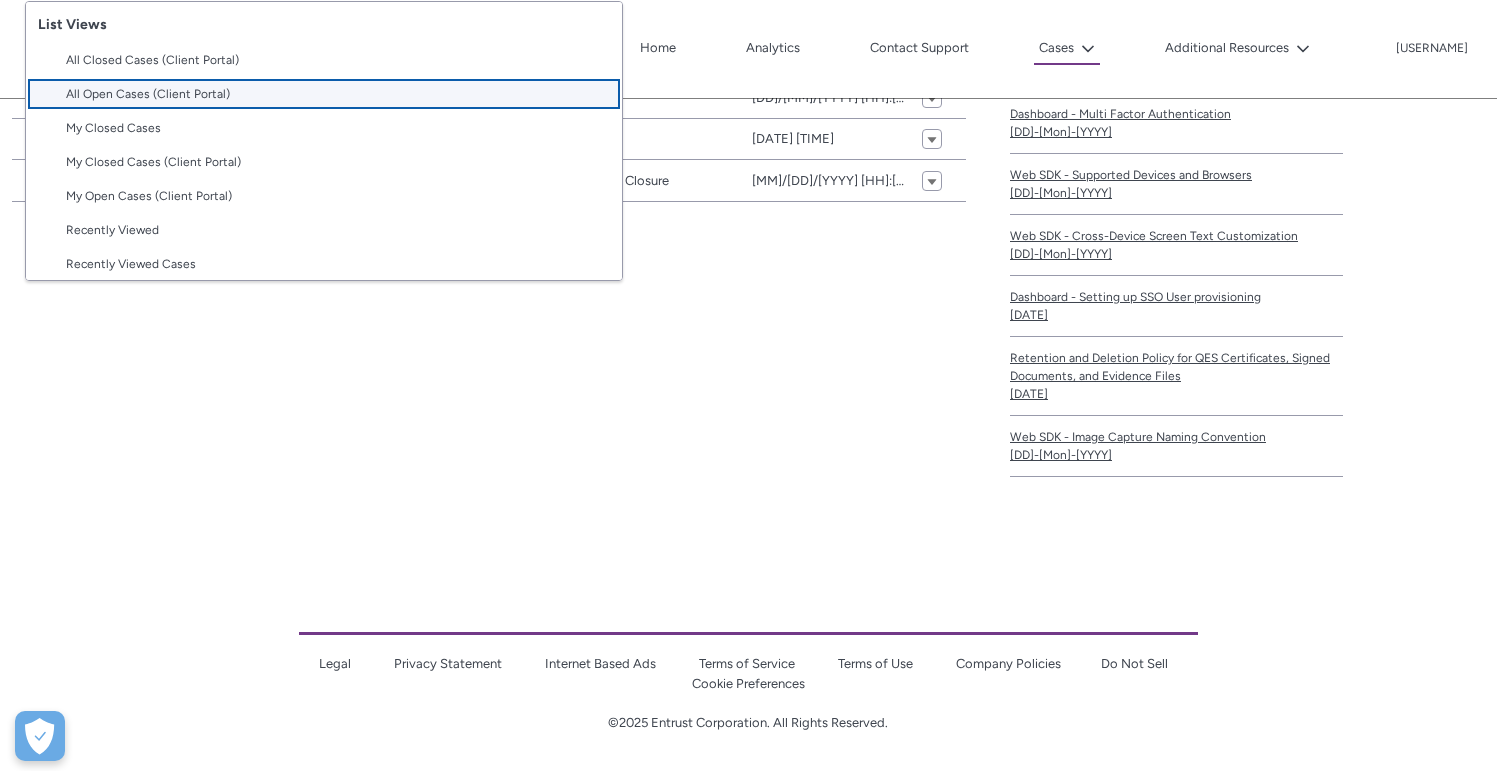 click on "All Open Cases (Client Portal)" at bounding box center [338, 94] 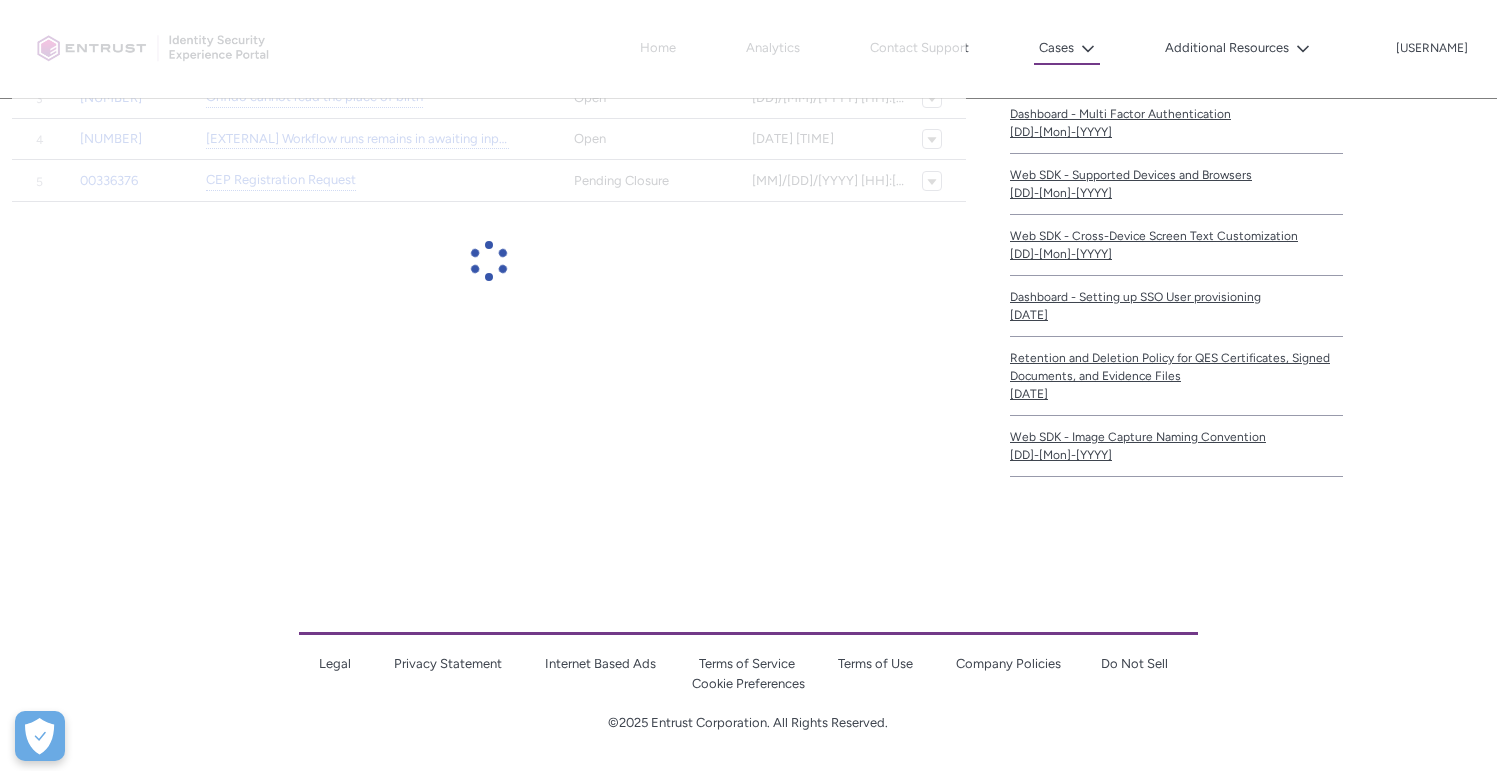 scroll, scrollTop: 95, scrollLeft: 0, axis: vertical 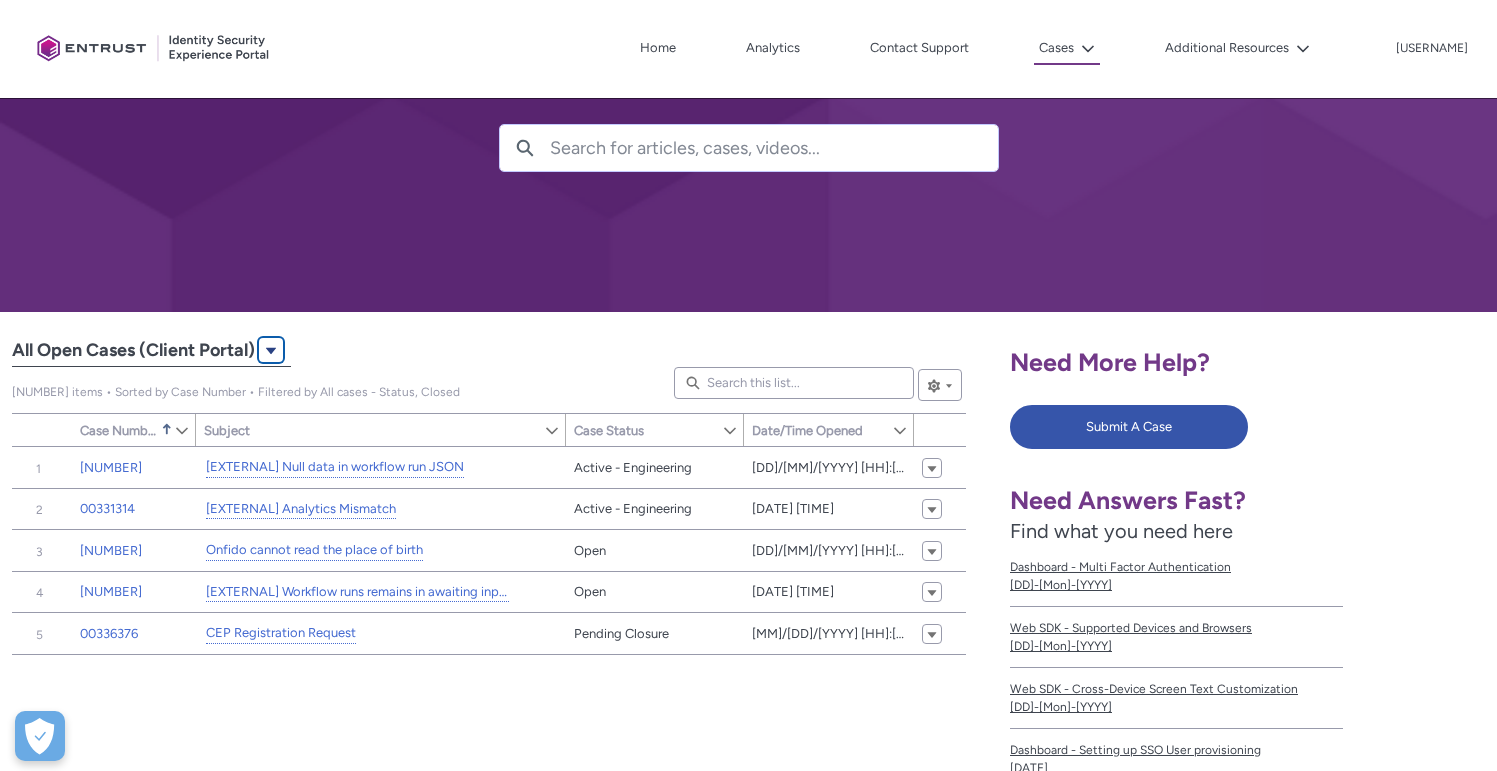 click at bounding box center (271, 350) 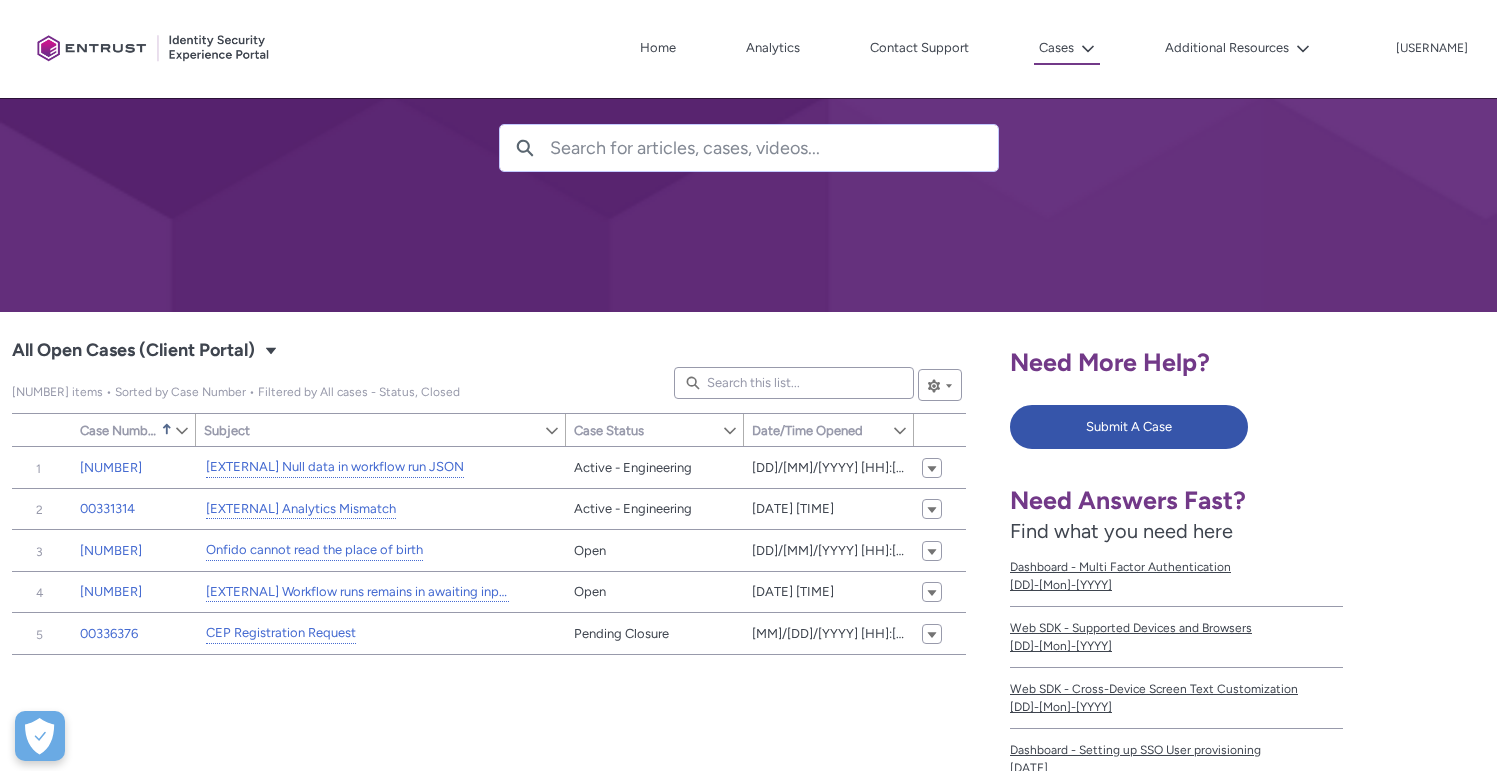 click on "Cases All Open Cases (Client Portal) Select a List View: Cases" at bounding box center (487, 351) 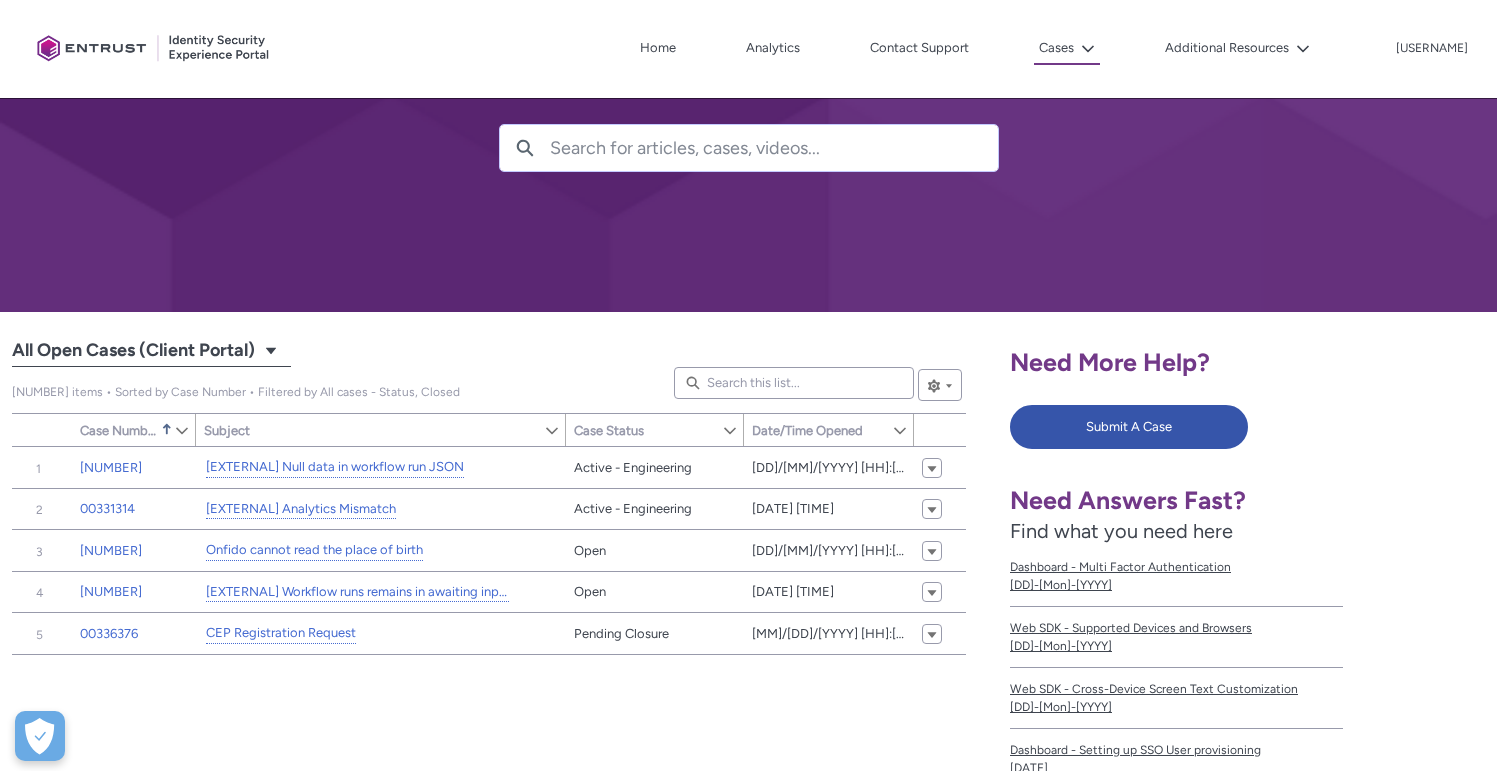 click on "All Open Cases (Client Portal)" at bounding box center [133, 351] 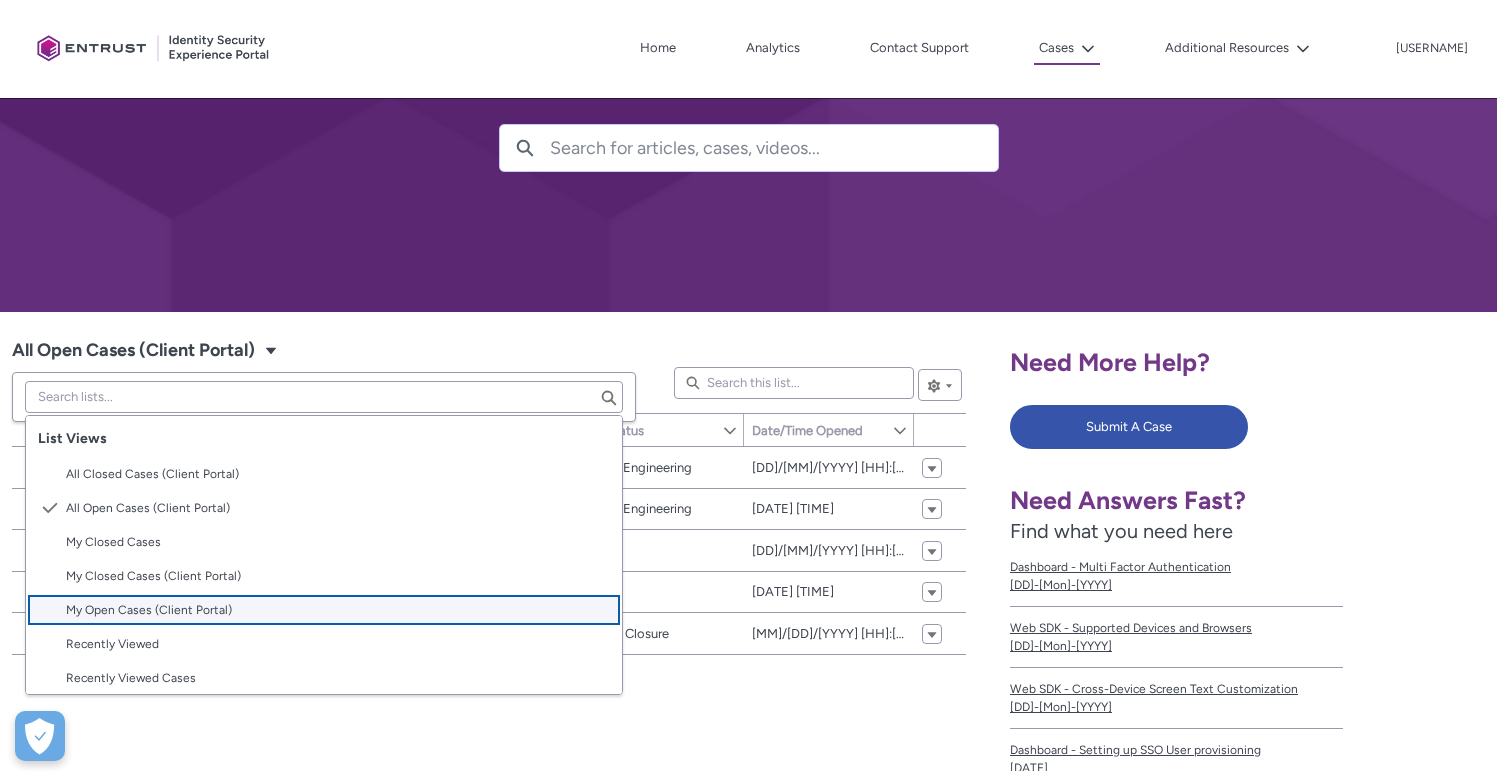 click on "My Open Cases (Client Portal)" at bounding box center (149, 610) 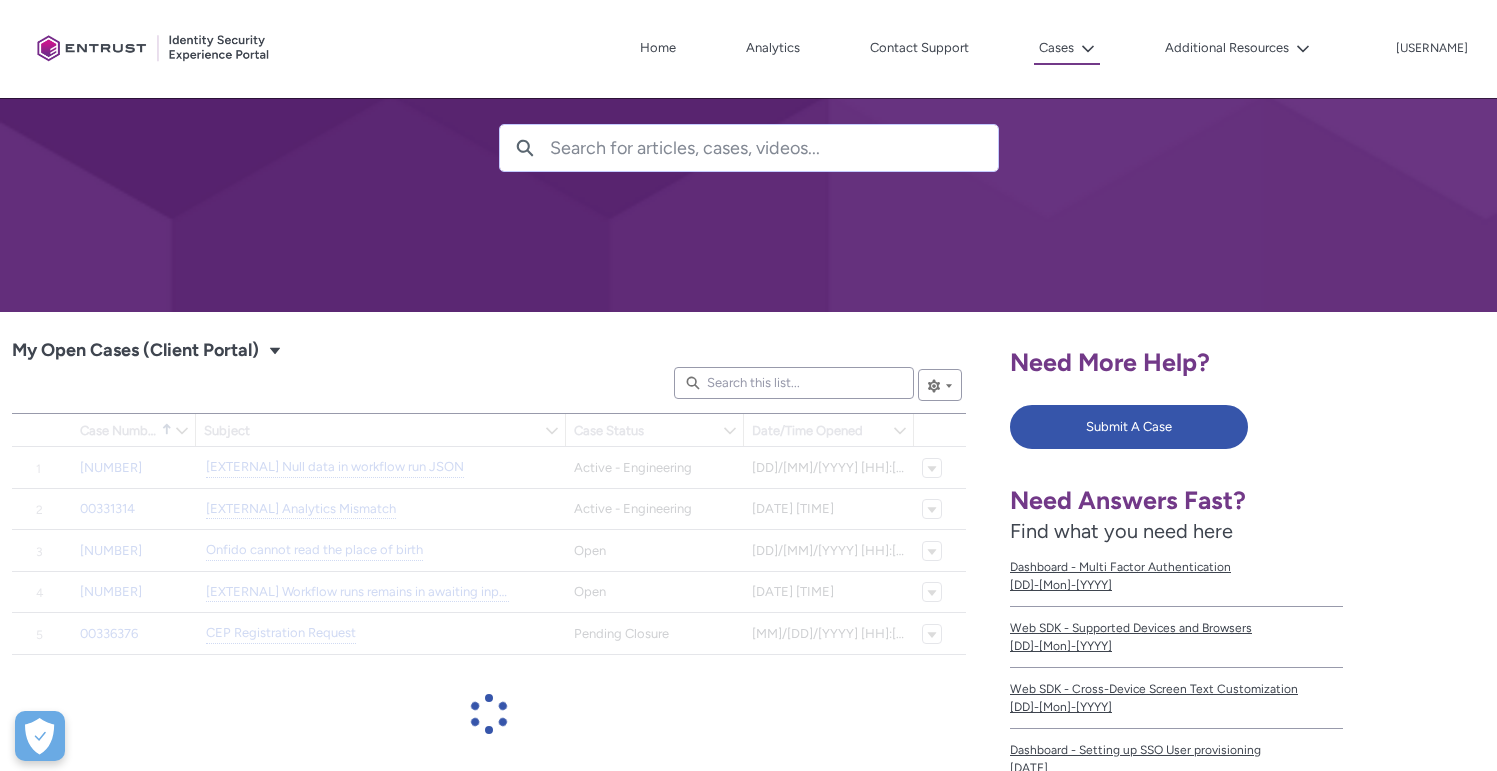scroll, scrollTop: 385, scrollLeft: 0, axis: vertical 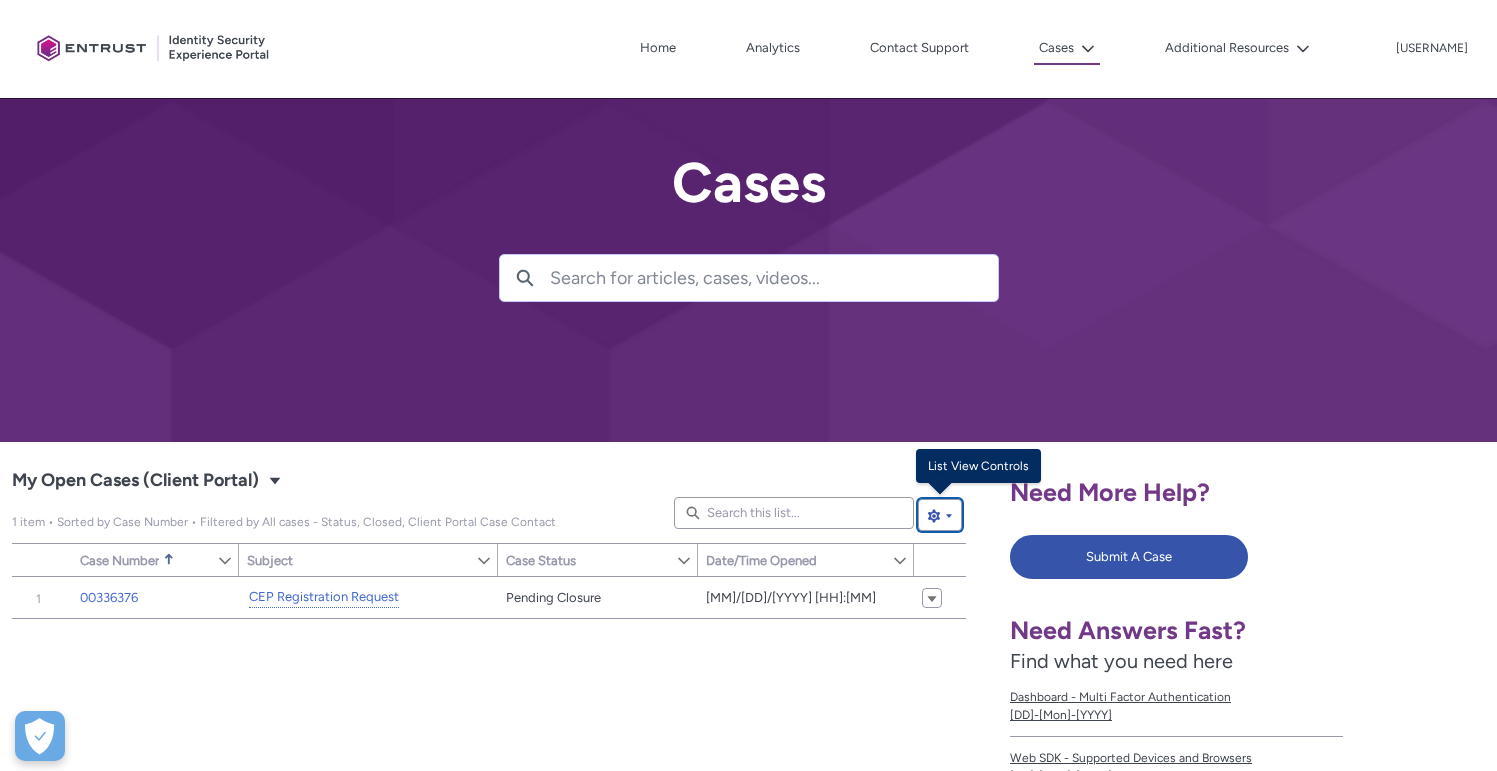 click 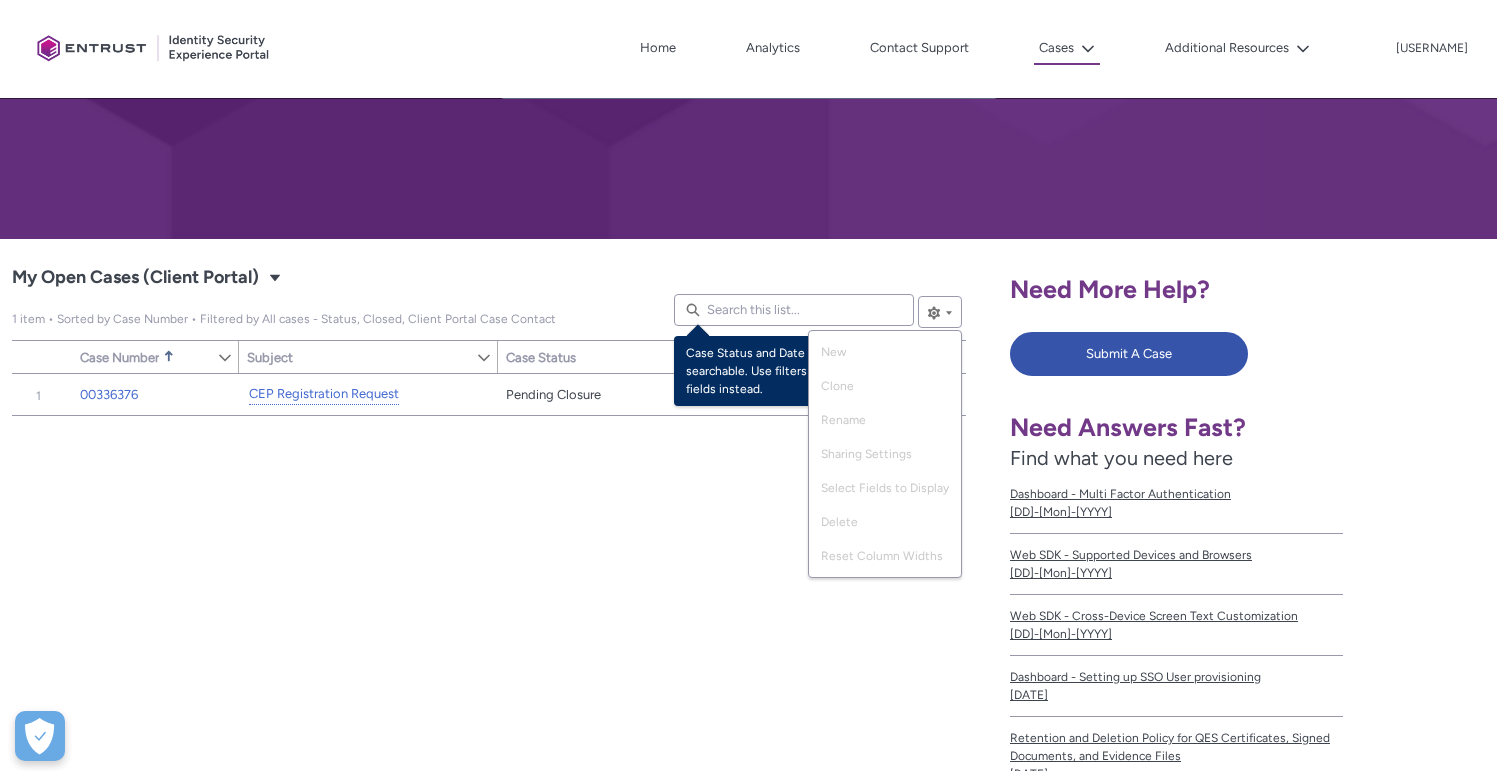 scroll, scrollTop: 204, scrollLeft: 0, axis: vertical 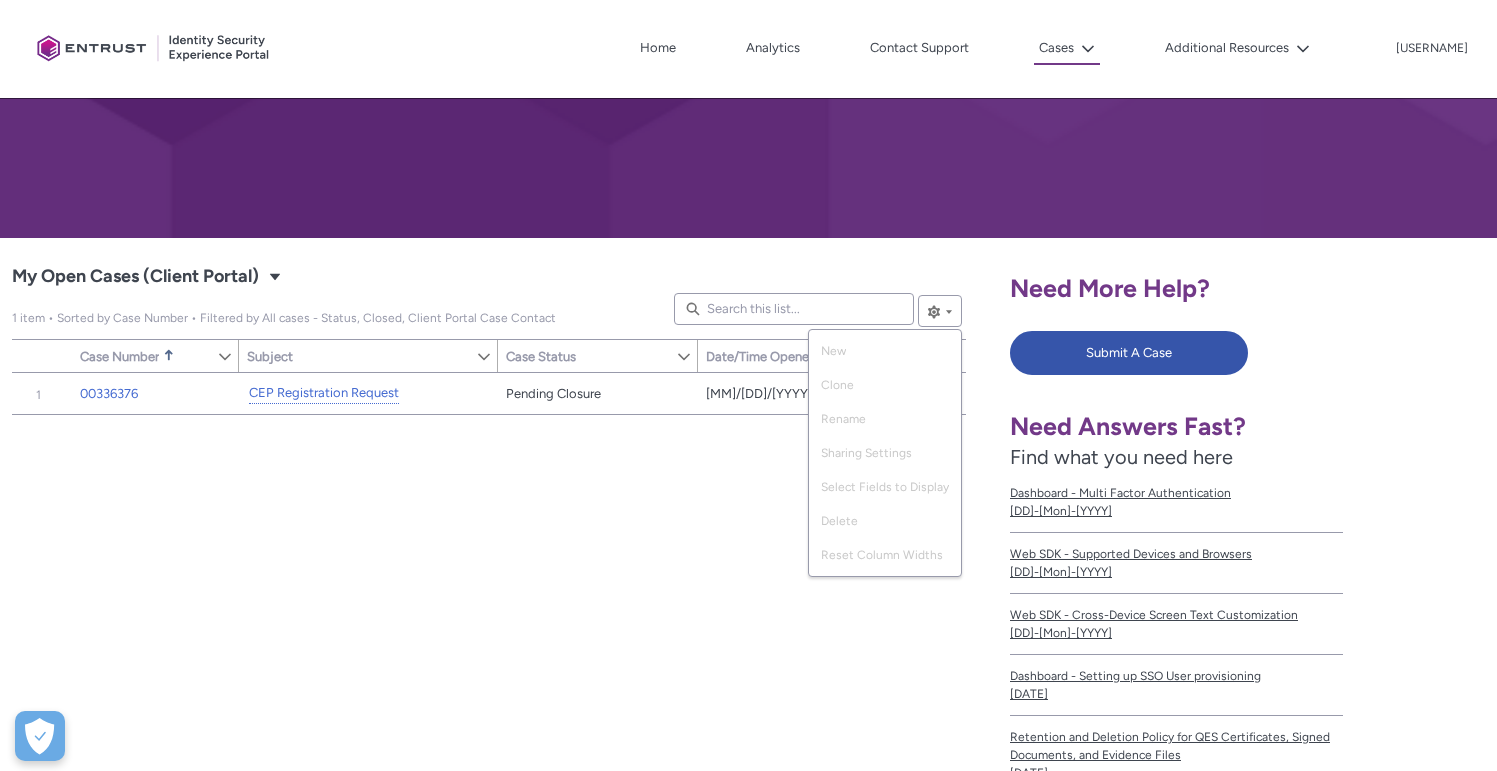 click on "Item Number Sort Case Number Sorted Ascending Show Case Number Column Actions Sort Subject Show Subject Column Actions Sort Case Status Show Case Status Column Actions Sort Date/Time Opened Show Date/Time Opened Column Actions Action 00336376 CEP Registration Request Pending Closure 07/08/2025 08:40
Show Actions" at bounding box center (489, 657) 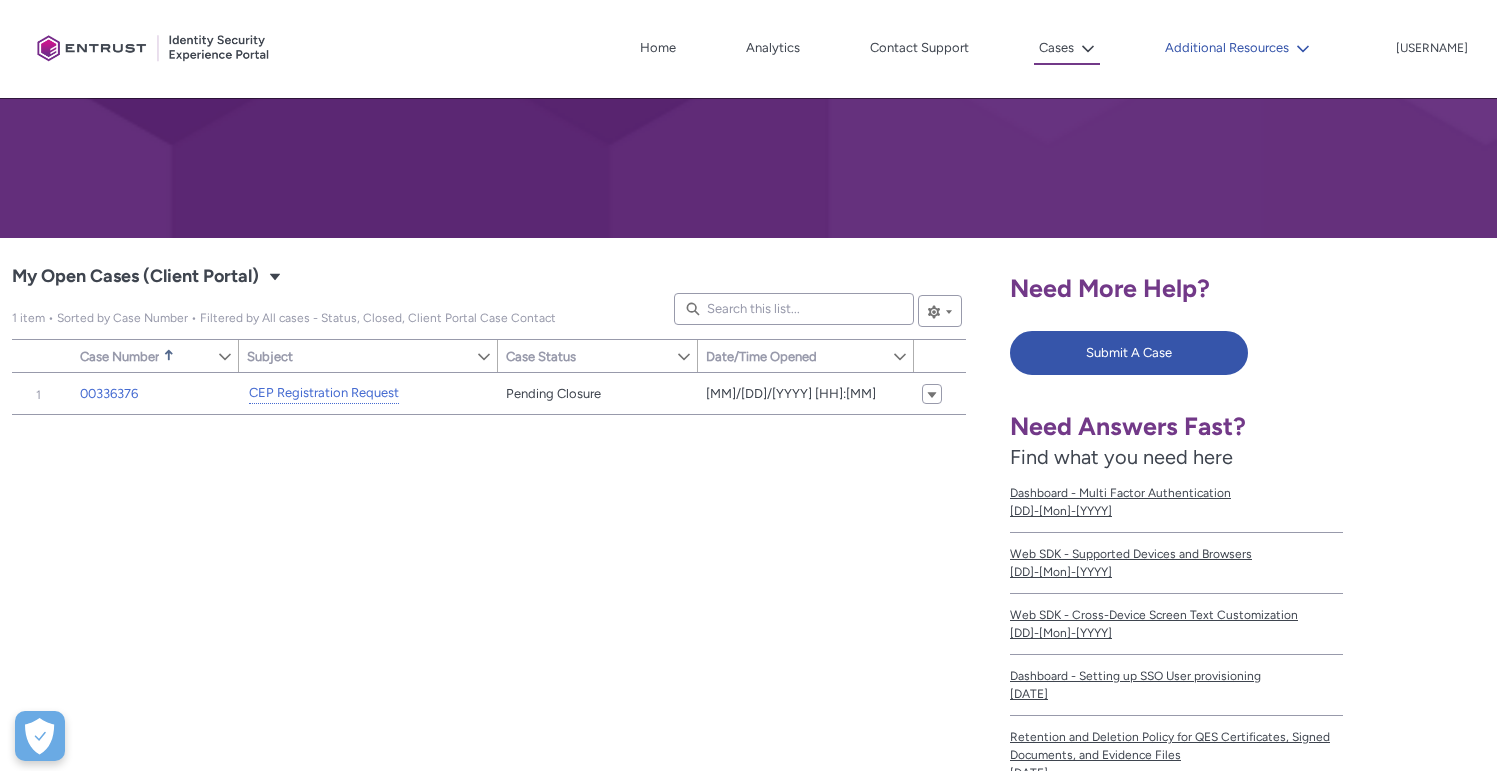 click on "Additional Resources" at bounding box center (1237, 48) 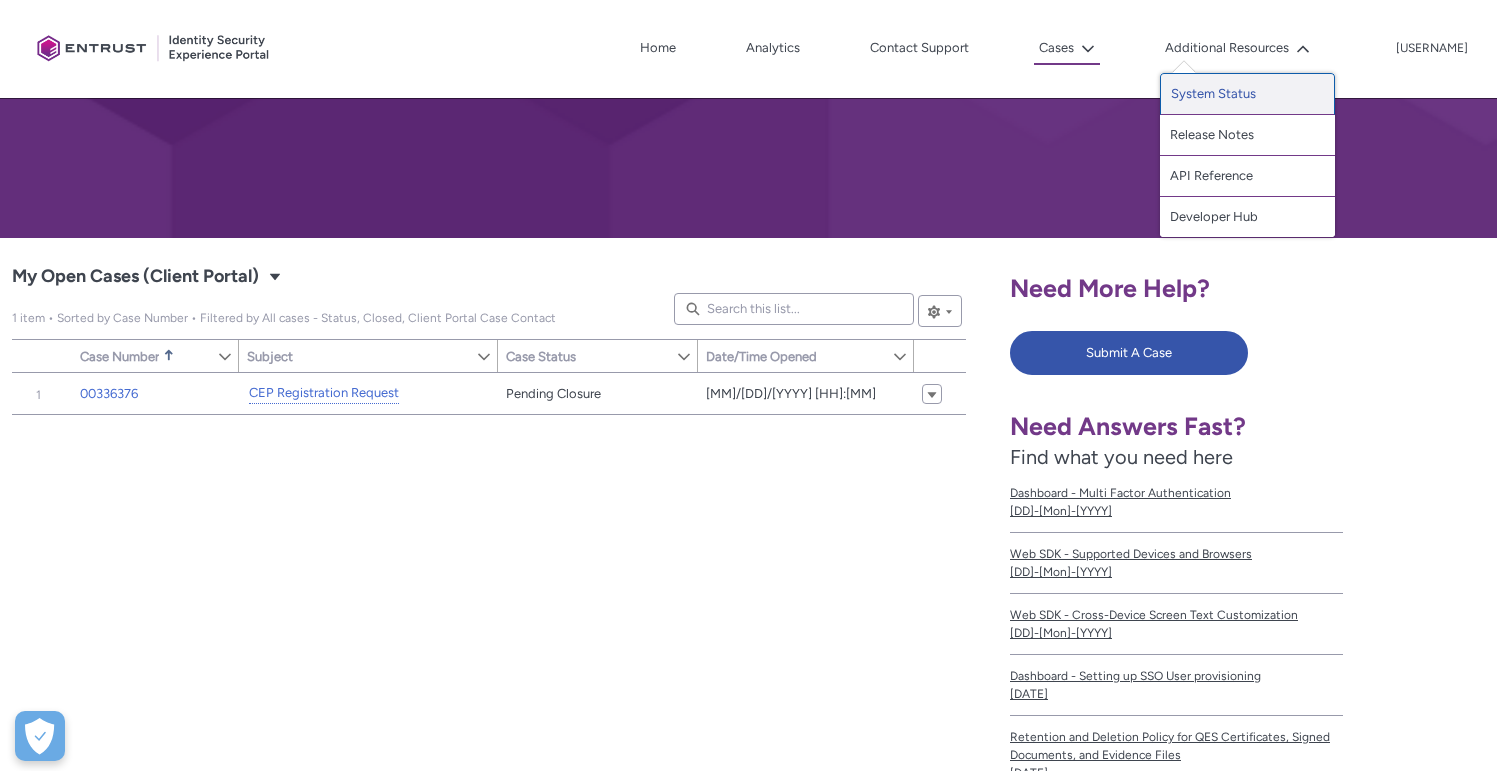 click on "System Status" at bounding box center [1247, 94] 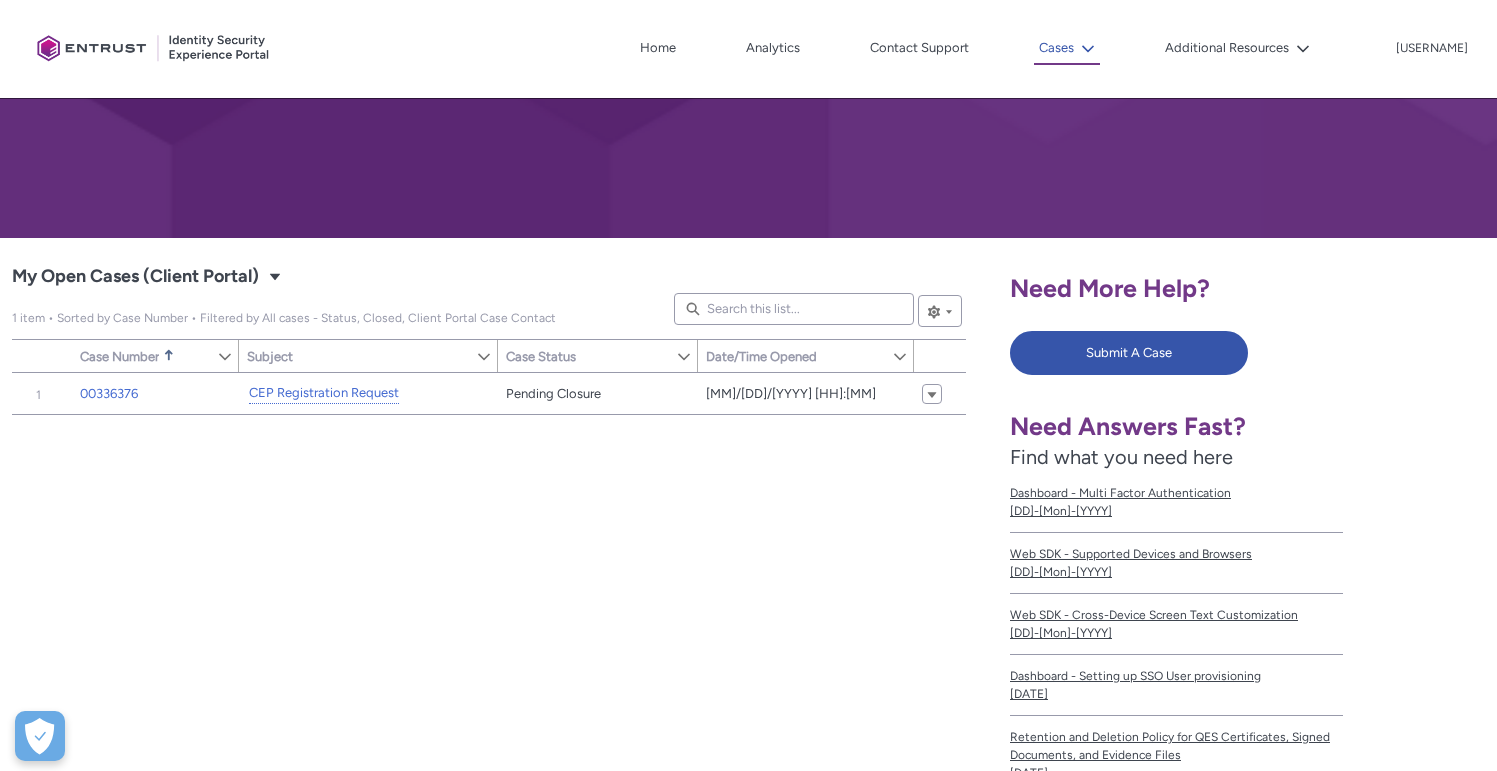 click 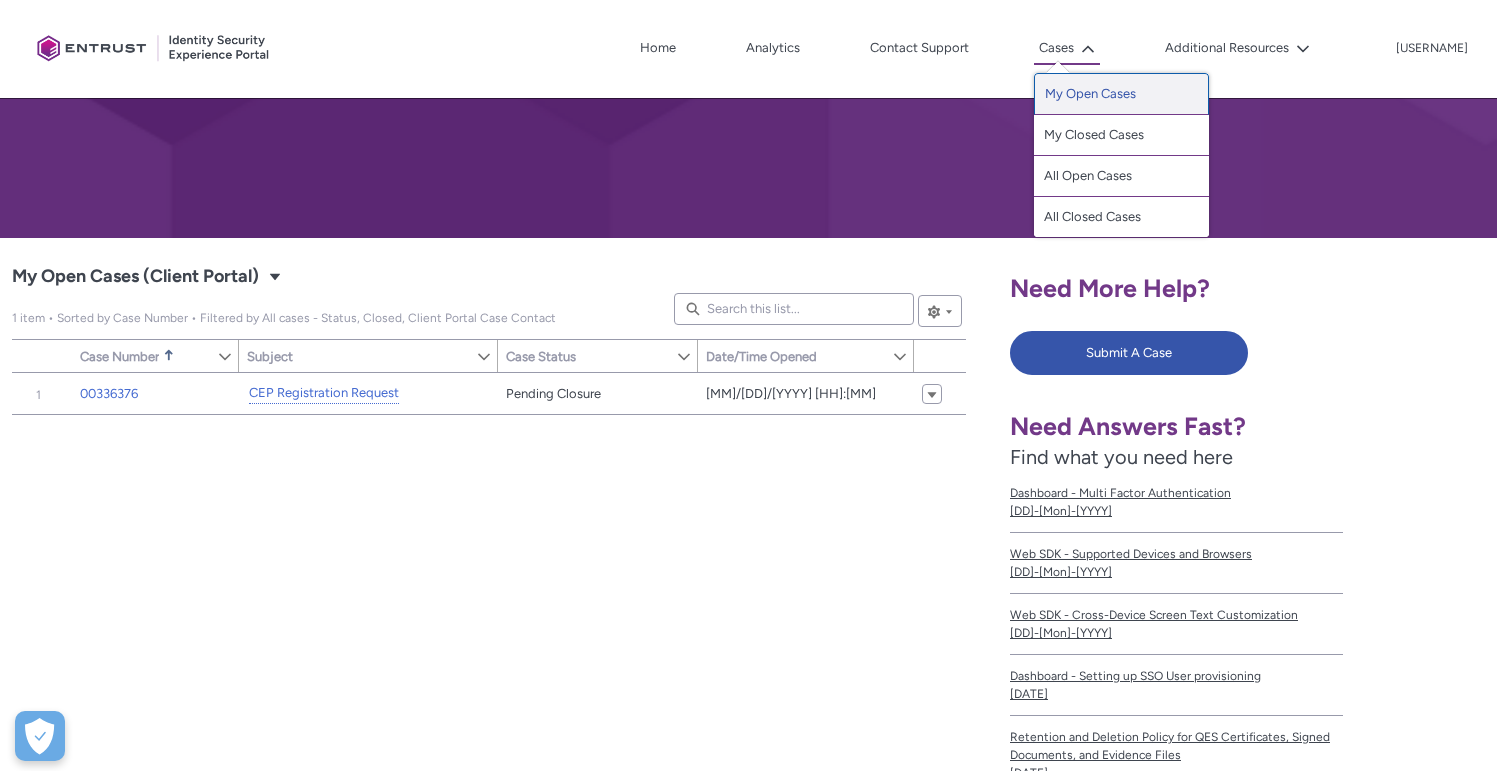 click on "My Open Cases" at bounding box center [1121, 94] 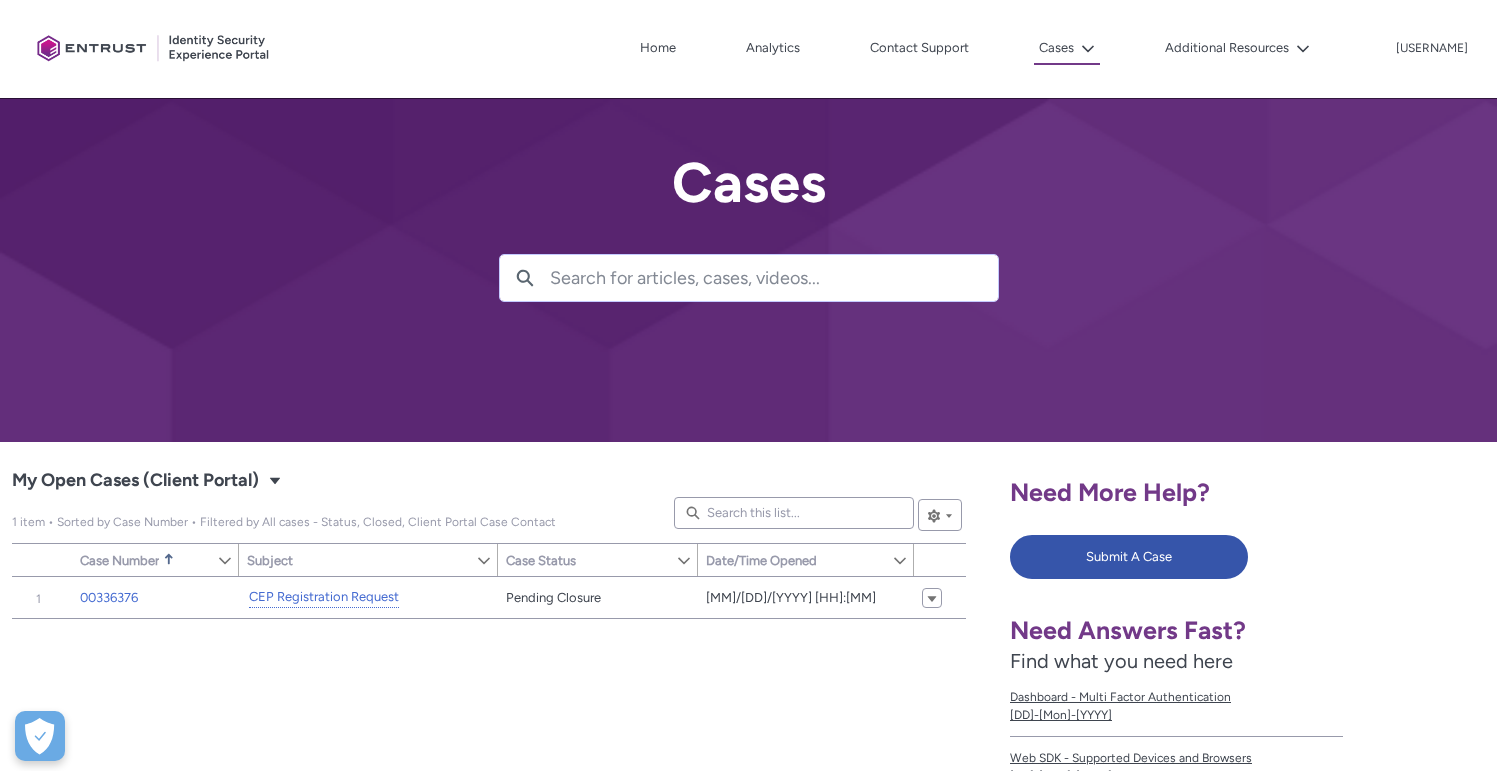 scroll, scrollTop: 4, scrollLeft: 0, axis: vertical 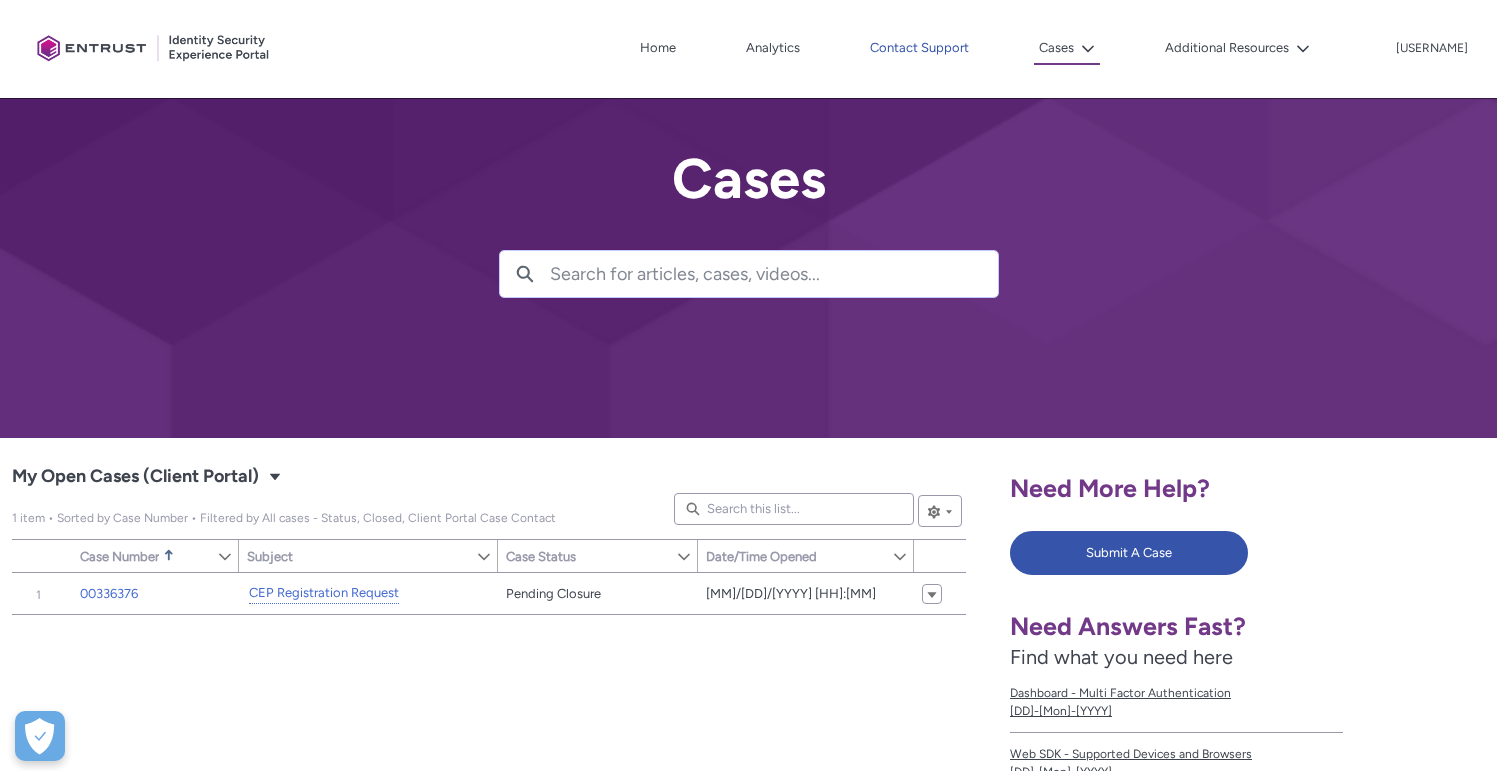 click on "Contact Support" at bounding box center [919, 48] 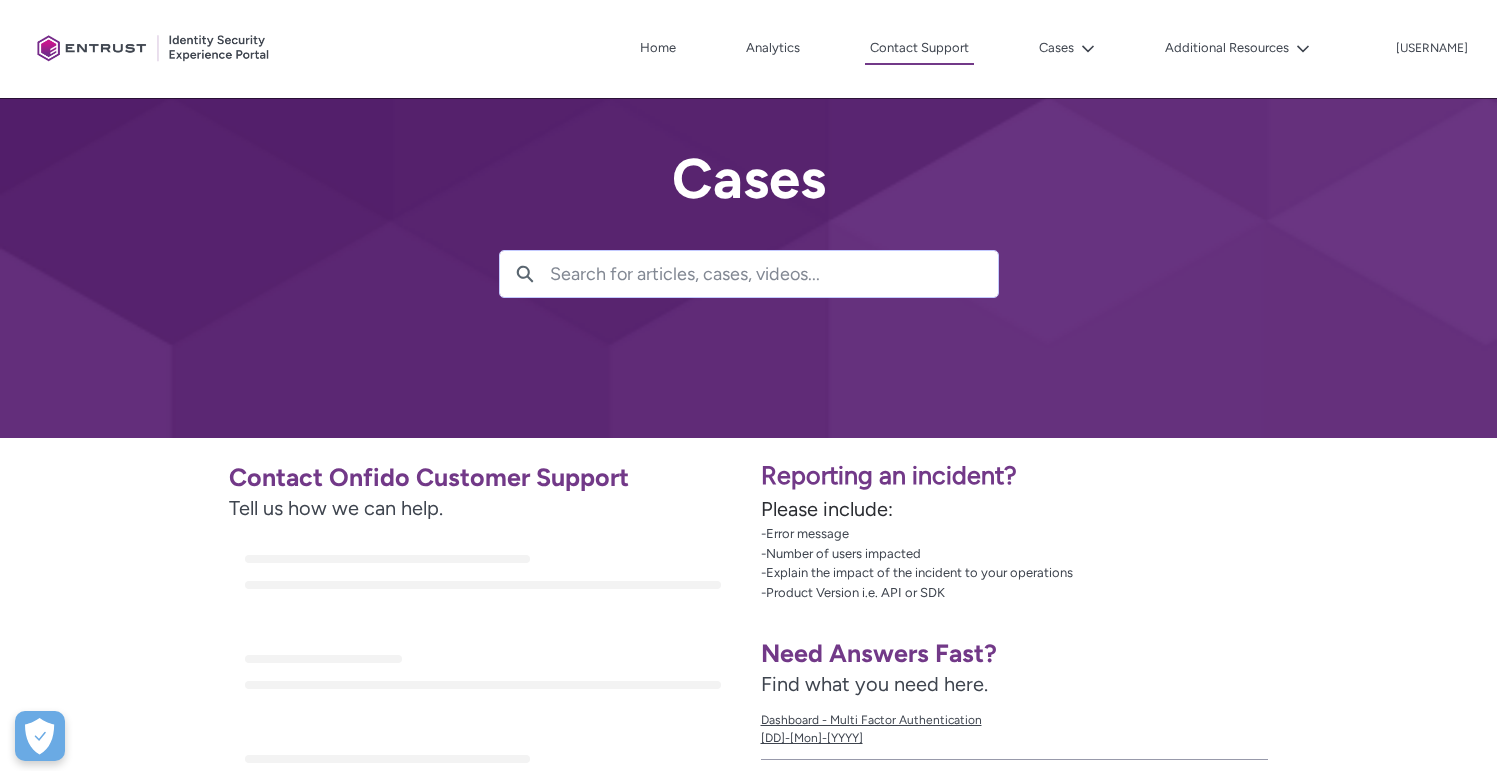 scroll, scrollTop: 0, scrollLeft: 0, axis: both 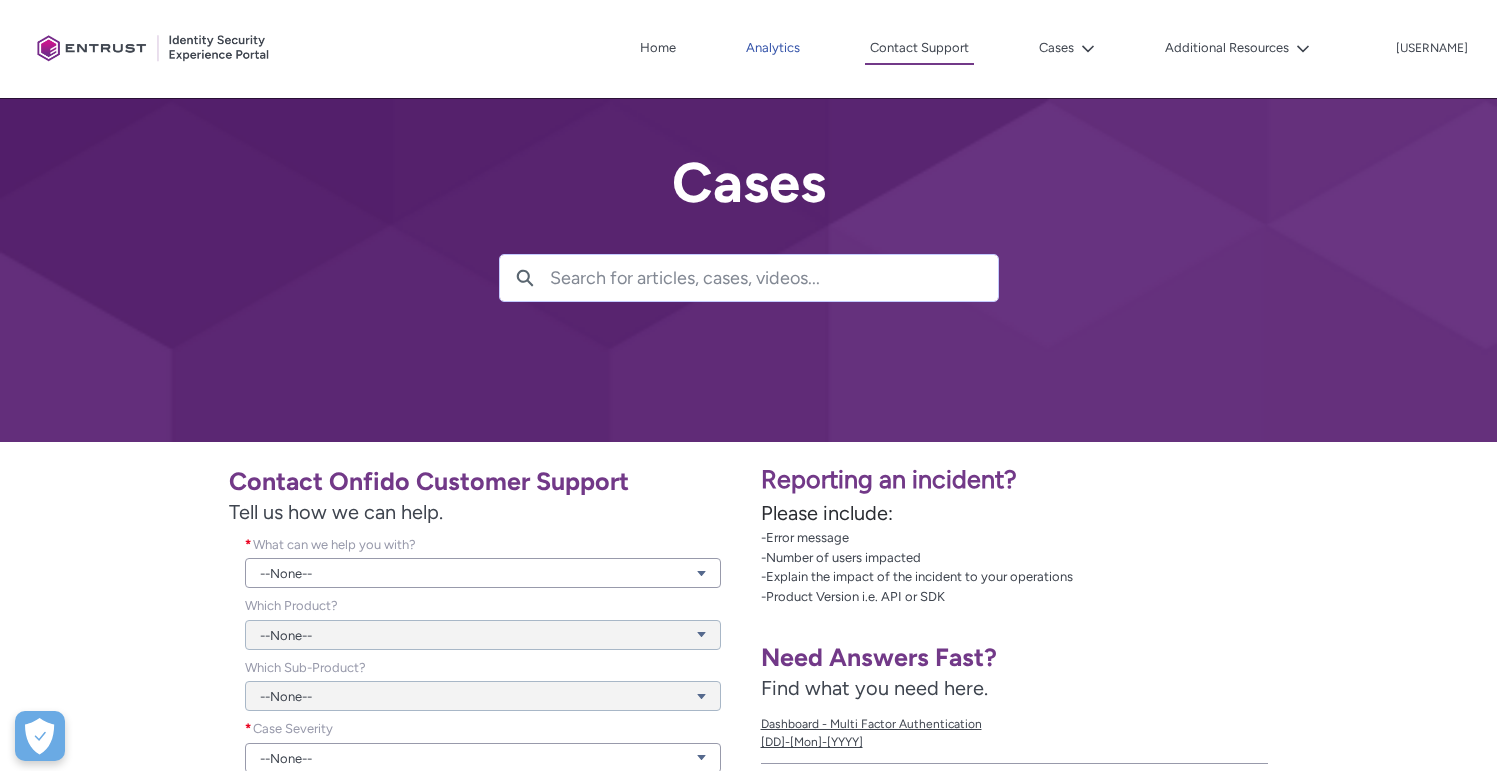 click on "Analytics" at bounding box center (773, 48) 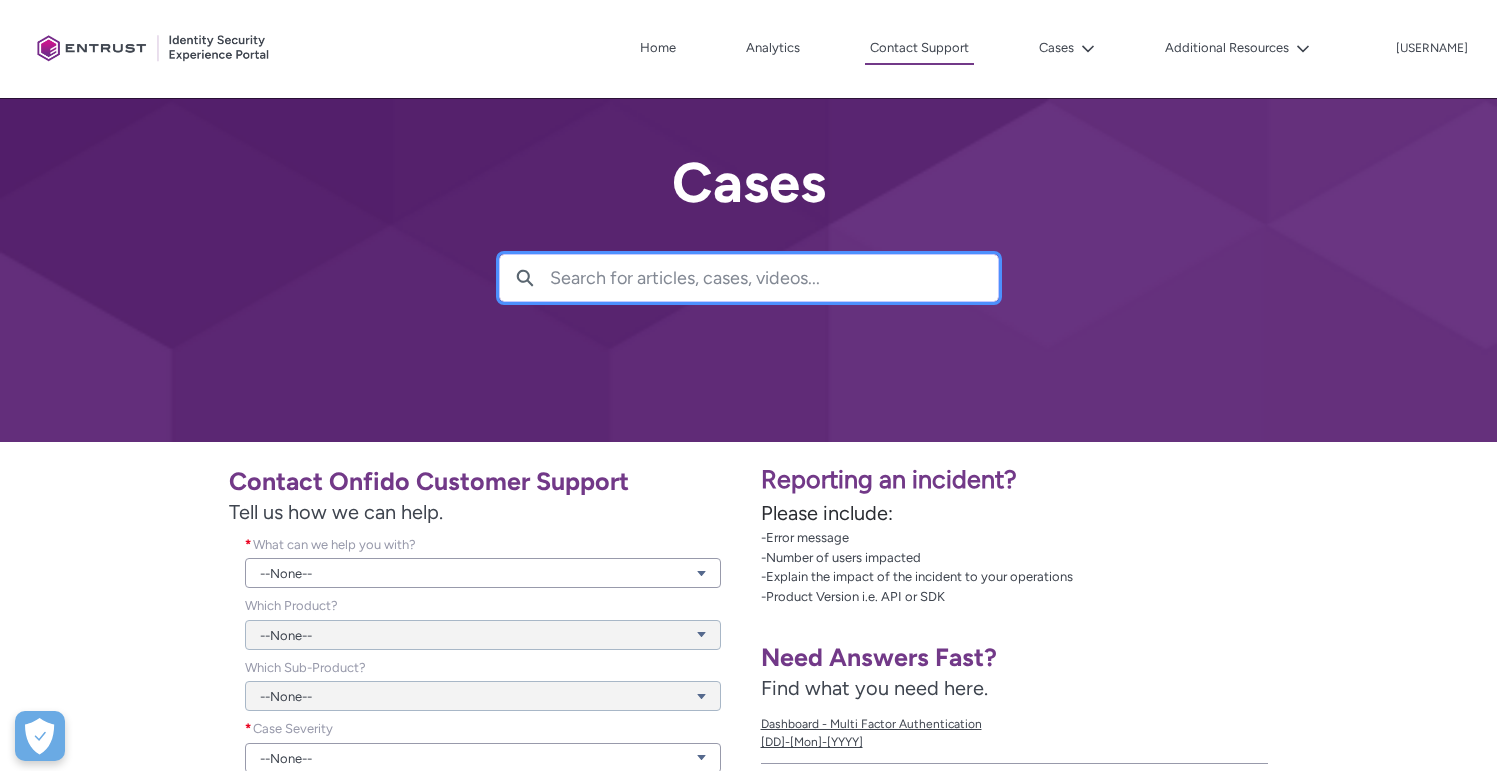 click at bounding box center (774, 278) 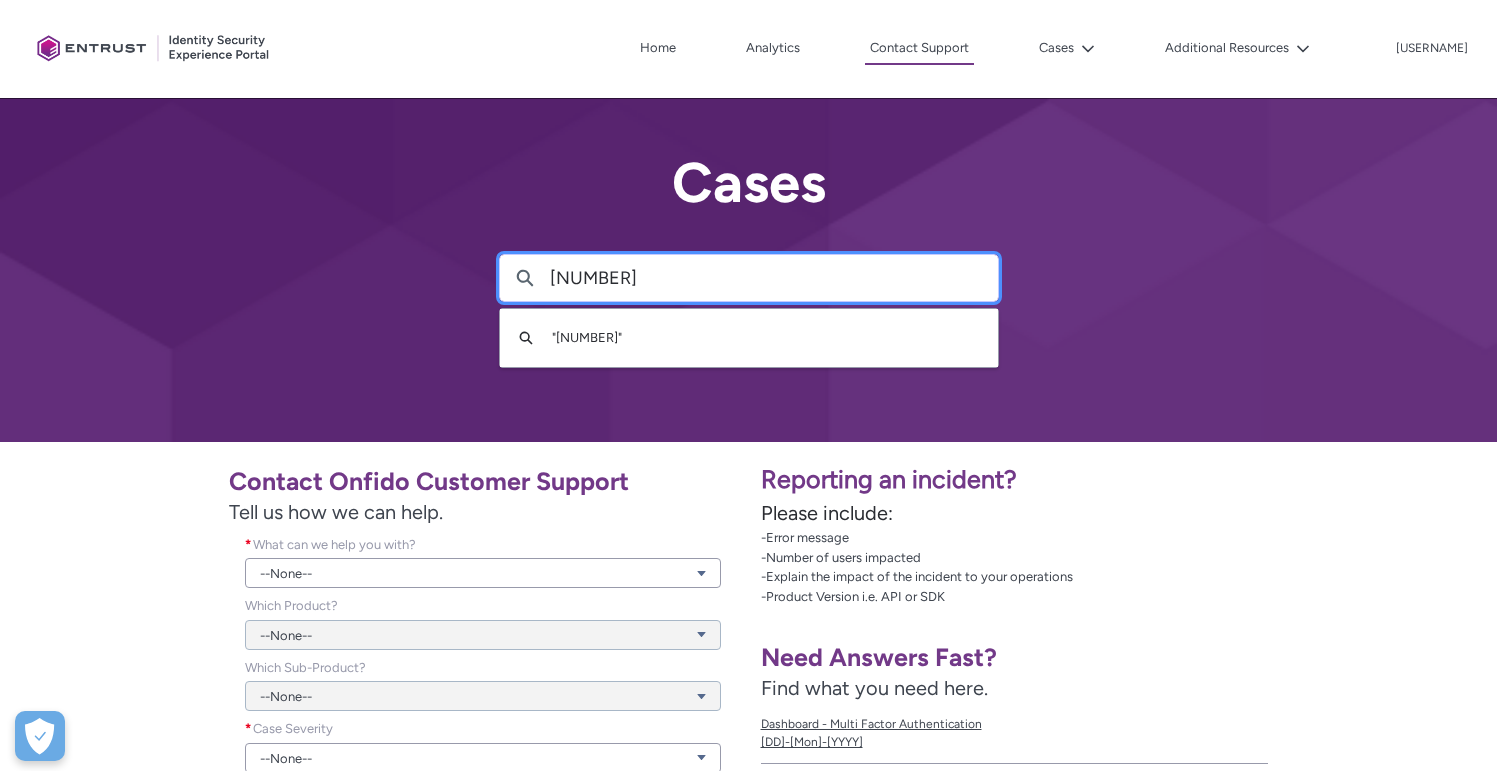 type on "[NUMBER]" 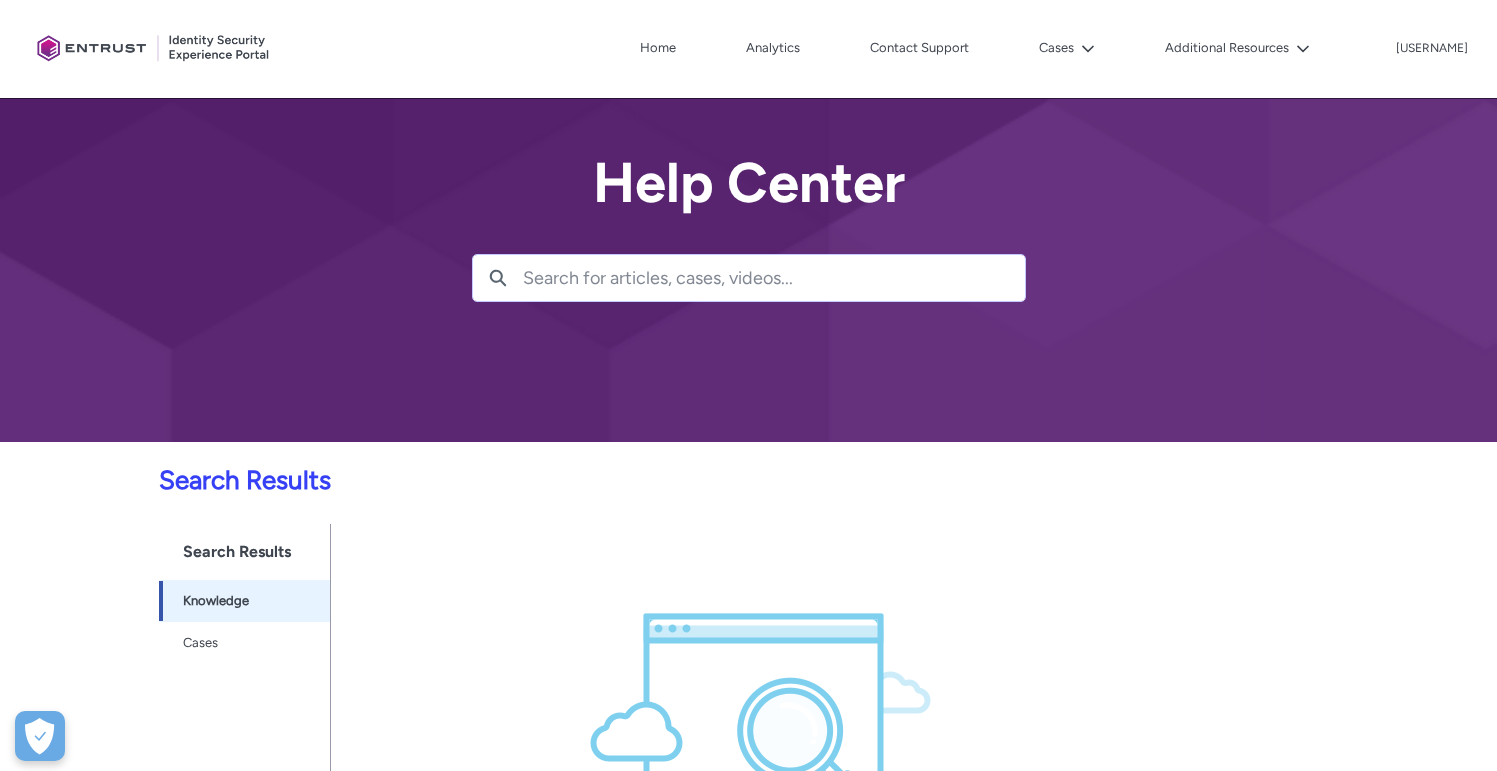 scroll, scrollTop: 152, scrollLeft: 0, axis: vertical 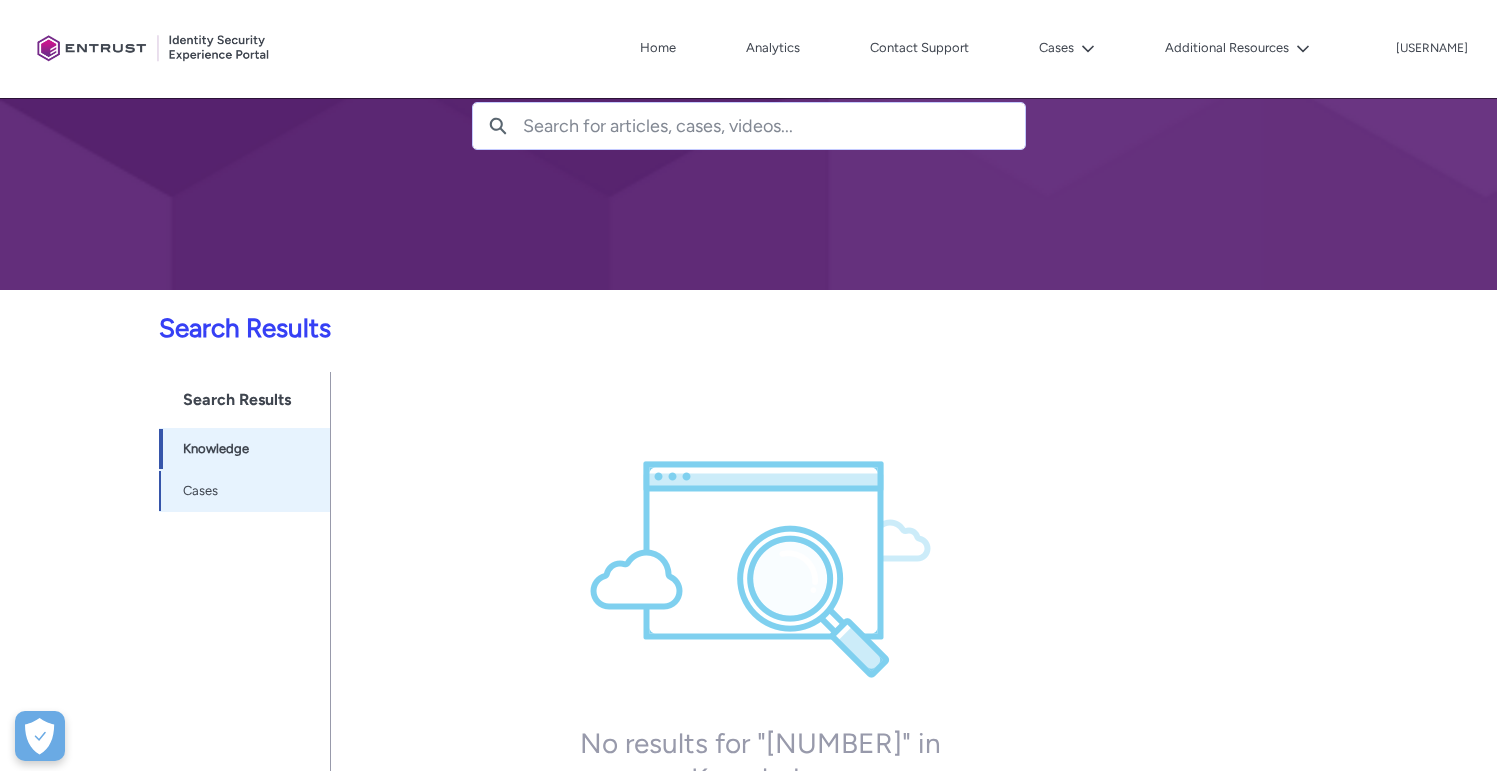 click on "Cases" at bounding box center (200, 491) 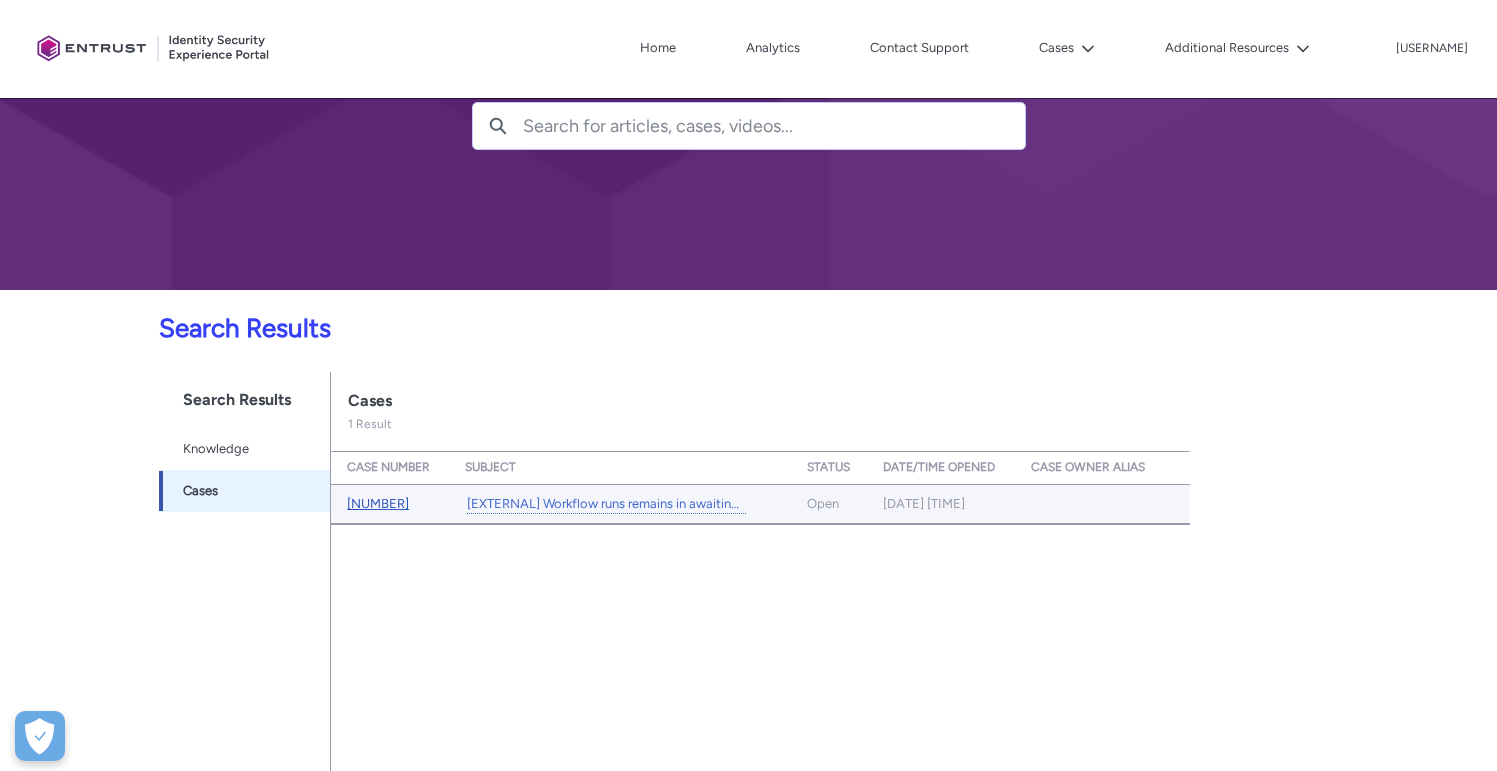 click on "[NUMBER]" at bounding box center (378, 503) 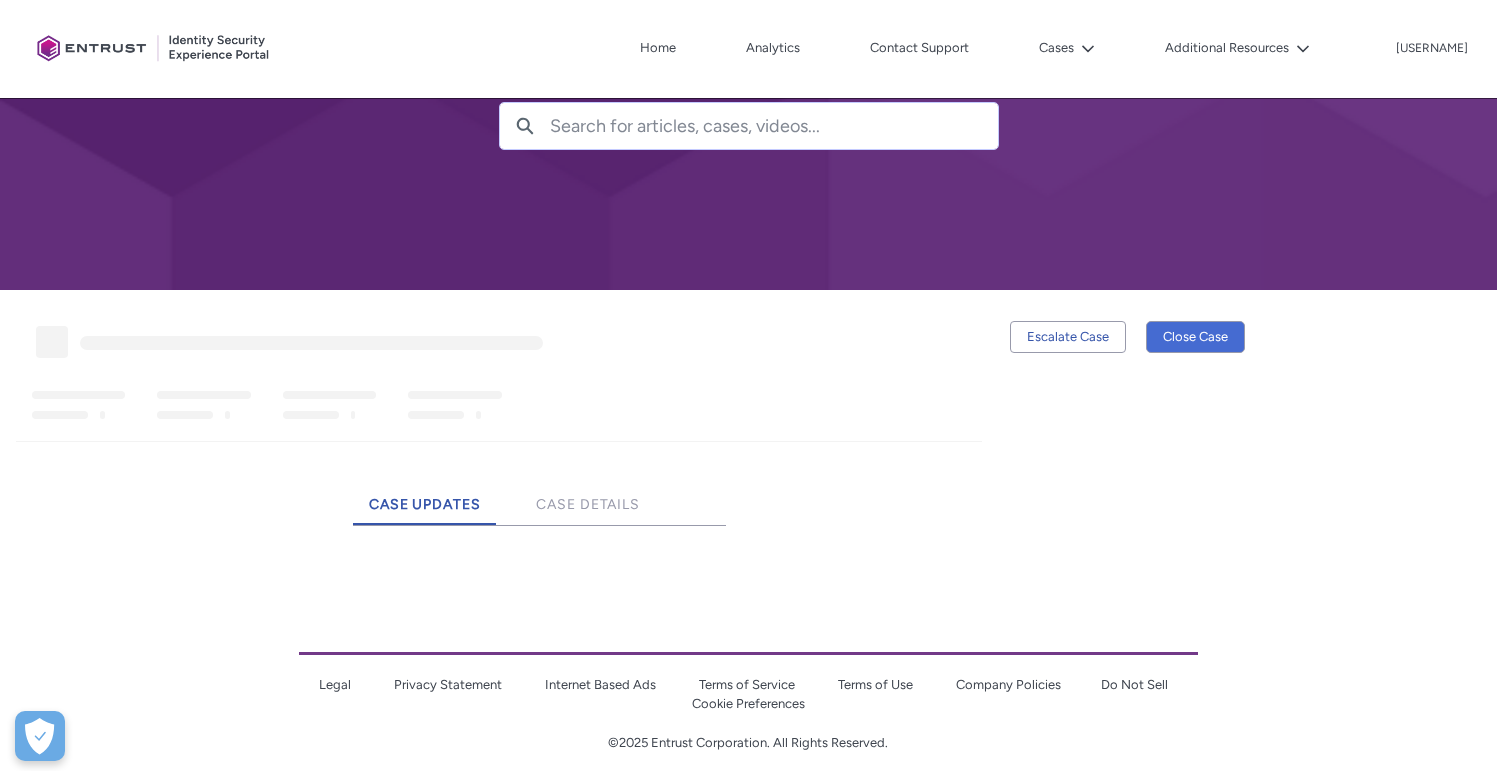 scroll, scrollTop: 0, scrollLeft: 0, axis: both 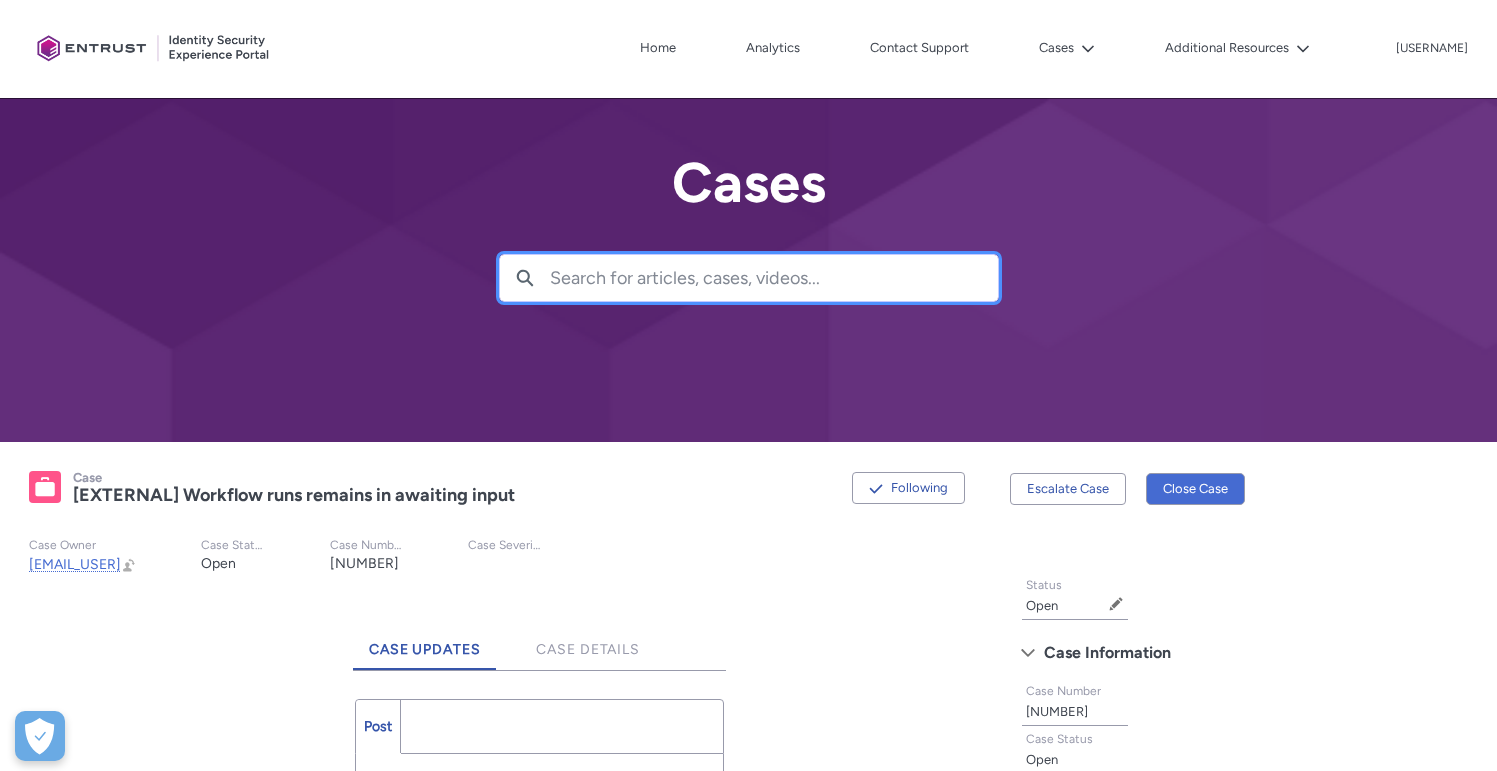 click at bounding box center (774, 278) 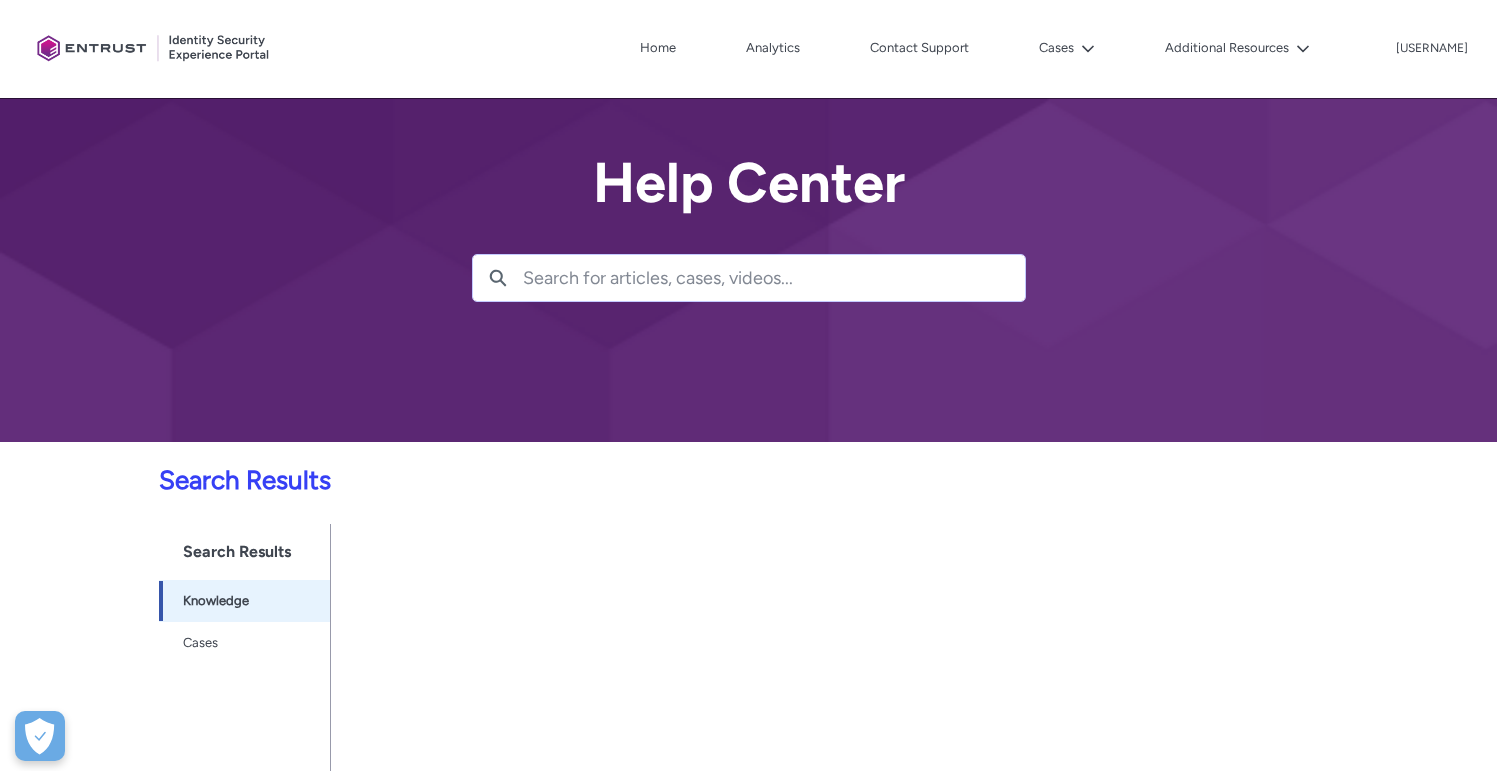scroll, scrollTop: 152, scrollLeft: 0, axis: vertical 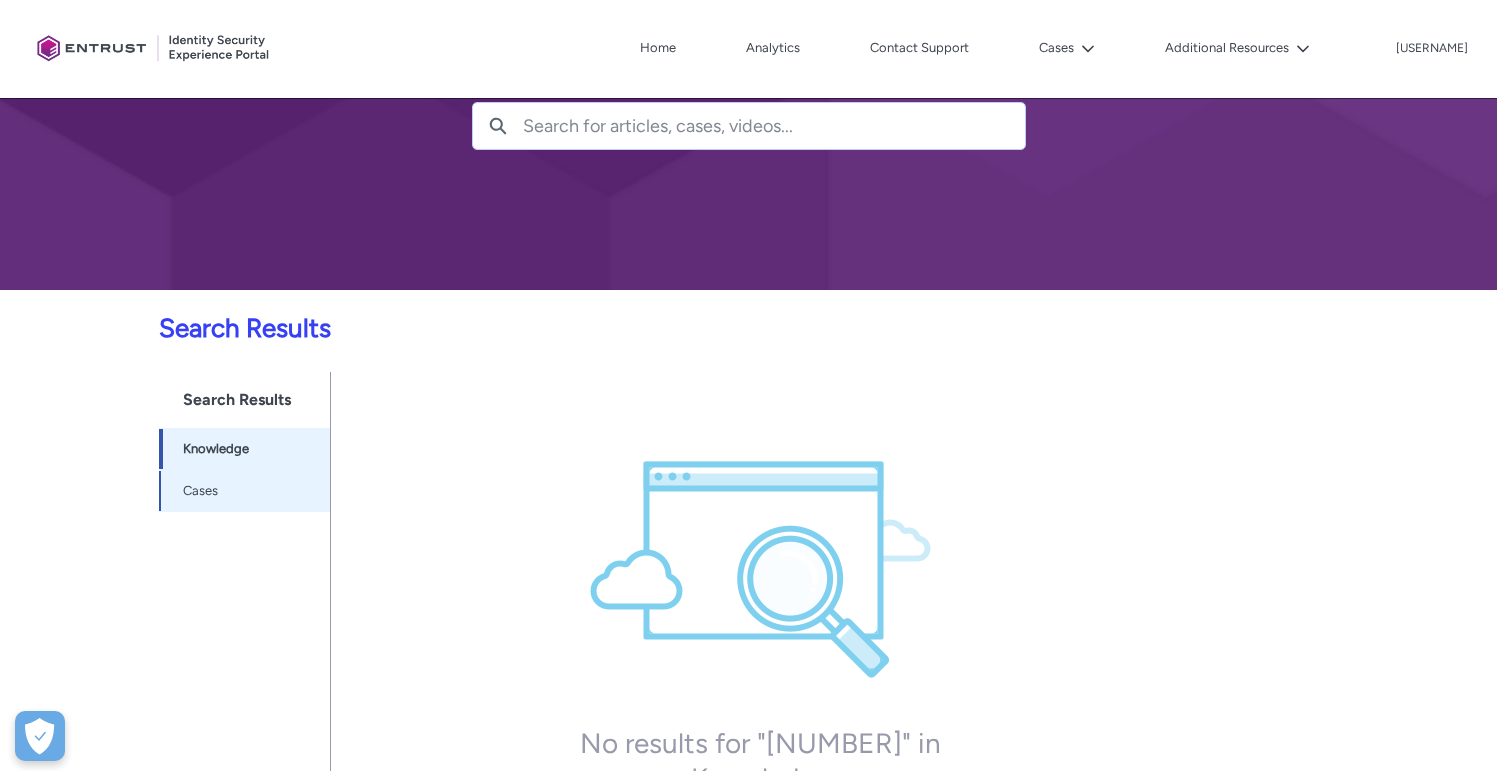 click on "Cases -1" at bounding box center (244, 491) 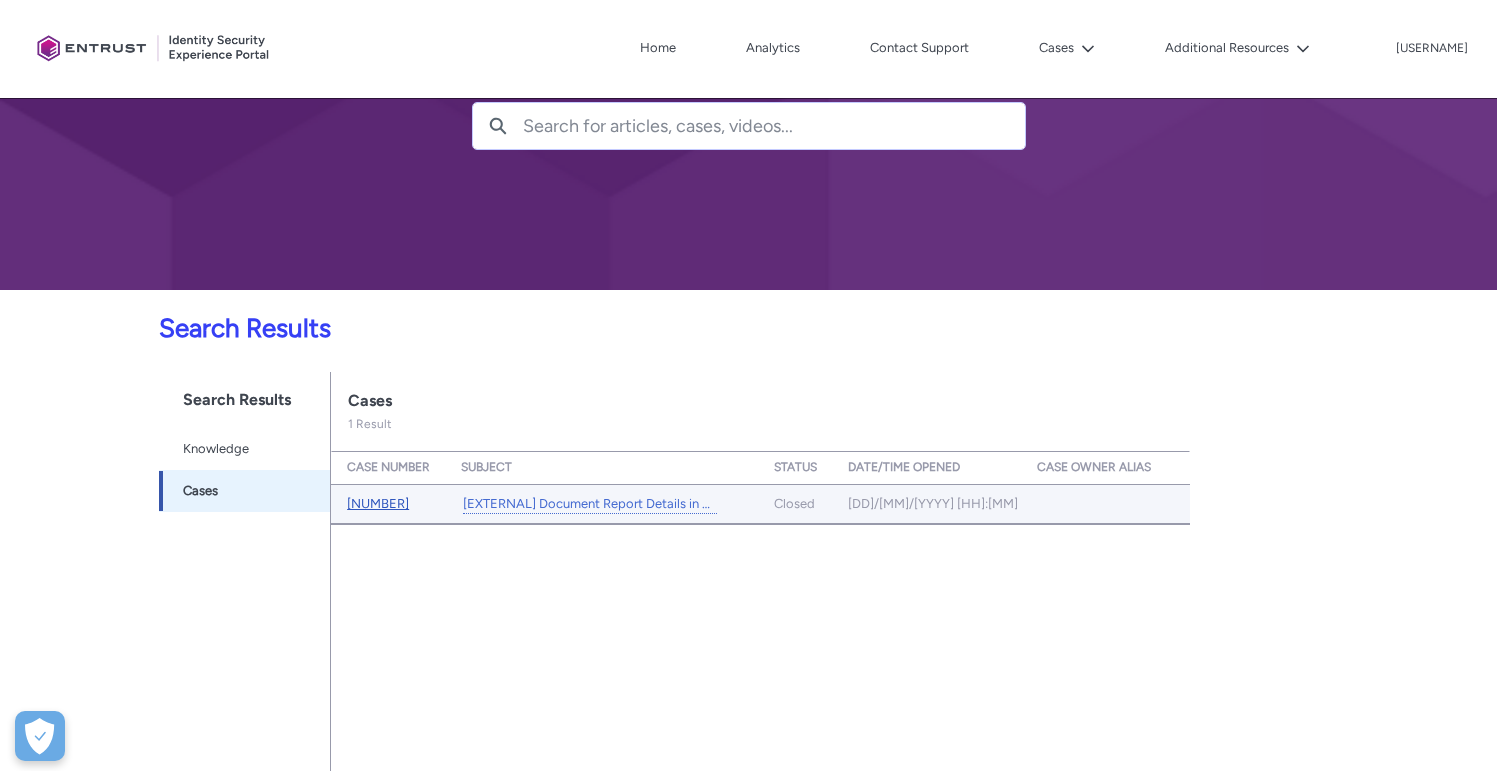 click on "[NUMBER]" at bounding box center (378, 503) 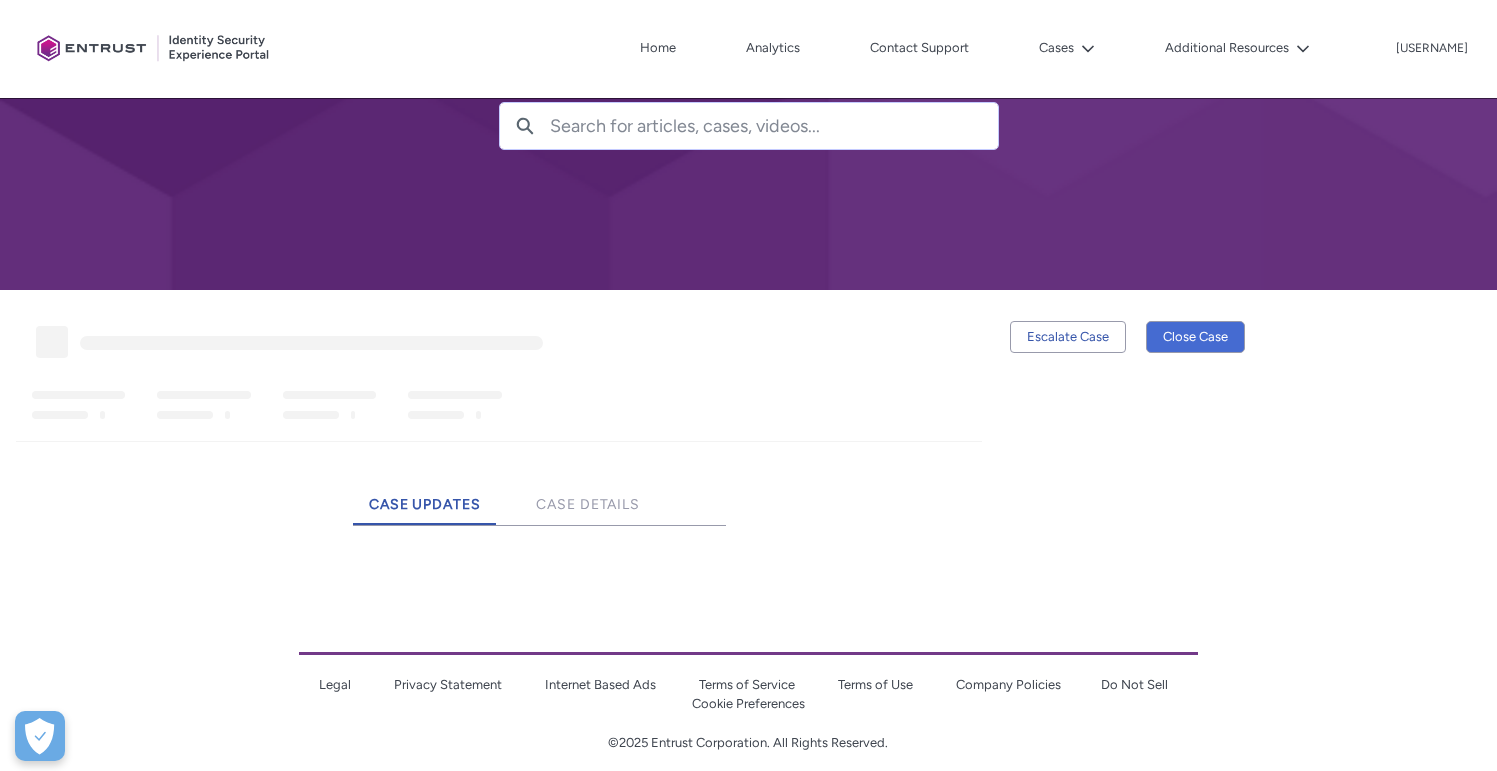 scroll, scrollTop: 0, scrollLeft: 0, axis: both 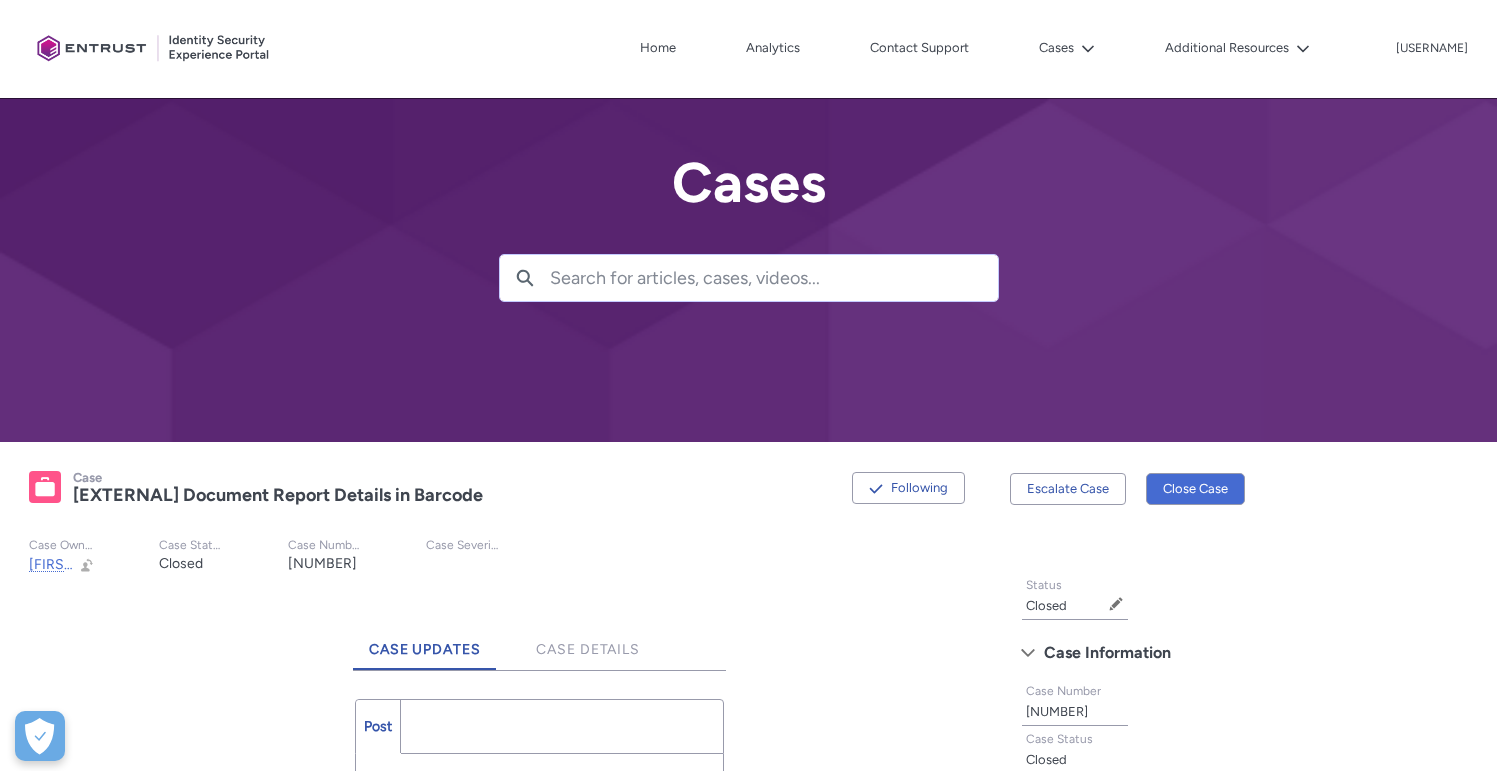 click at bounding box center [774, 278] 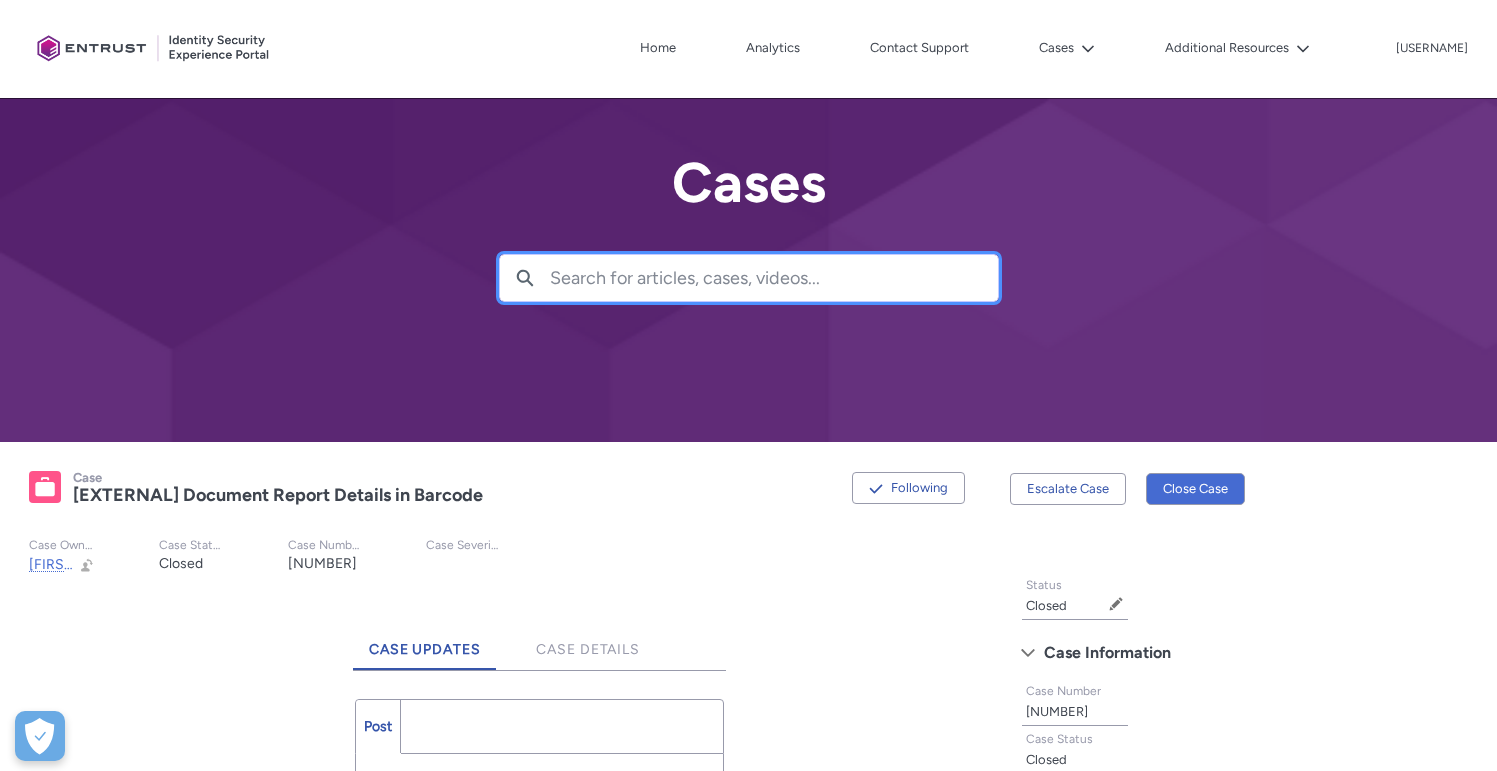 paste on "[NUMBER]" 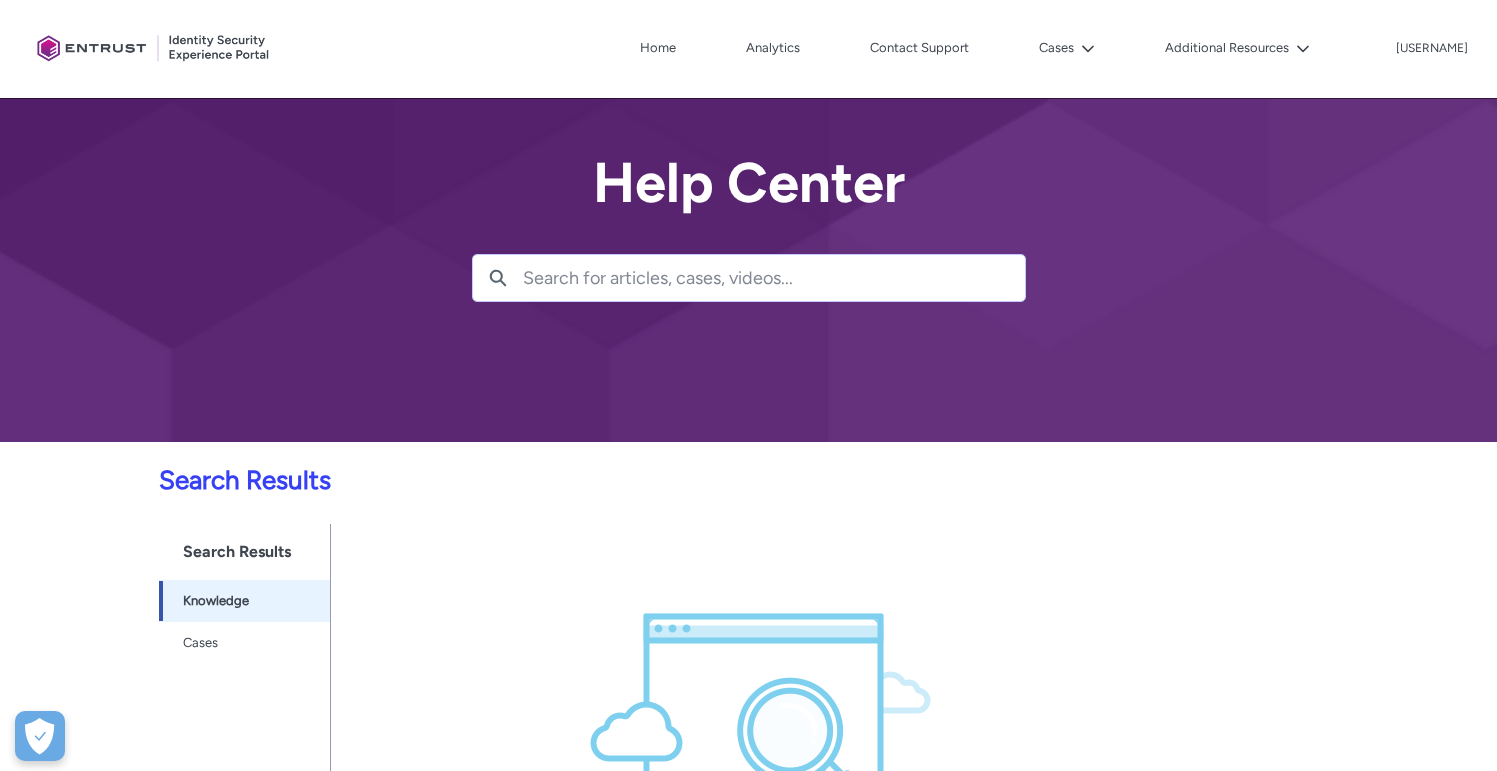 scroll, scrollTop: 152, scrollLeft: 0, axis: vertical 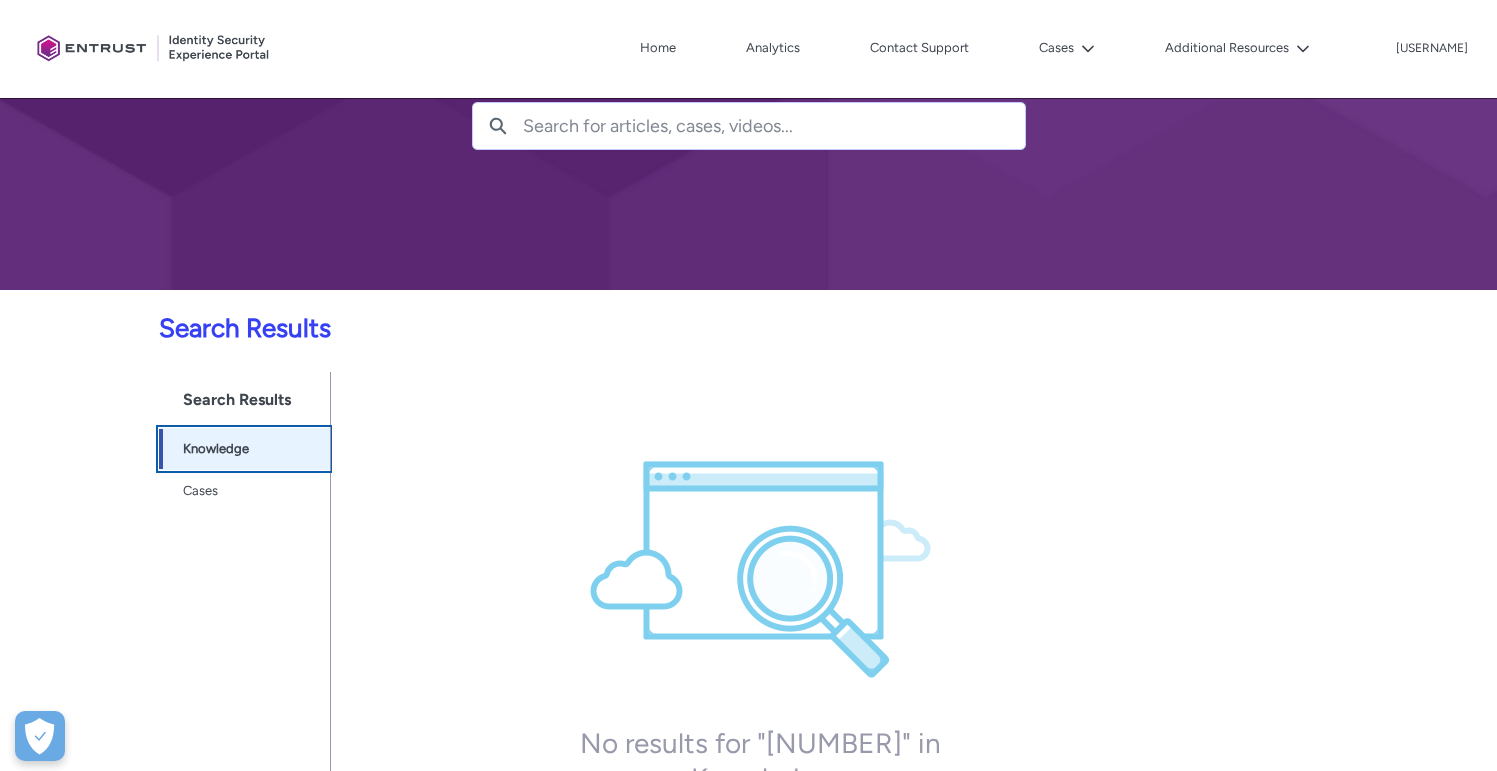 click on "Knowledge -1" at bounding box center [244, 449] 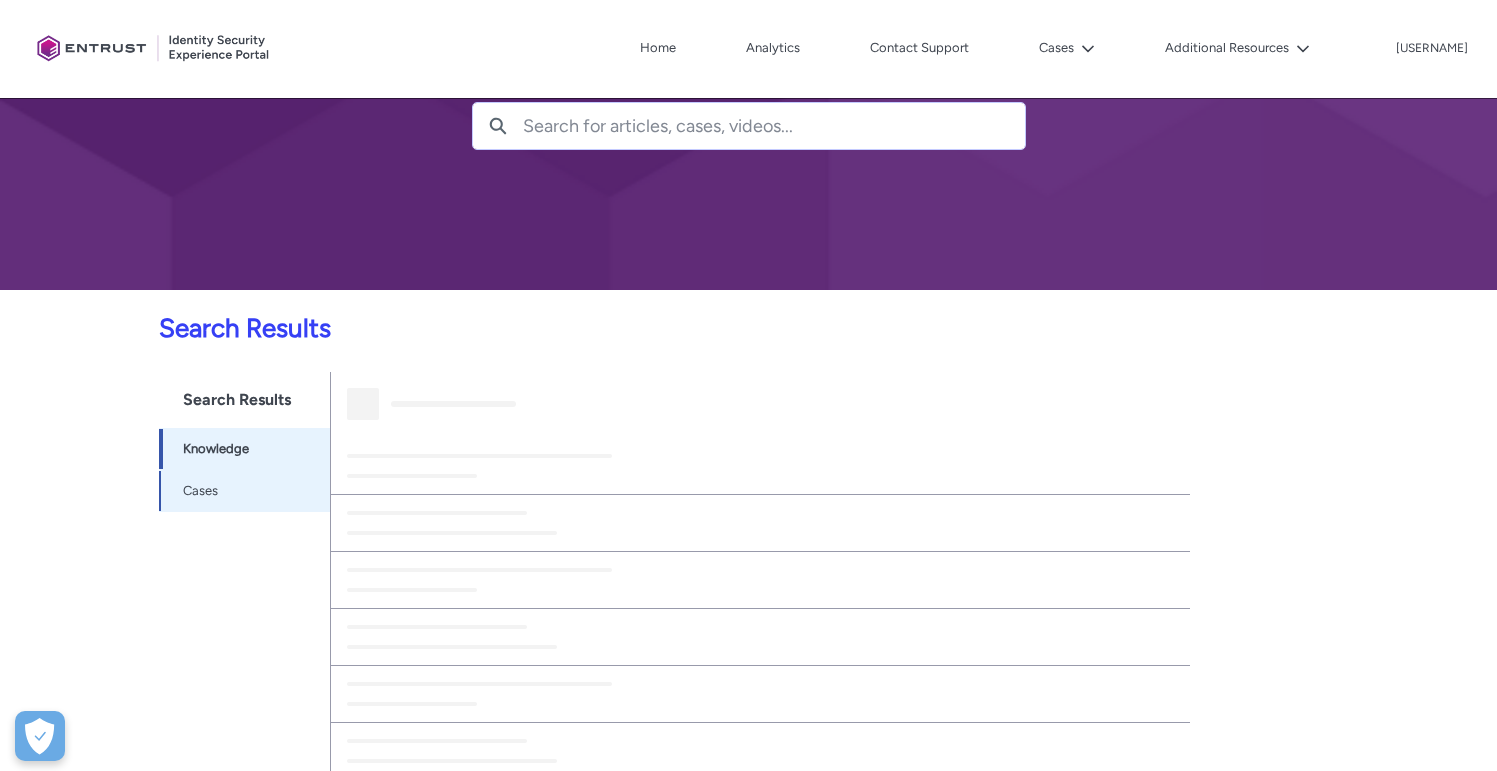 click on "Cases -1" at bounding box center [244, 491] 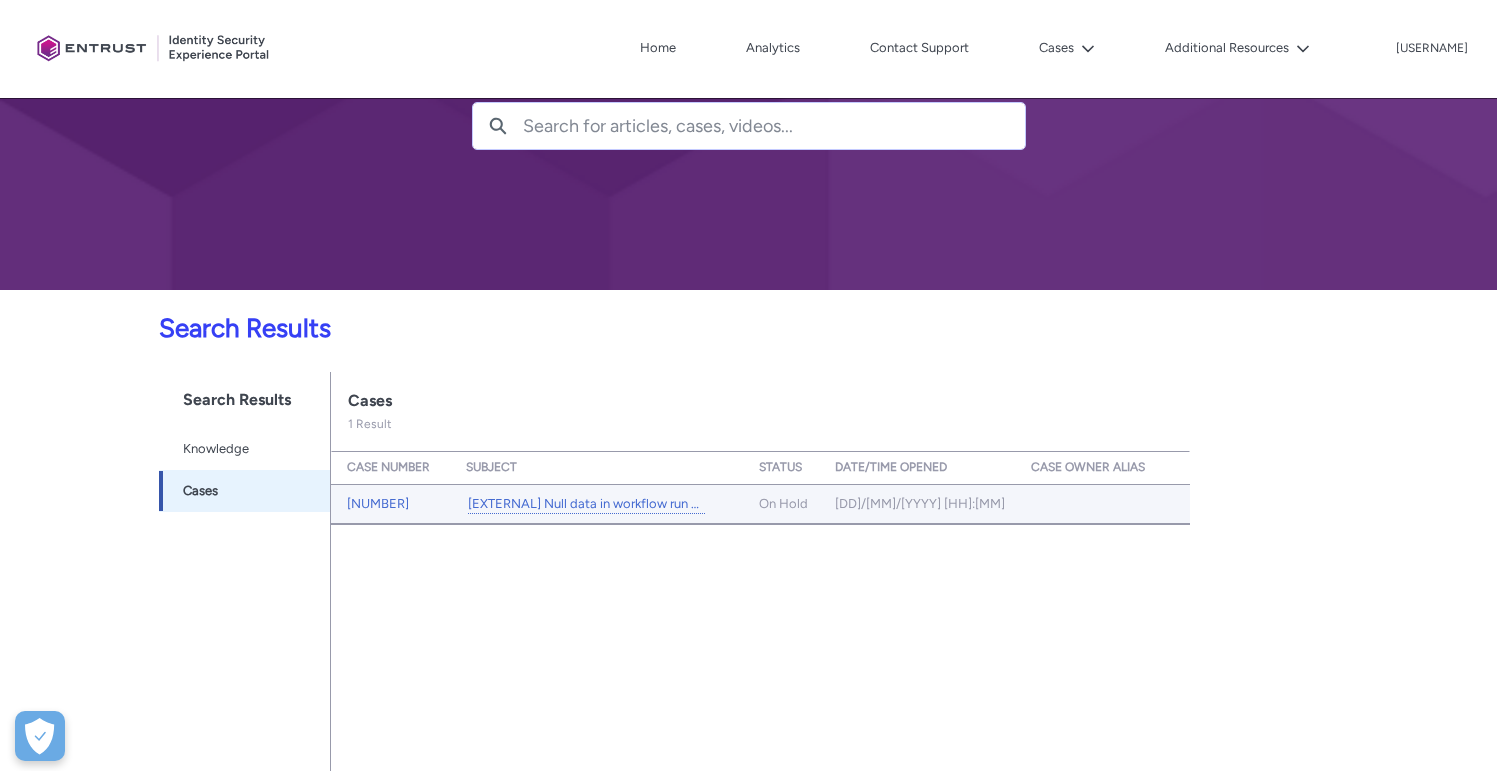 click on "[NUMBER]" at bounding box center [394, 504] 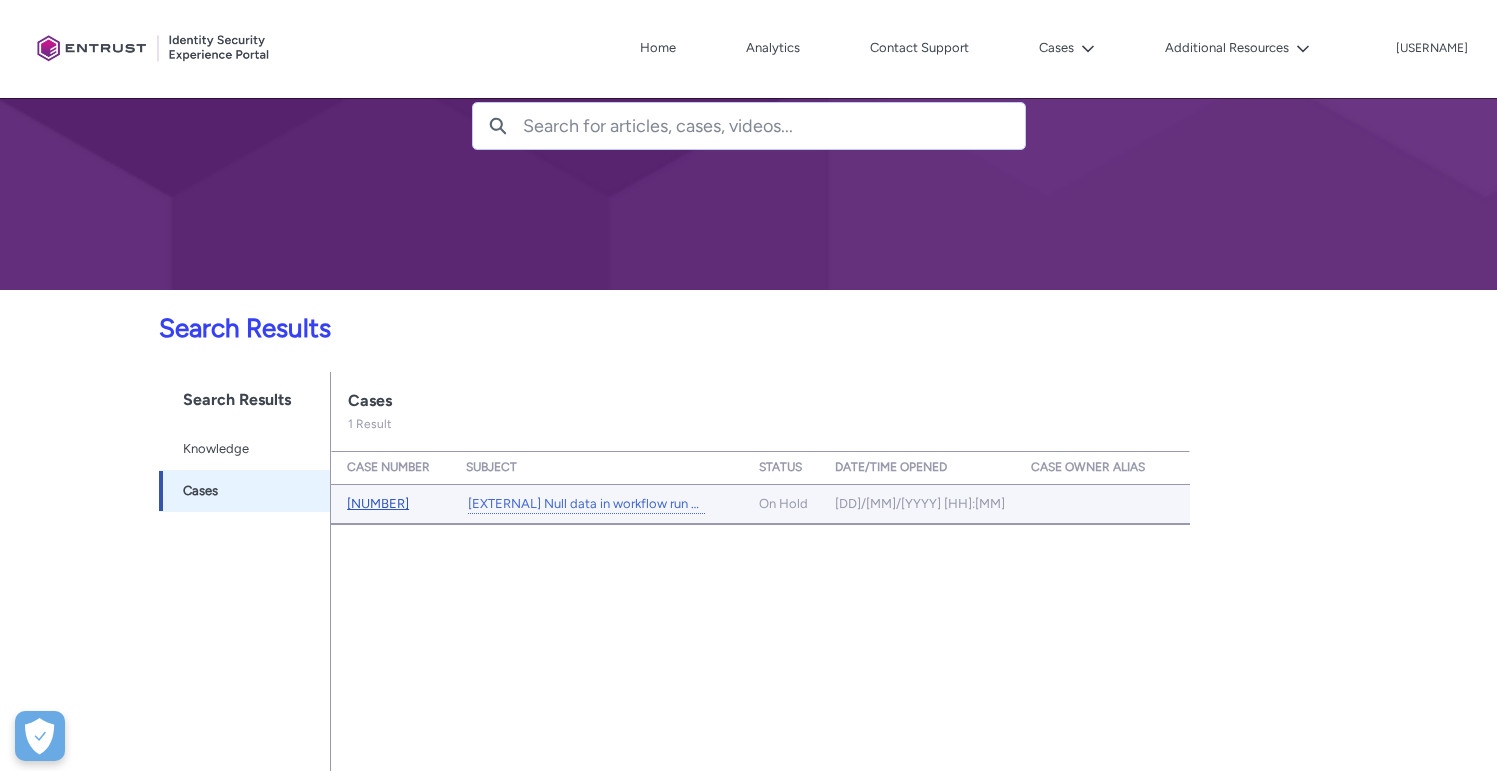 click on "[NUMBER]" at bounding box center (378, 503) 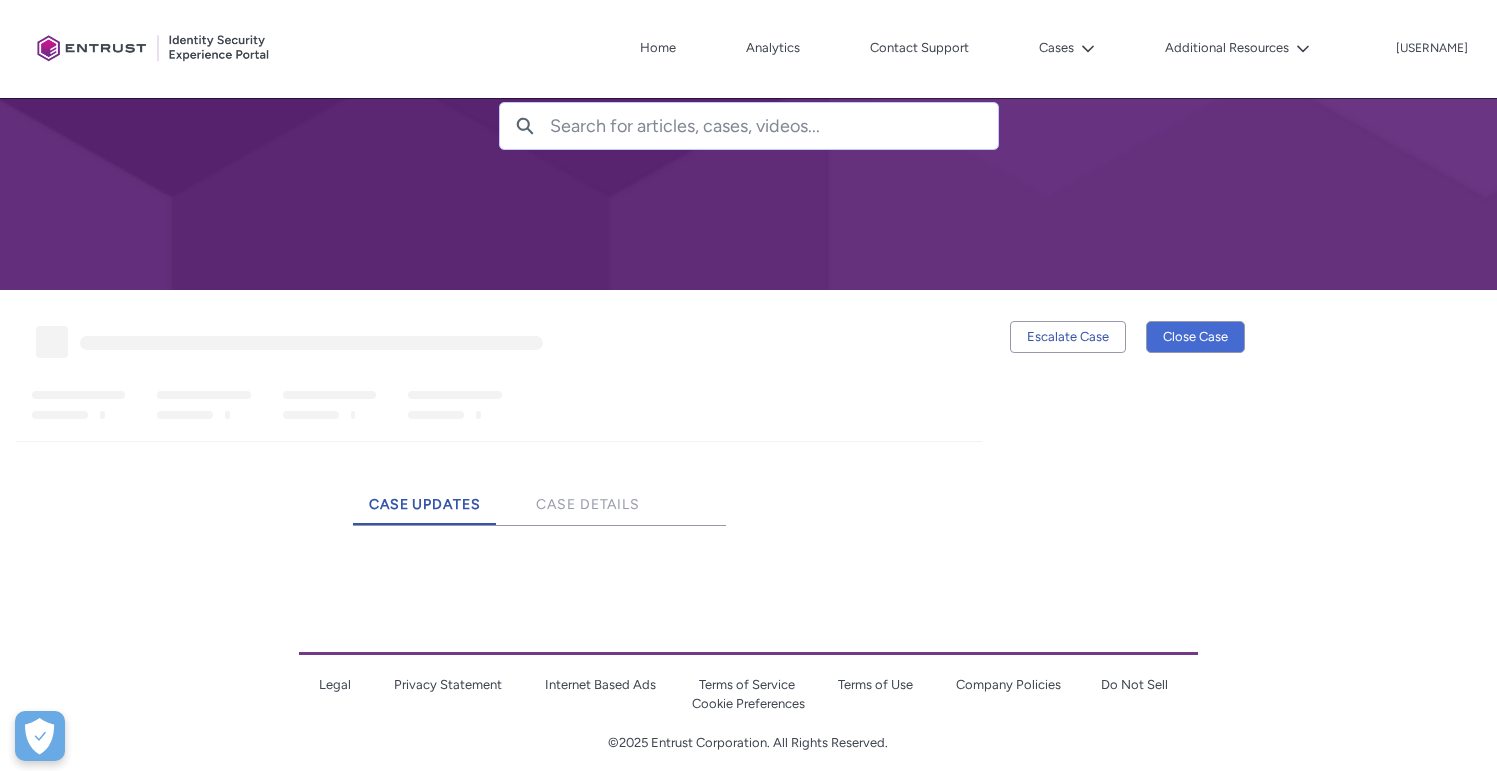 scroll, scrollTop: 0, scrollLeft: 0, axis: both 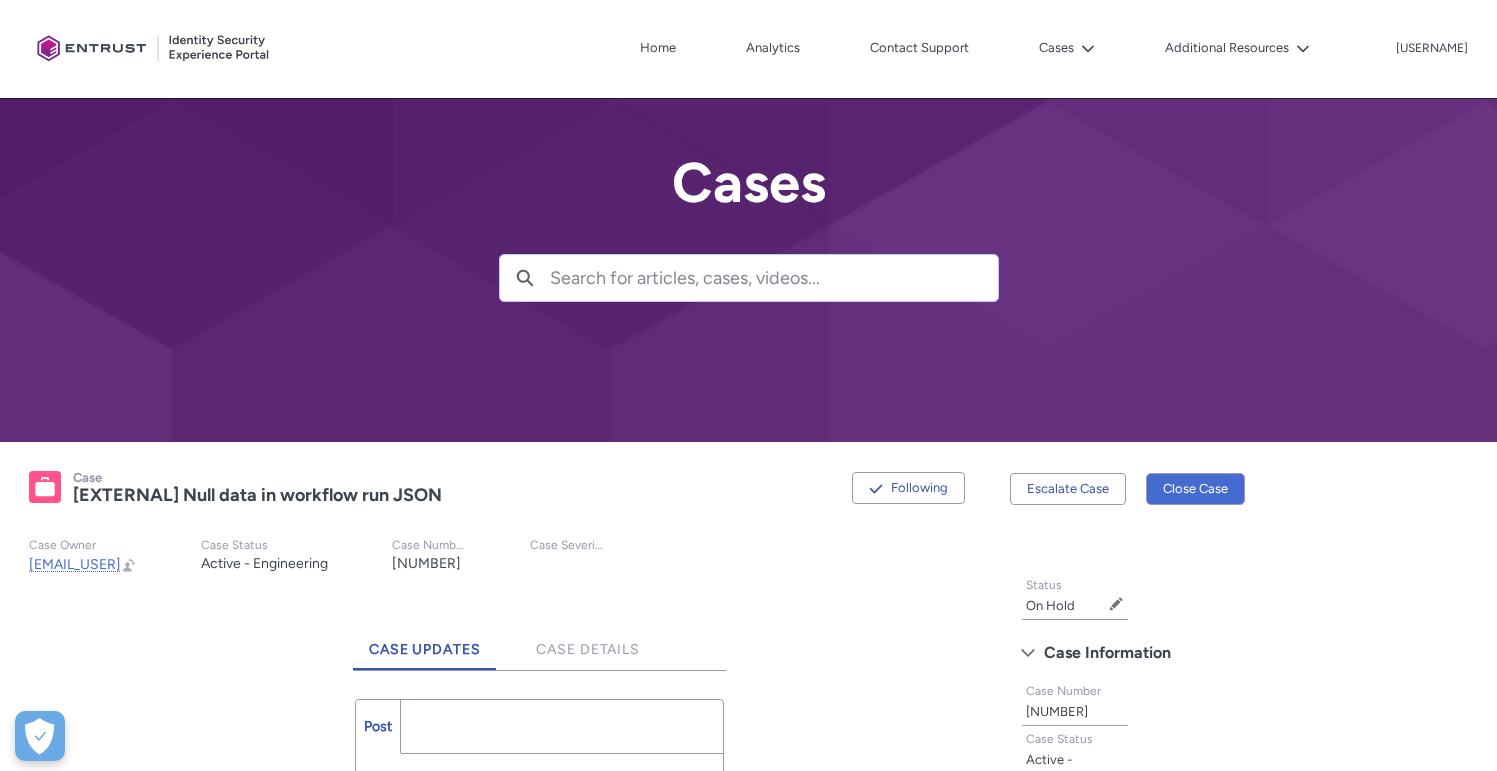 click at bounding box center (774, 278) 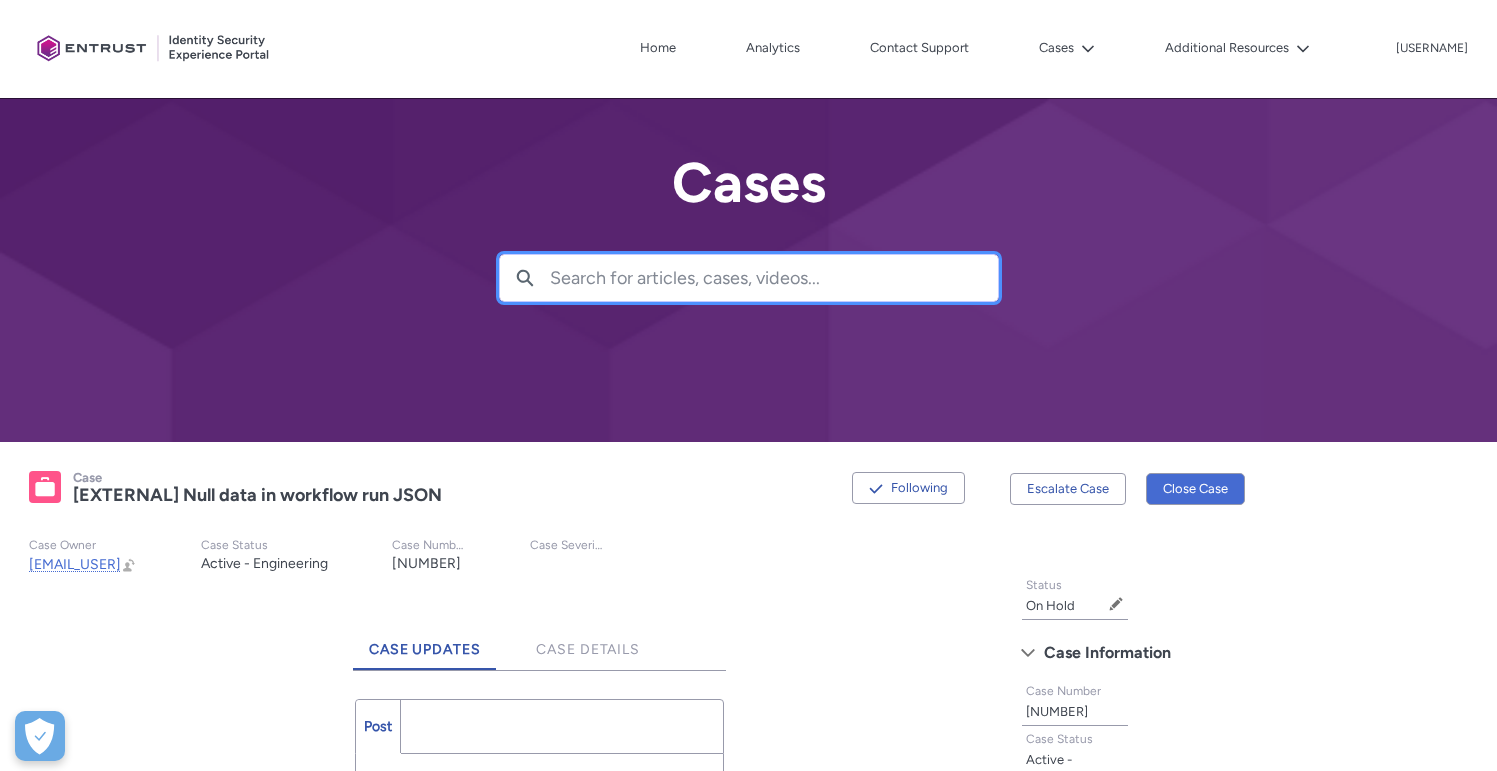 paste on "[NUMBER]" 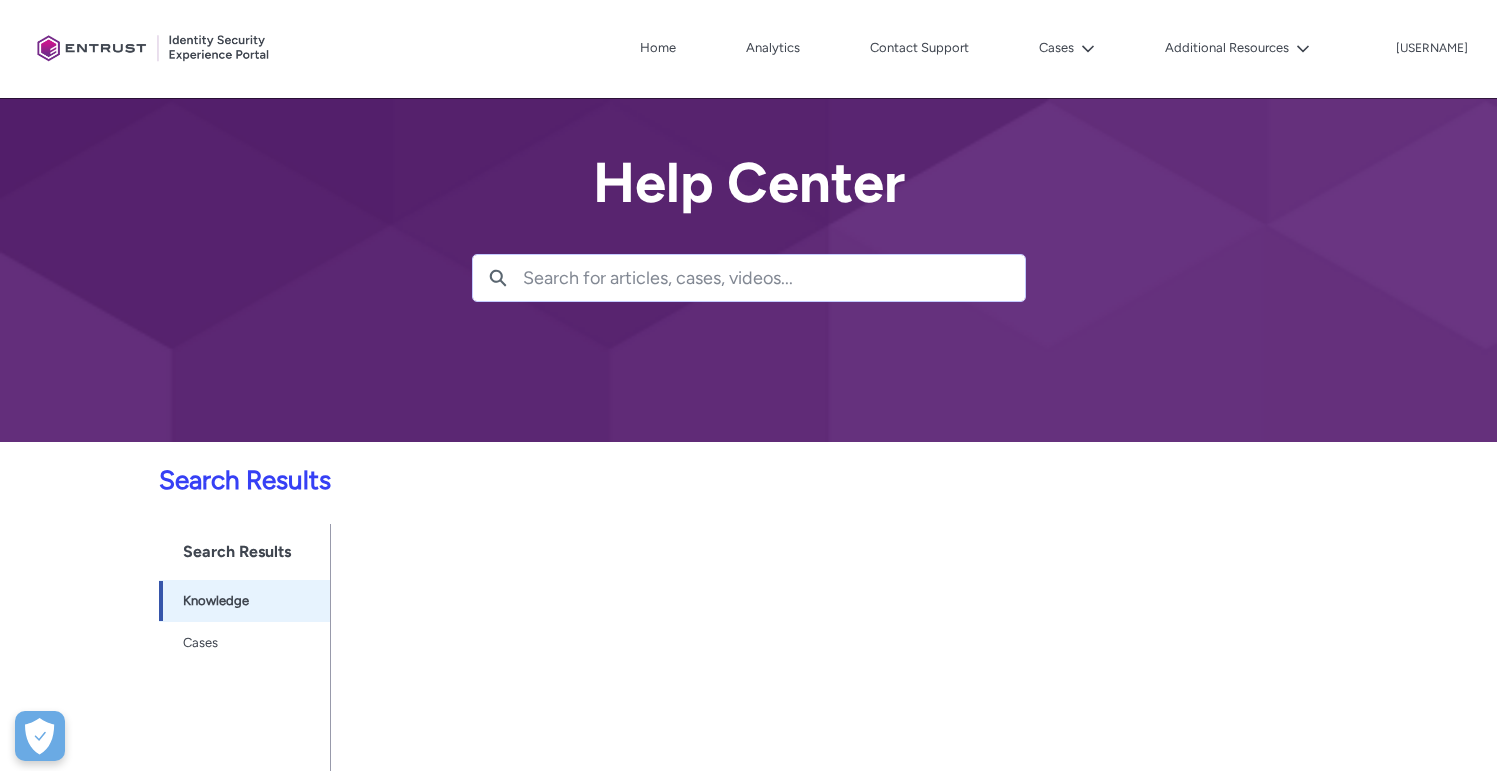 scroll, scrollTop: 152, scrollLeft: 0, axis: vertical 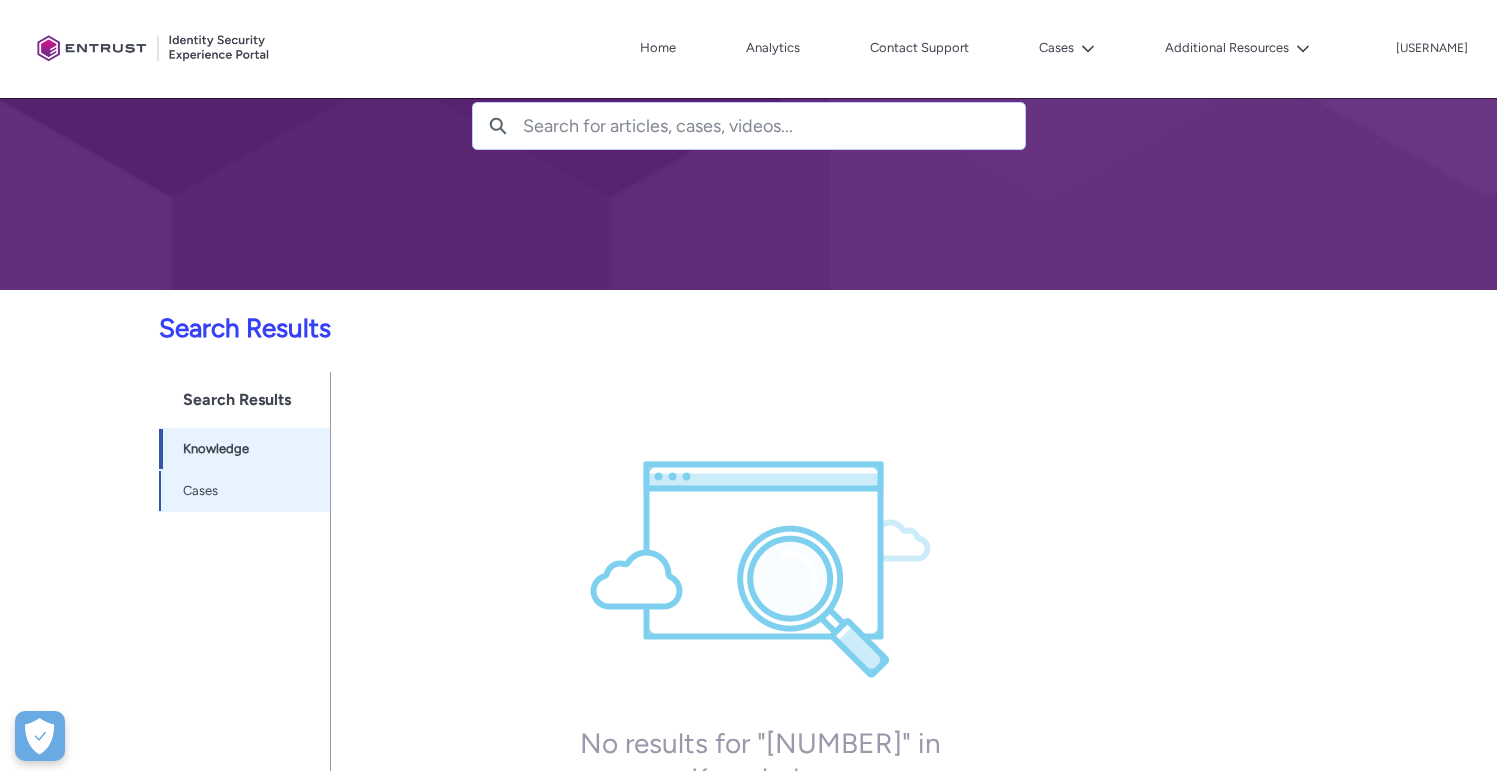 click on "Cases" at bounding box center [200, 491] 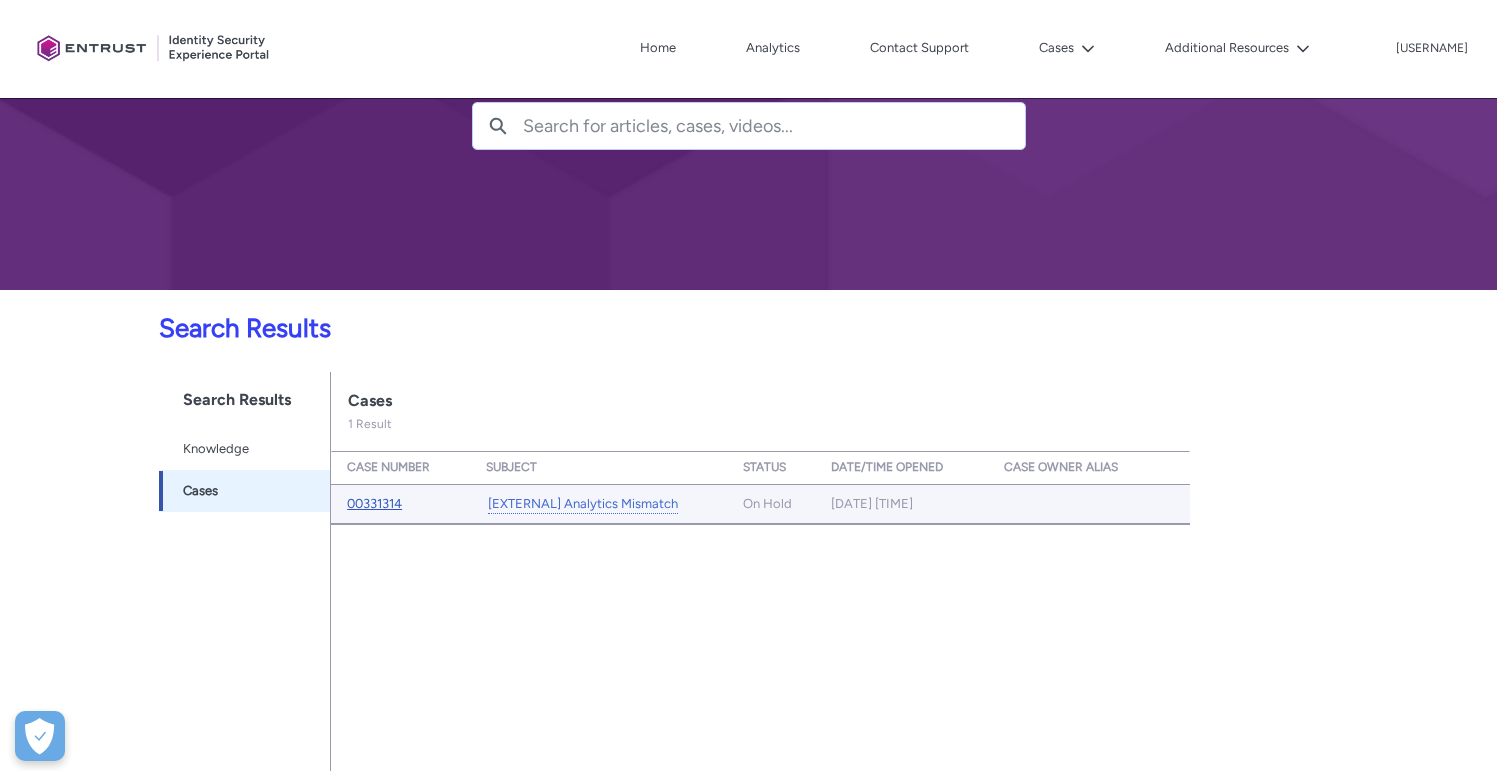 click on "00331314" at bounding box center [374, 503] 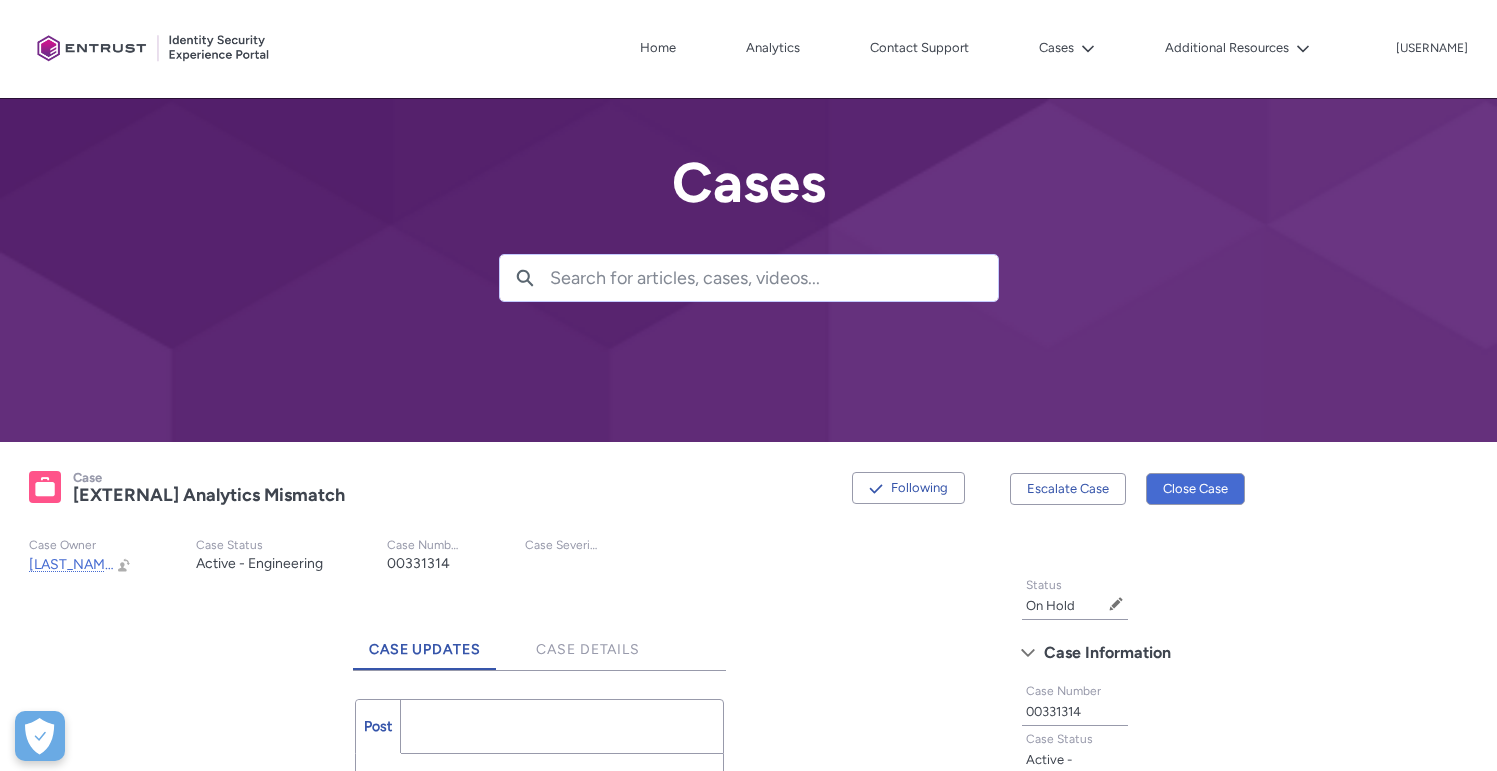 scroll, scrollTop: 0, scrollLeft: 0, axis: both 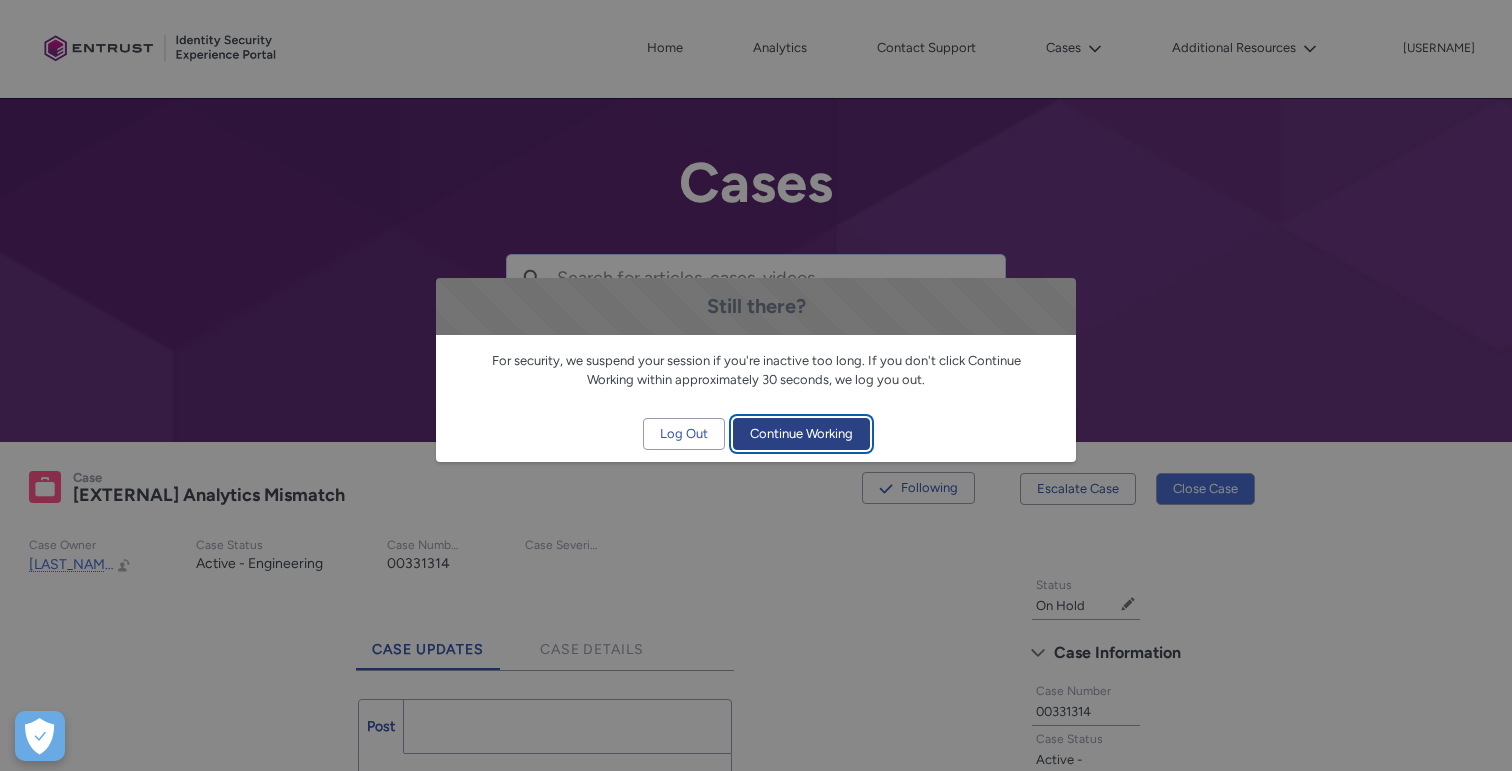 click on "Continue Working" at bounding box center (801, 434) 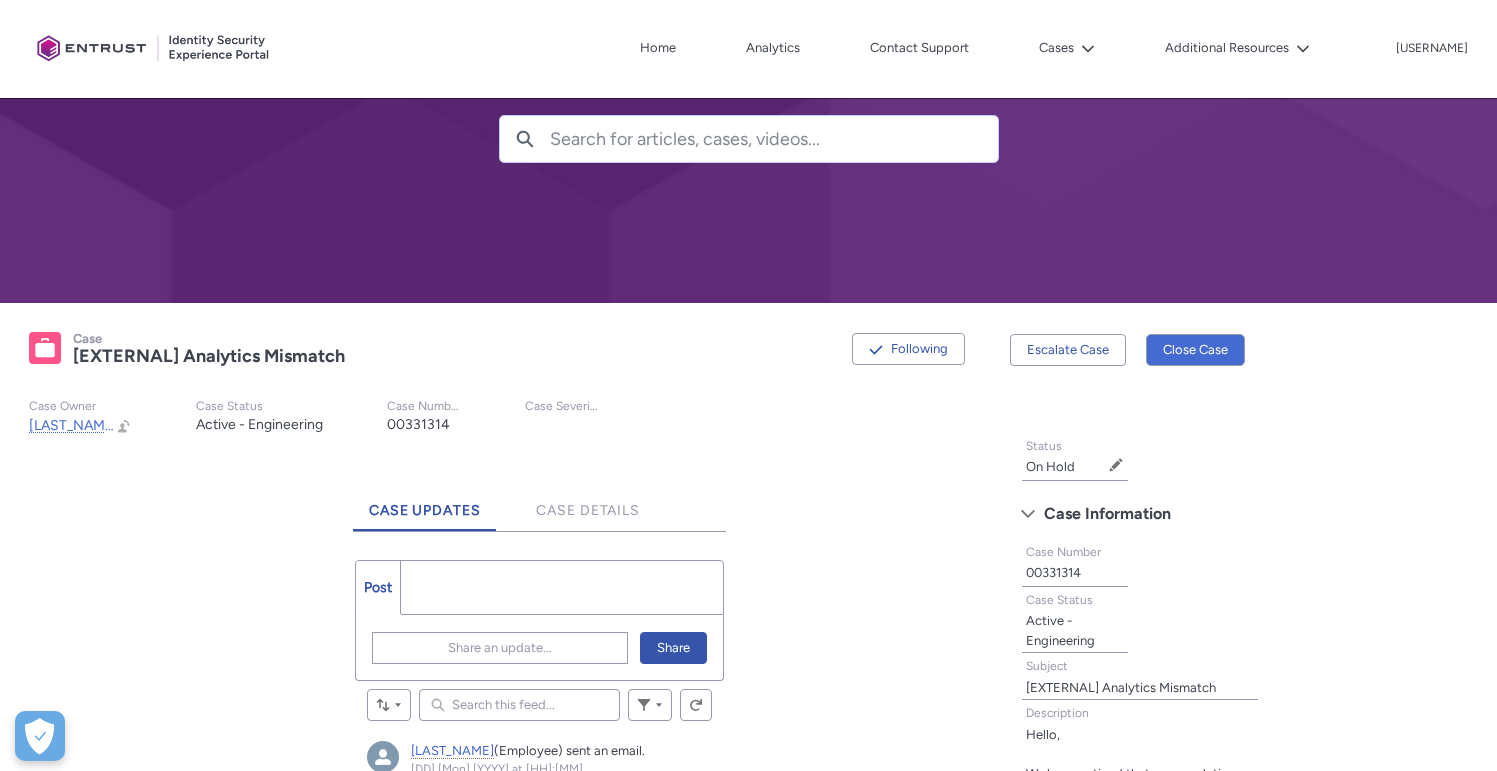 scroll, scrollTop: 0, scrollLeft: 0, axis: both 